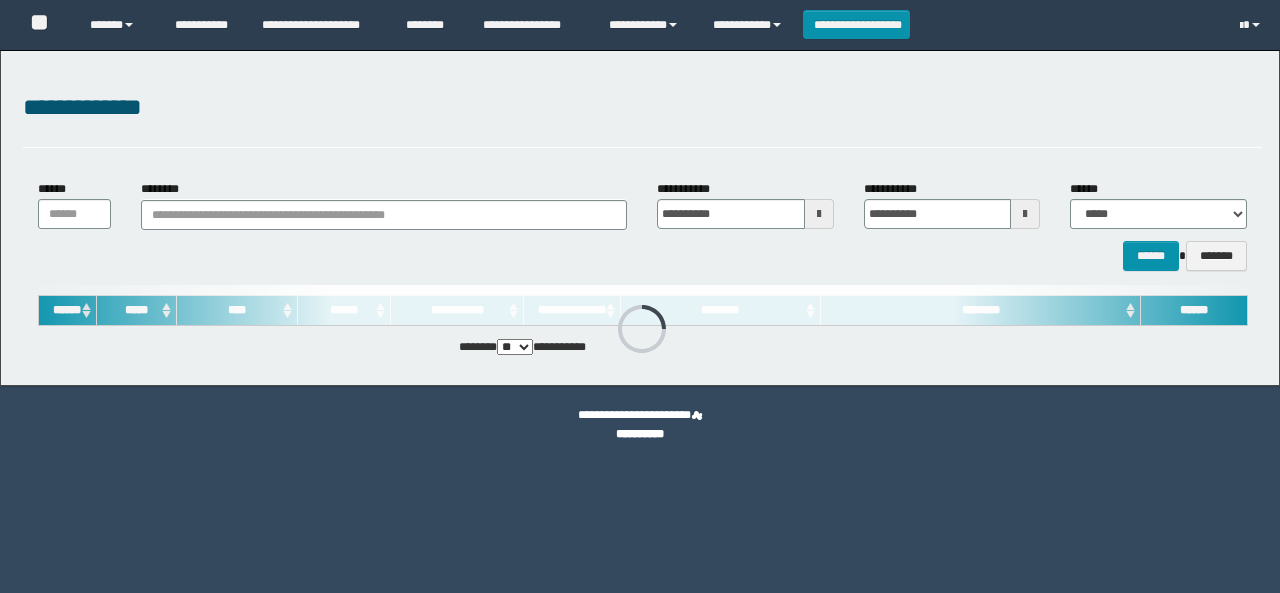 scroll, scrollTop: 0, scrollLeft: 0, axis: both 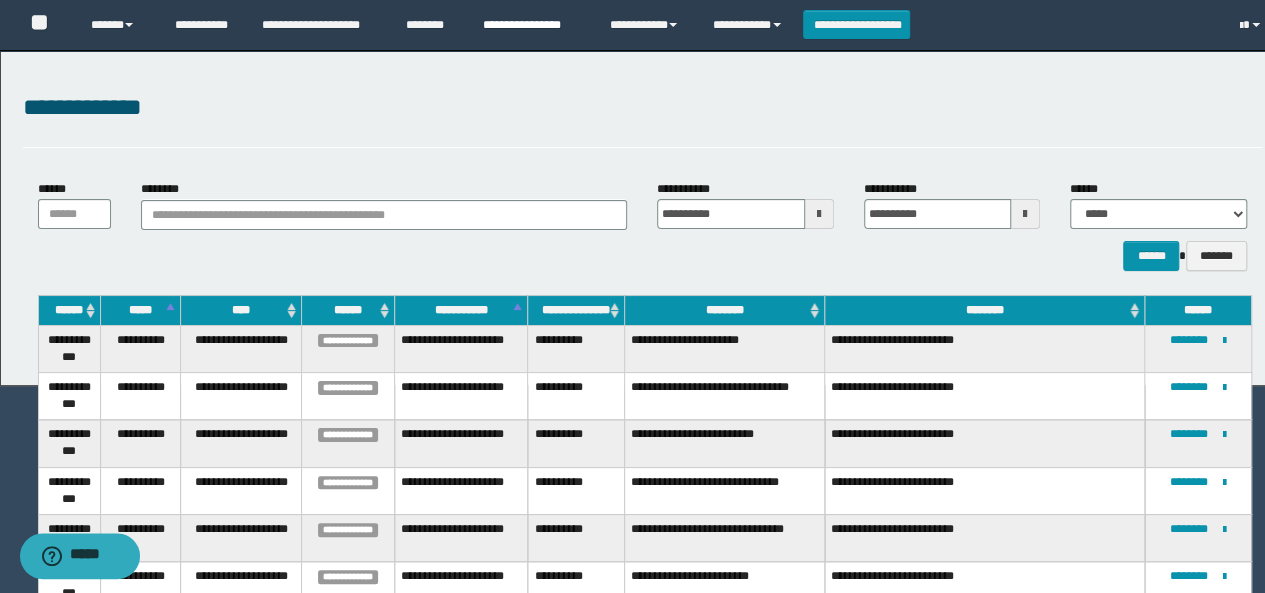 click on "**********" at bounding box center [531, 25] 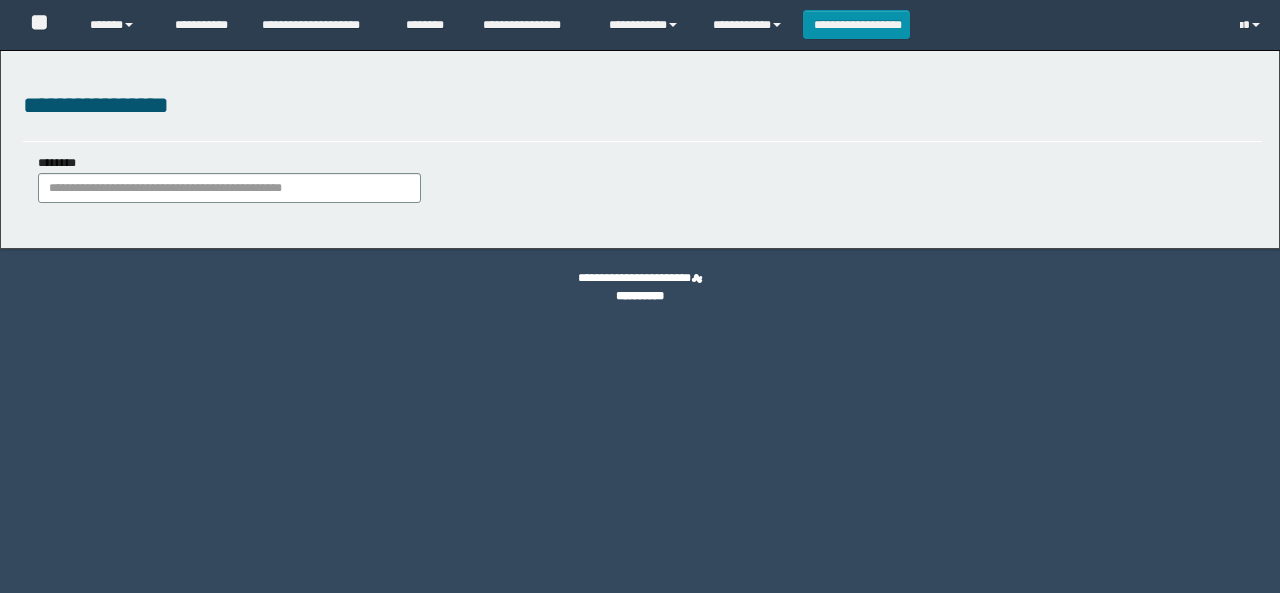 scroll, scrollTop: 0, scrollLeft: 0, axis: both 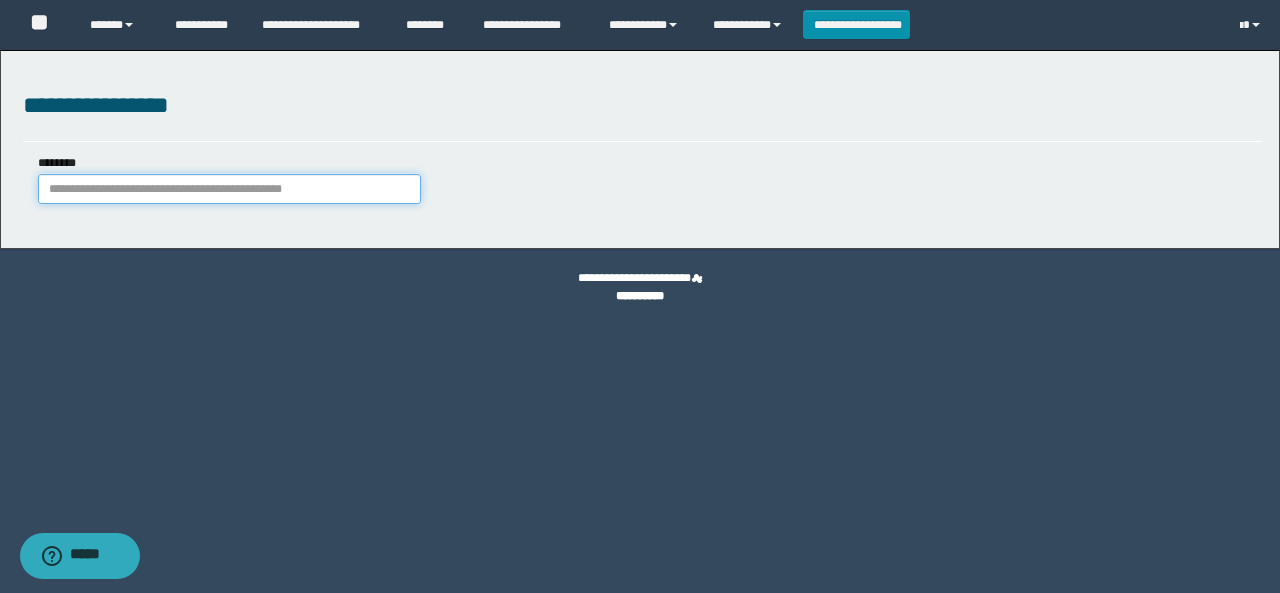 click on "********" at bounding box center [229, 189] 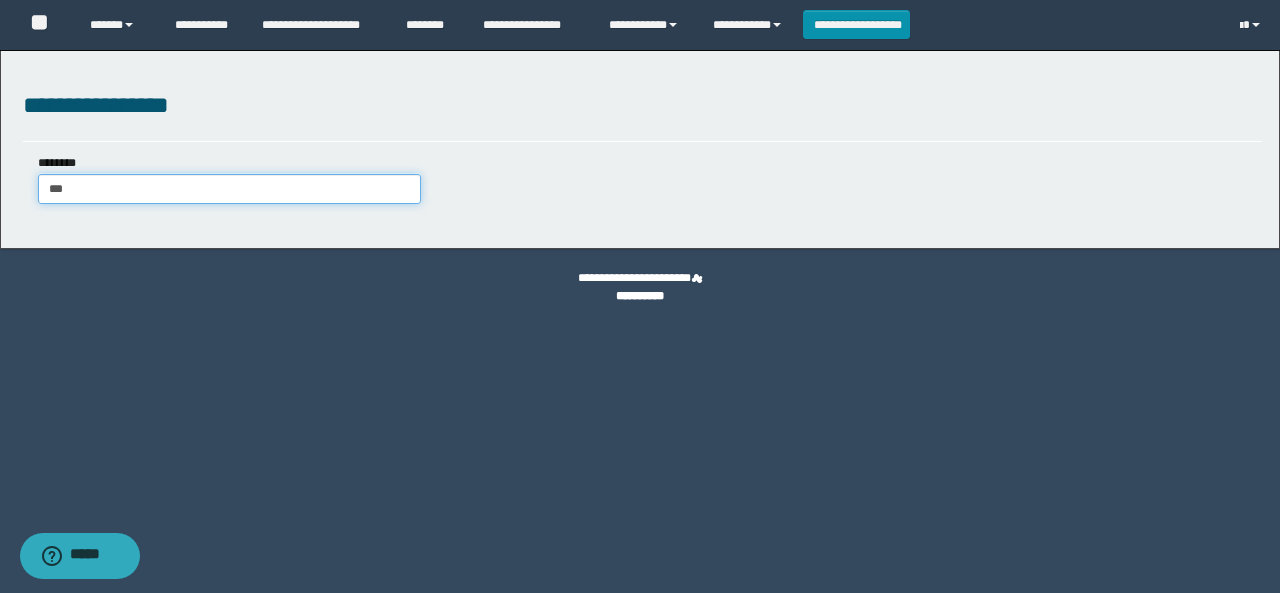 type on "****" 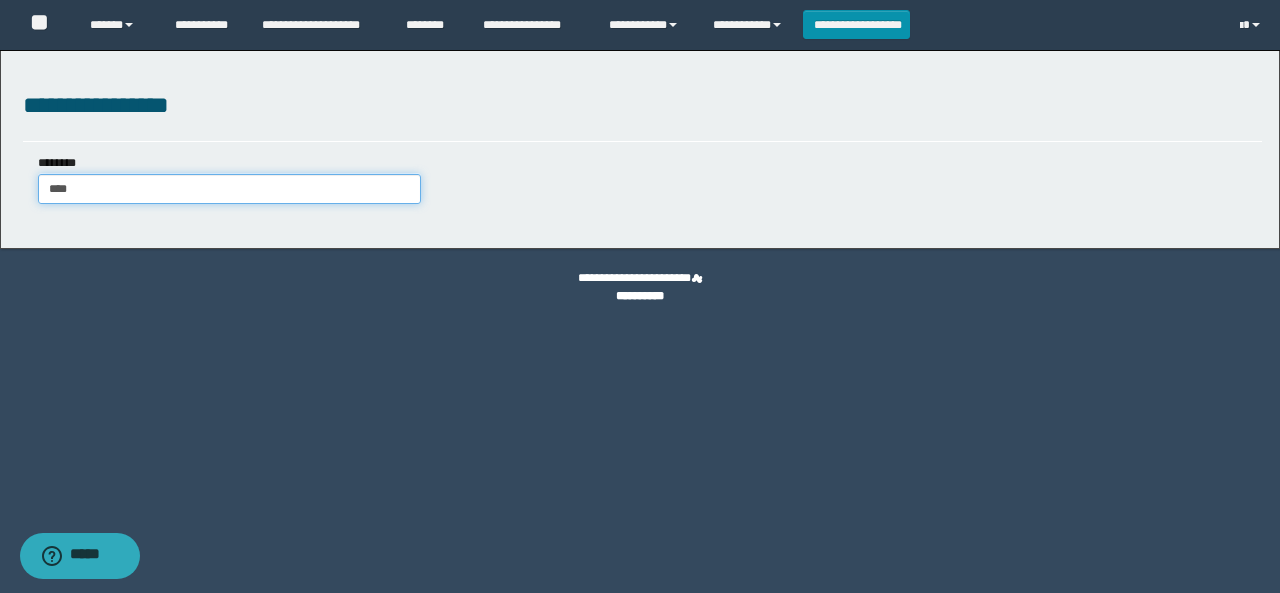 type on "****" 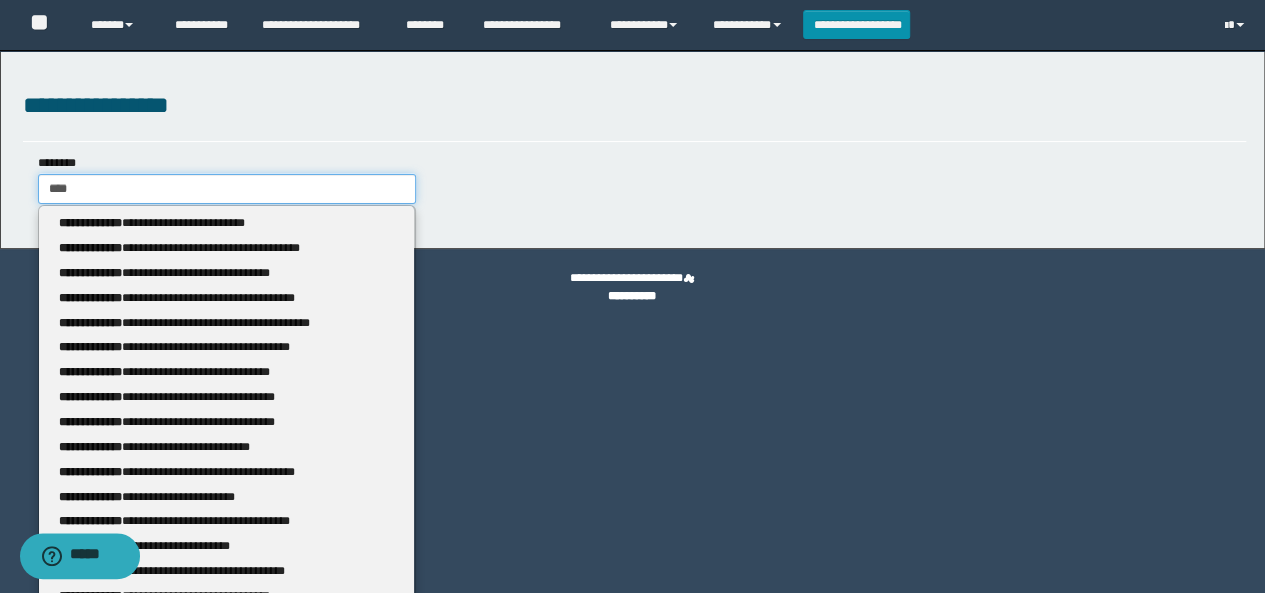 type 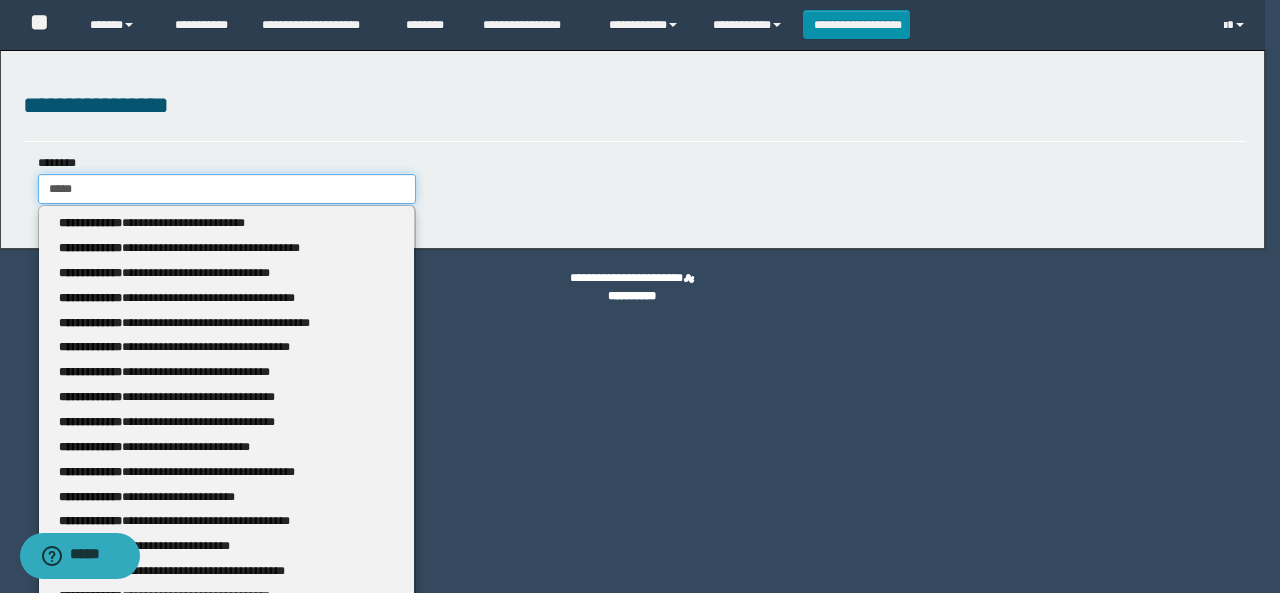 type on "******" 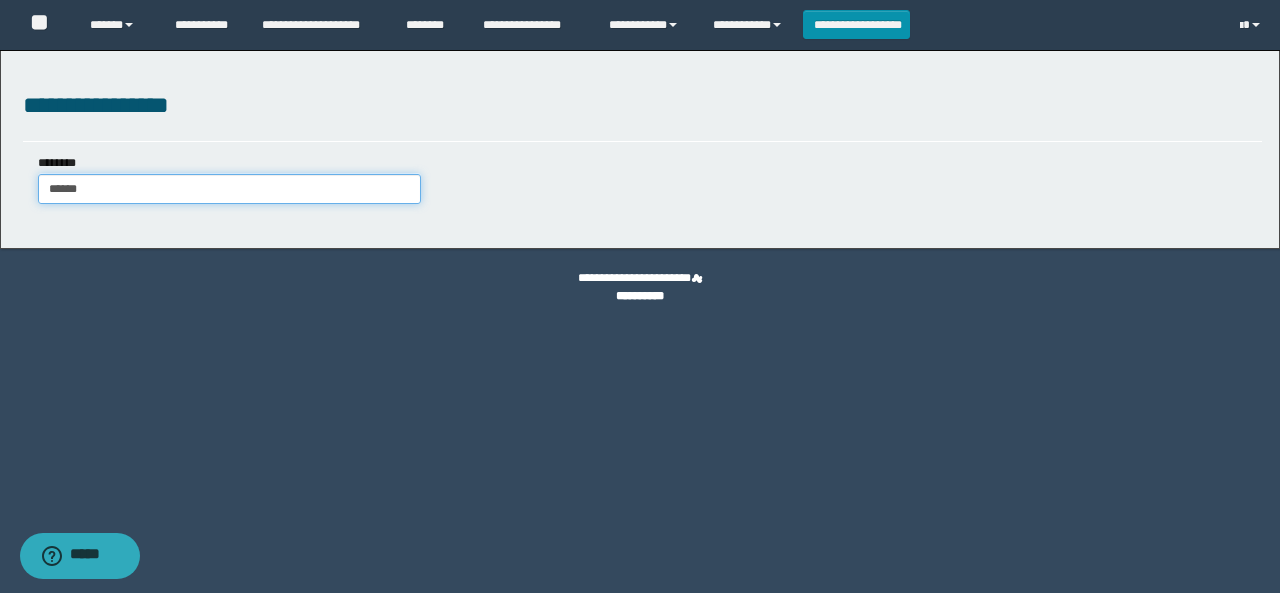 type on "******" 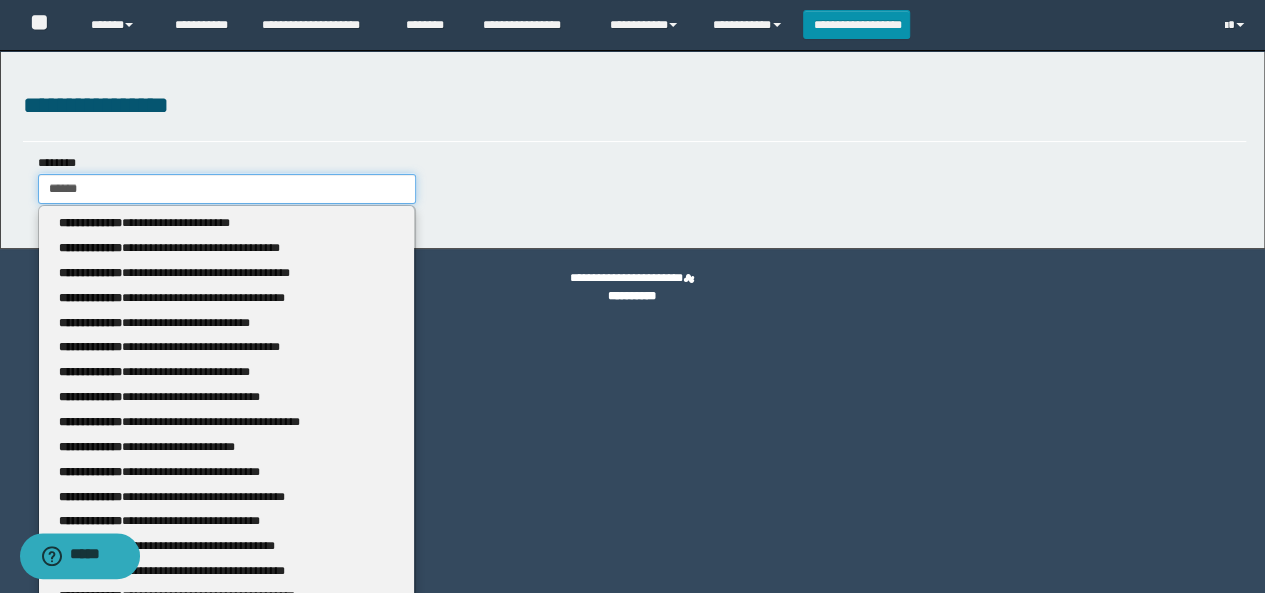 type 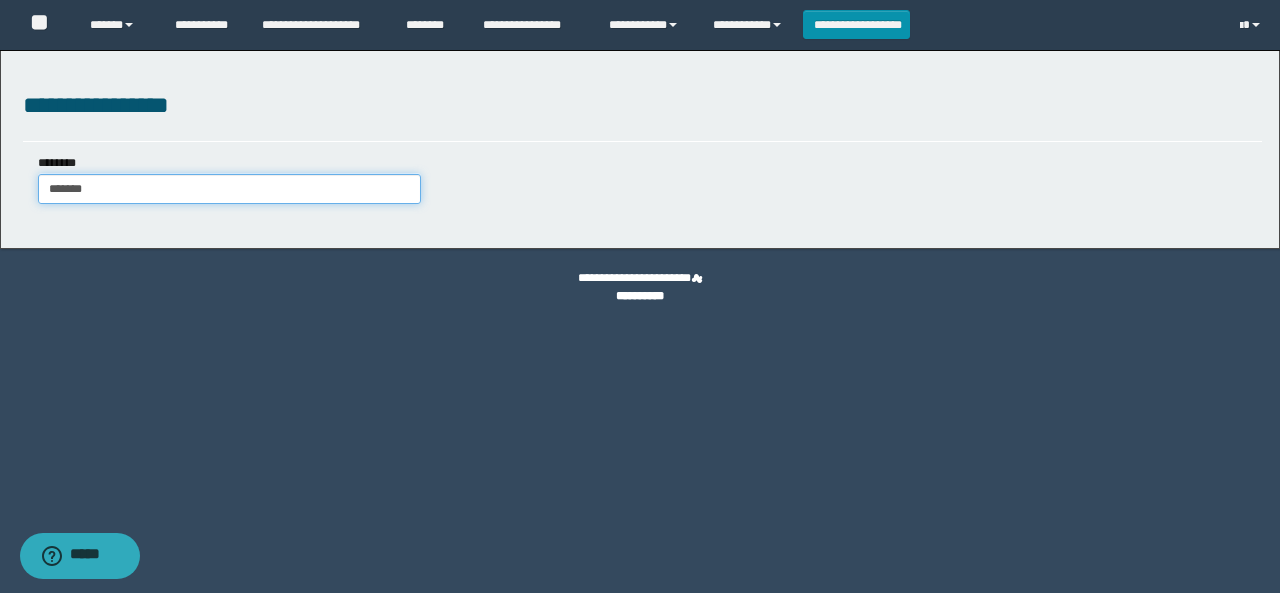 type on "*******" 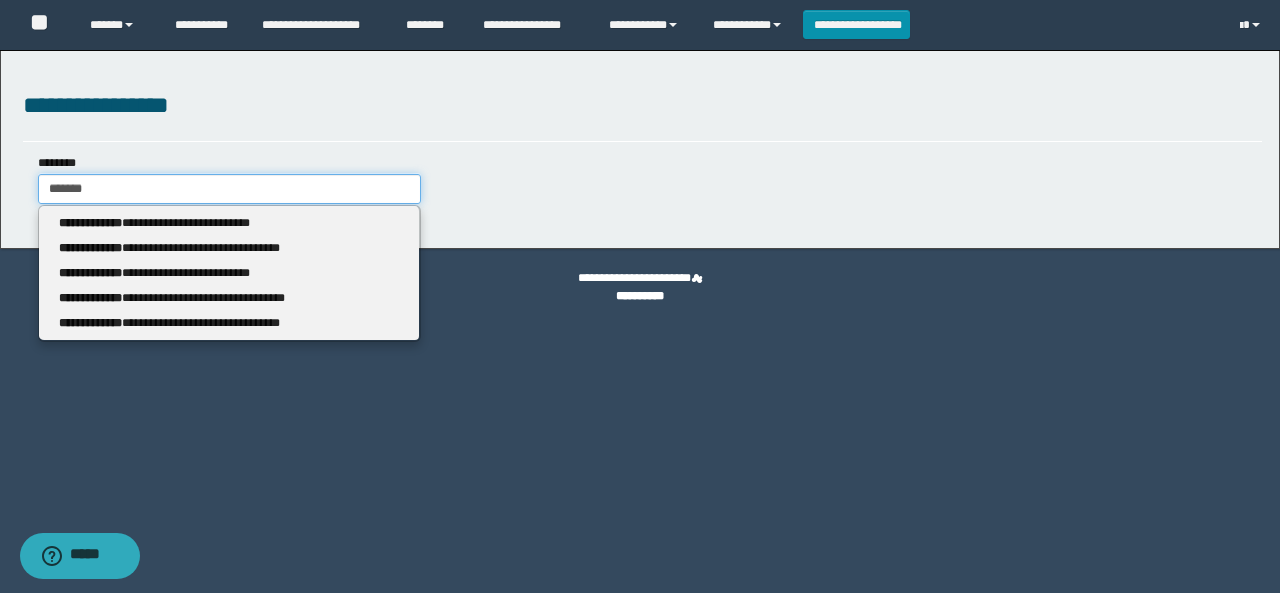 type 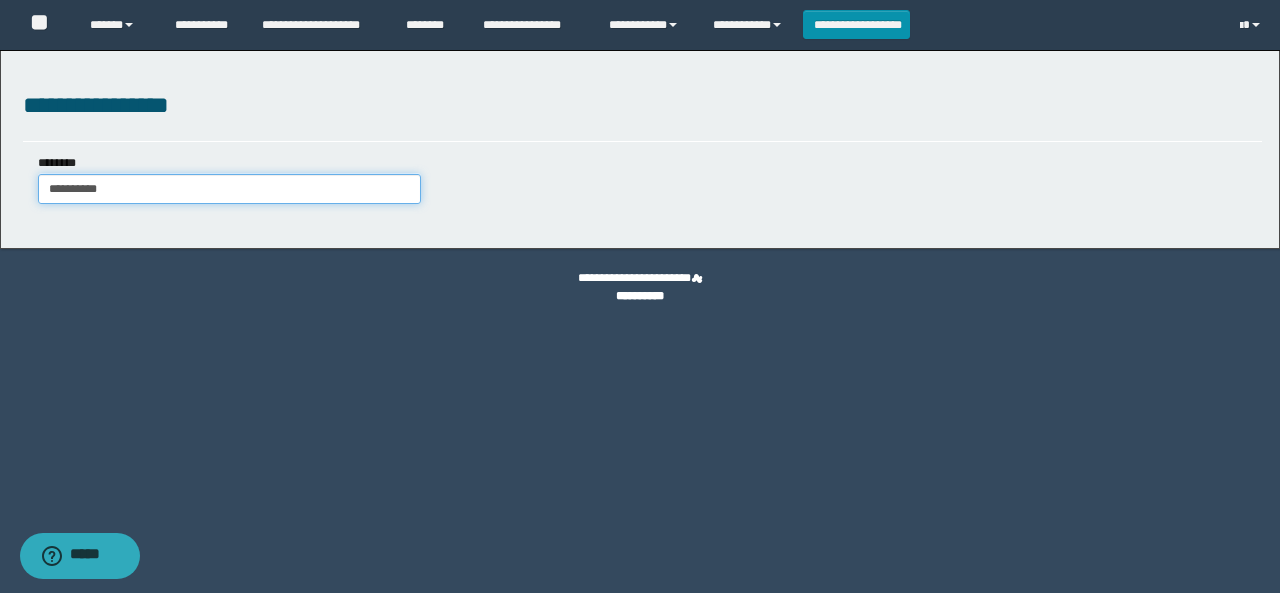 drag, startPoint x: 100, startPoint y: 185, endPoint x: 0, endPoint y: 157, distance: 103.84604 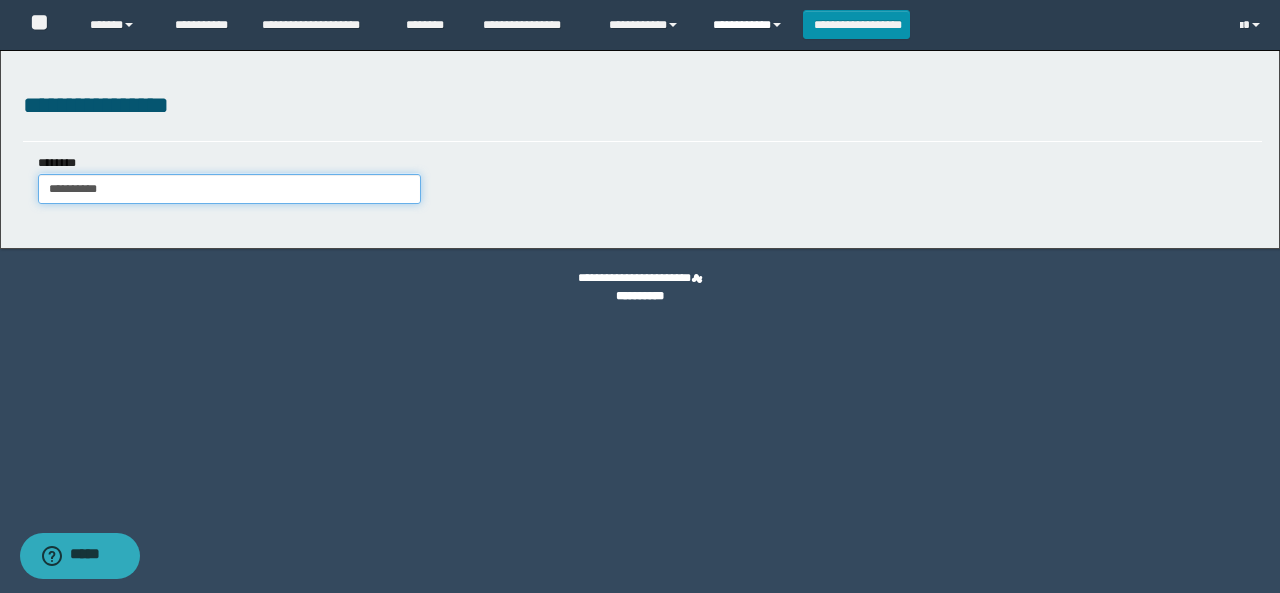 type on "**********" 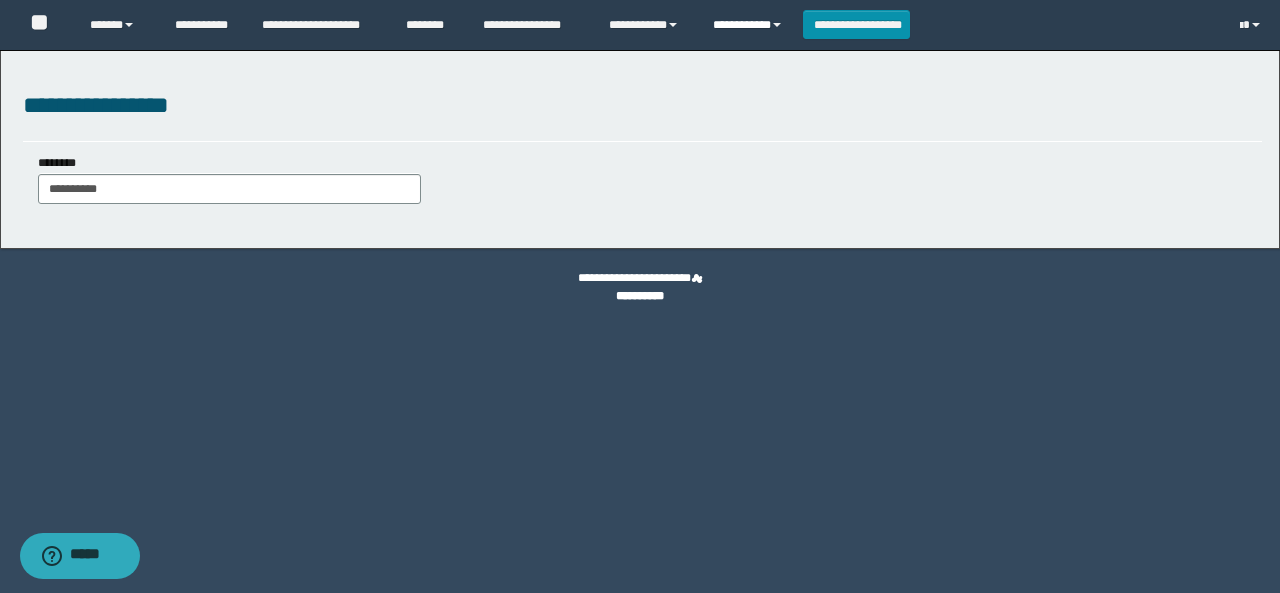 click on "**********" at bounding box center (750, 25) 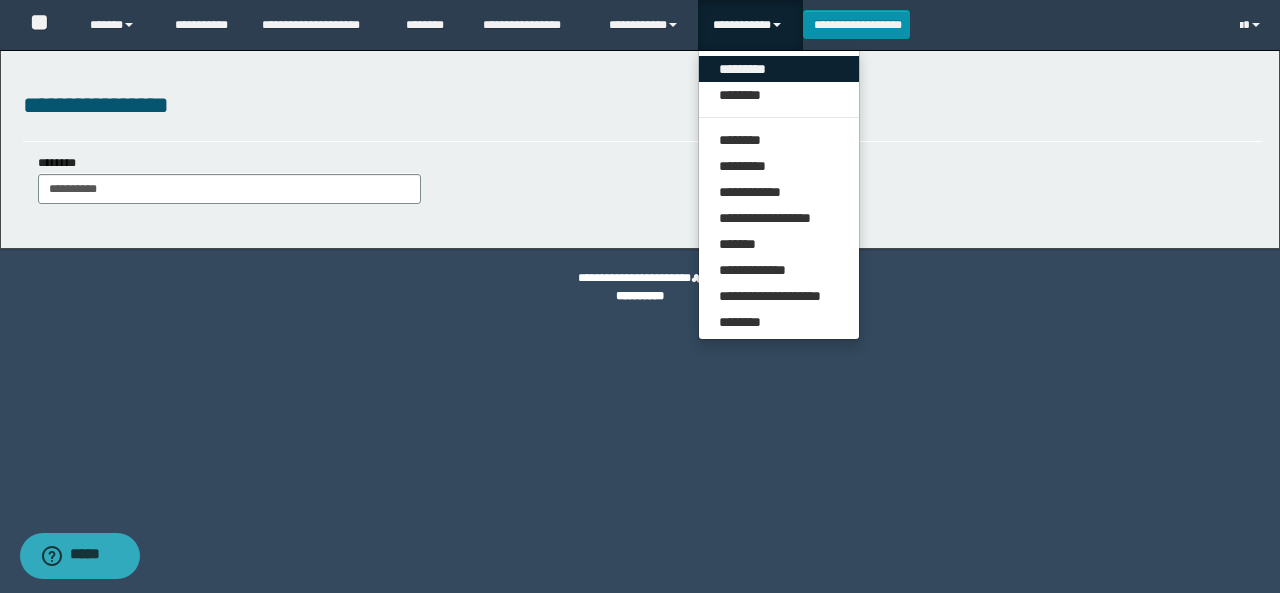 click on "*********" at bounding box center [779, 69] 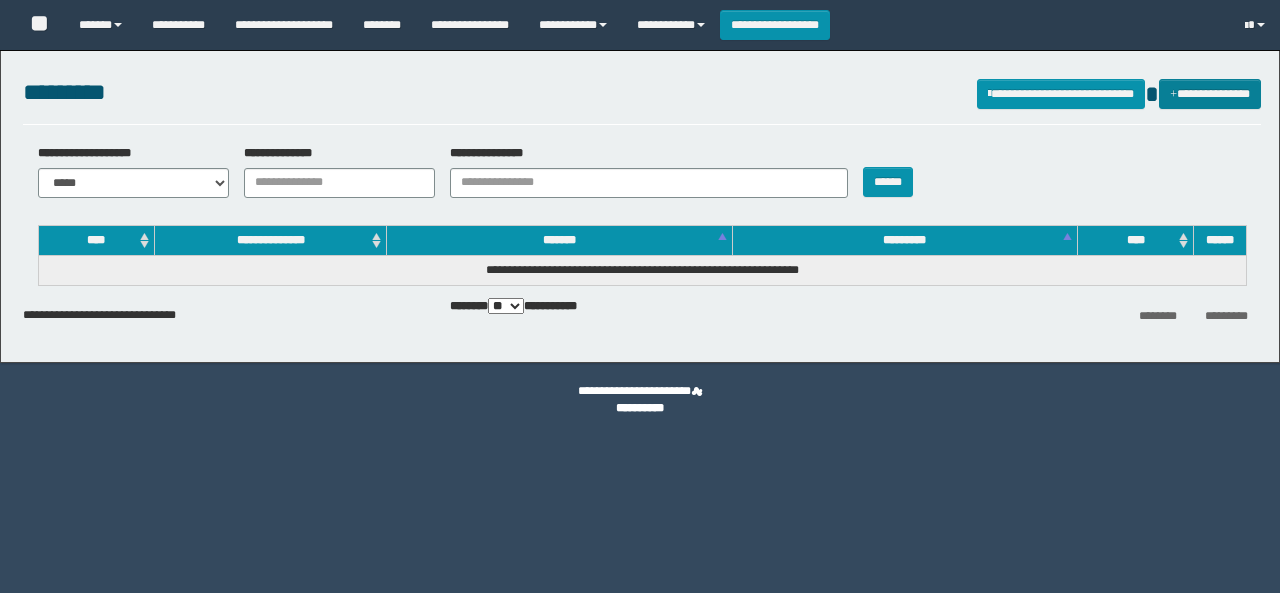 scroll, scrollTop: 0, scrollLeft: 0, axis: both 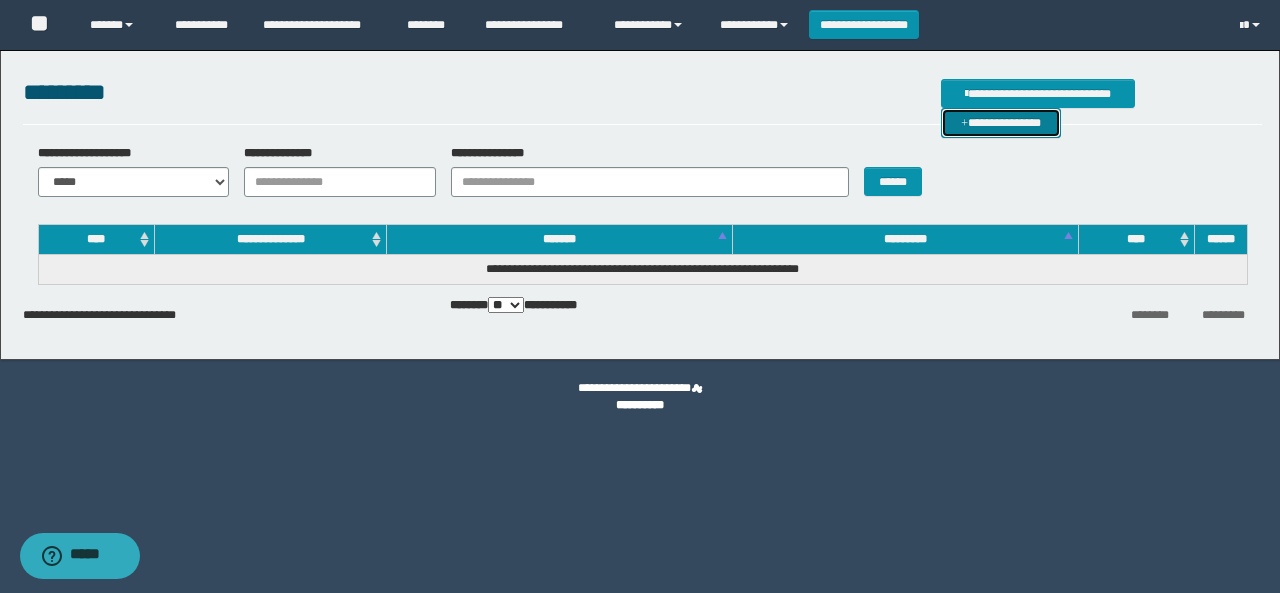 drag, startPoint x: 1212, startPoint y: 94, endPoint x: 1194, endPoint y: 100, distance: 18.973665 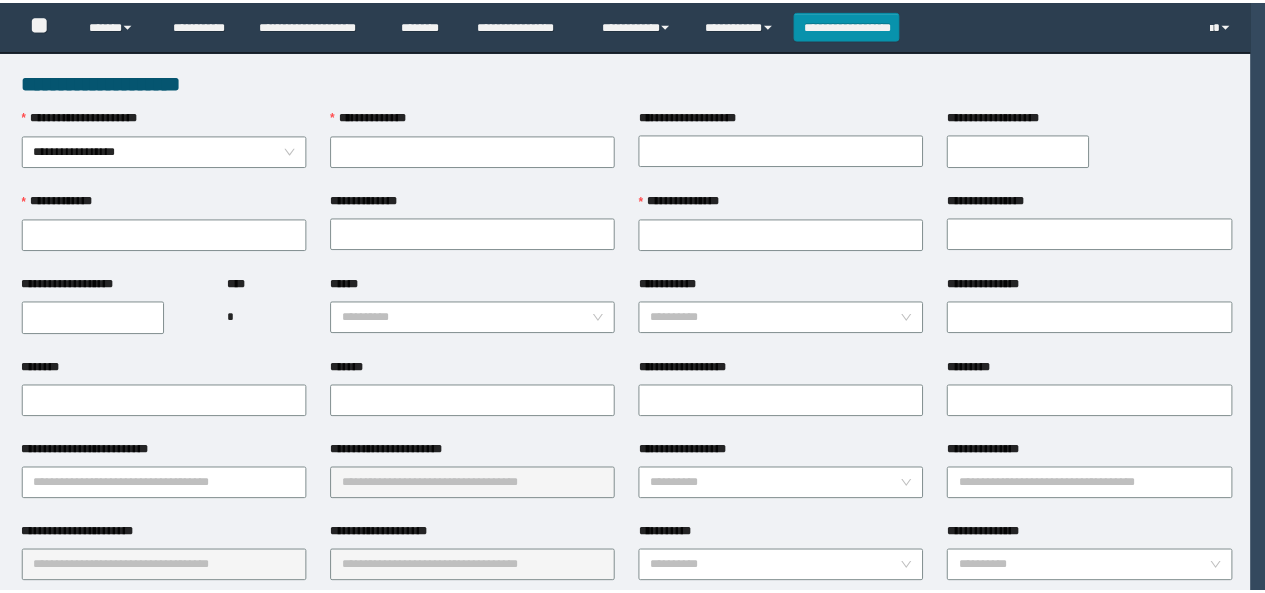scroll, scrollTop: 0, scrollLeft: 0, axis: both 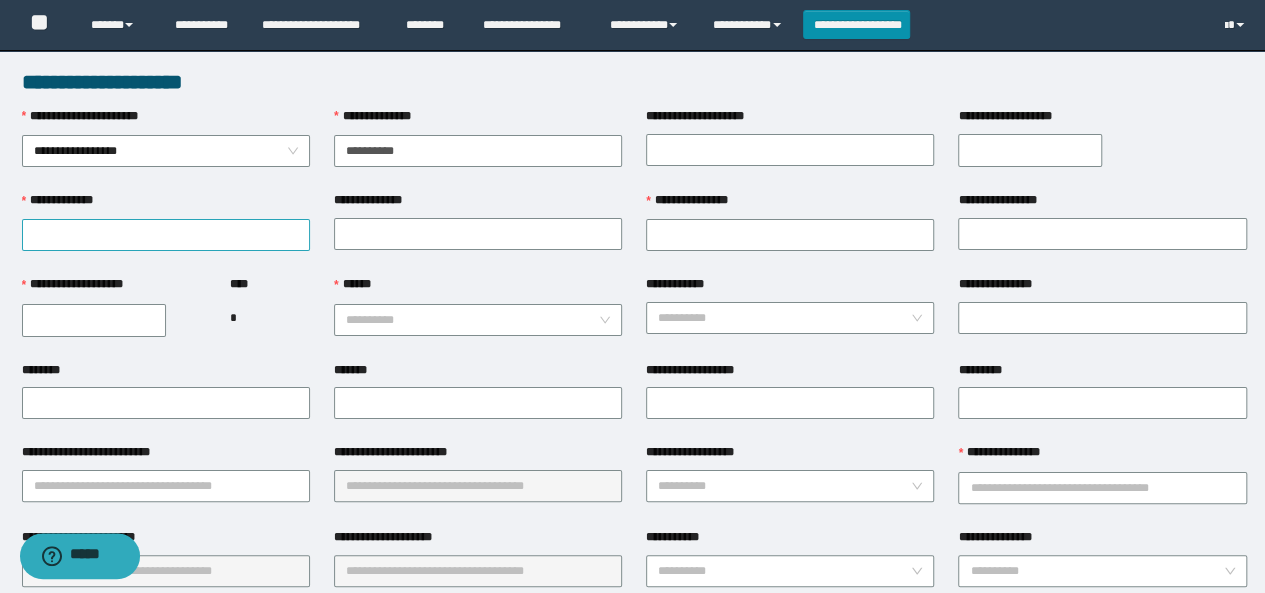 type on "**********" 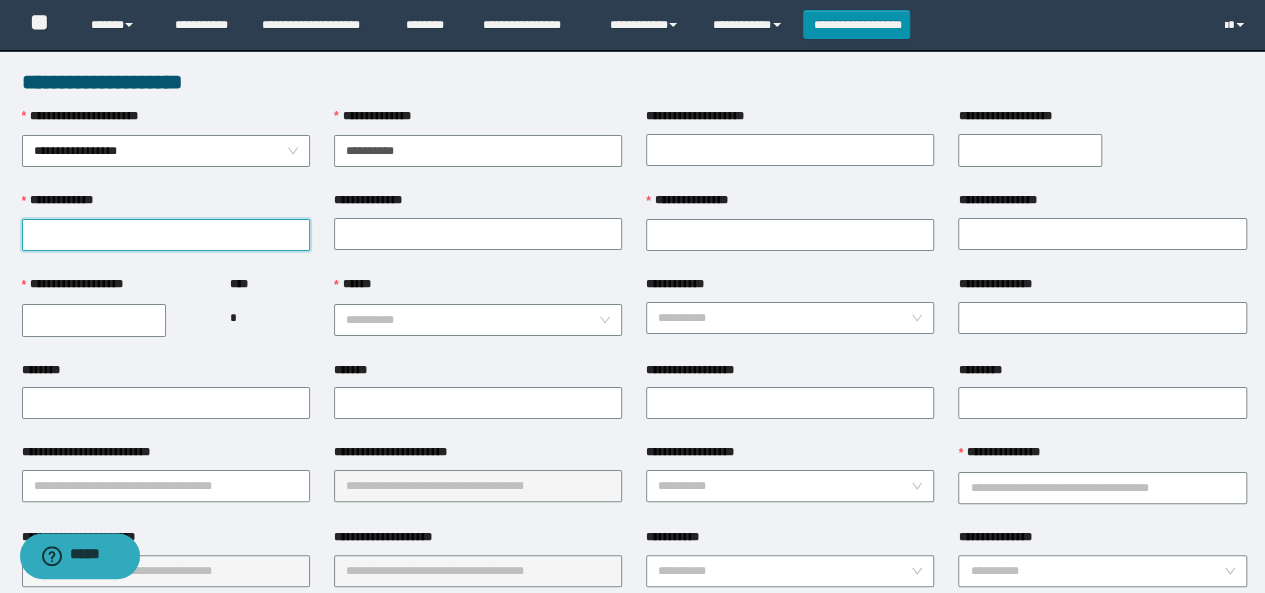 click on "**********" at bounding box center (166, 235) 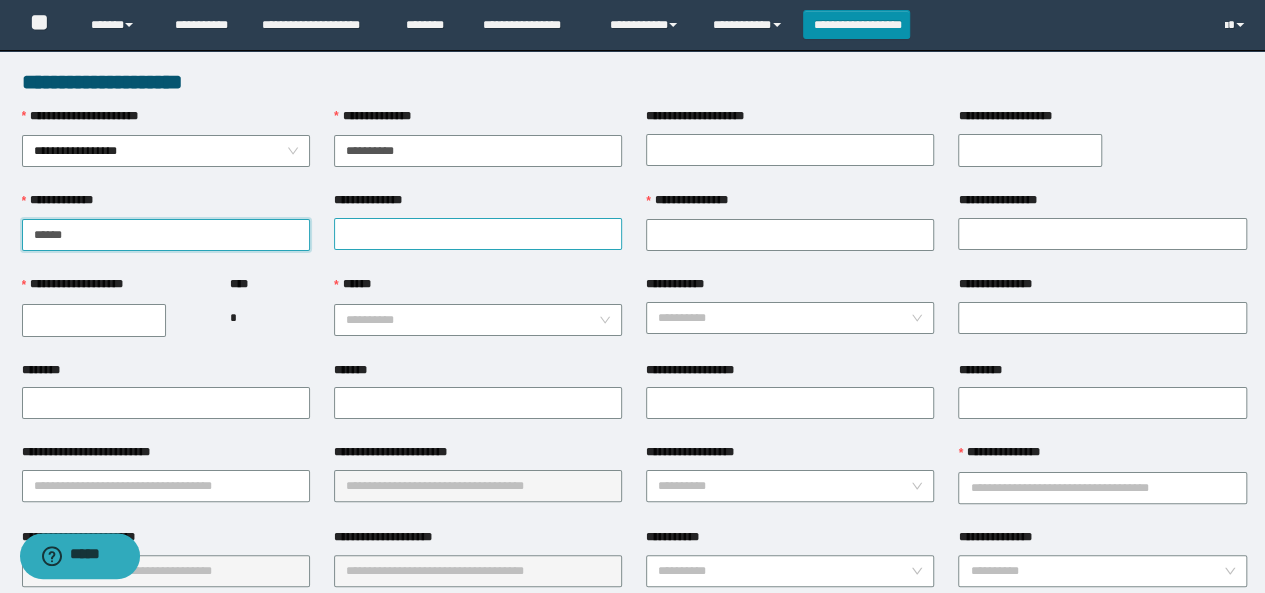 type on "******" 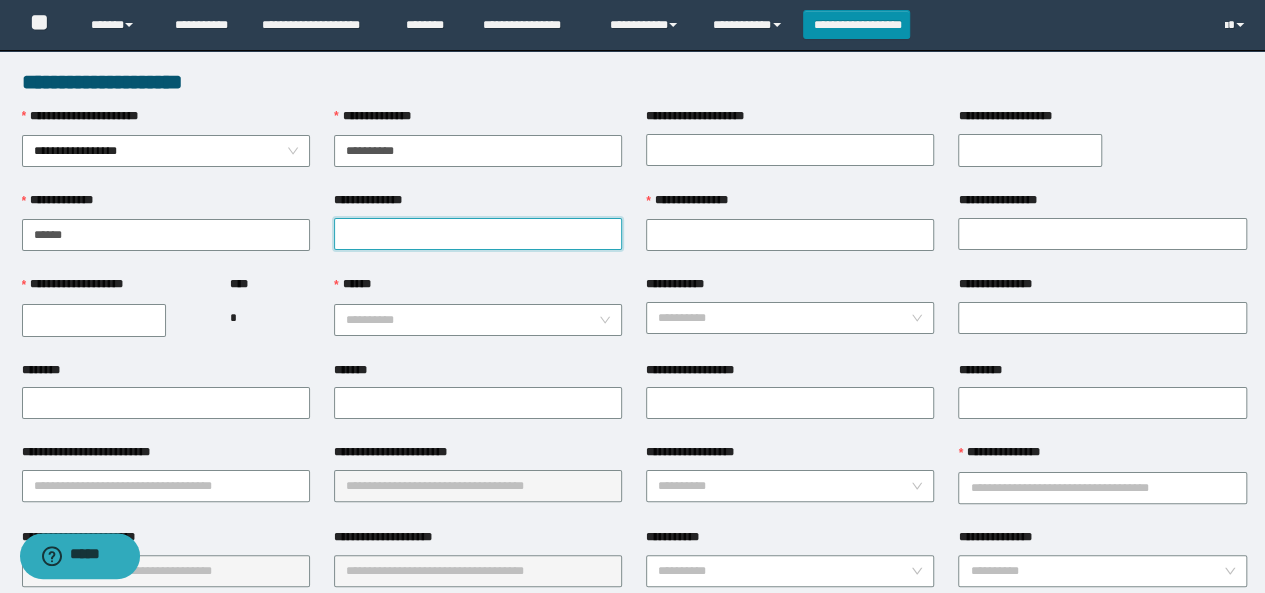 click on "**********" at bounding box center [478, 234] 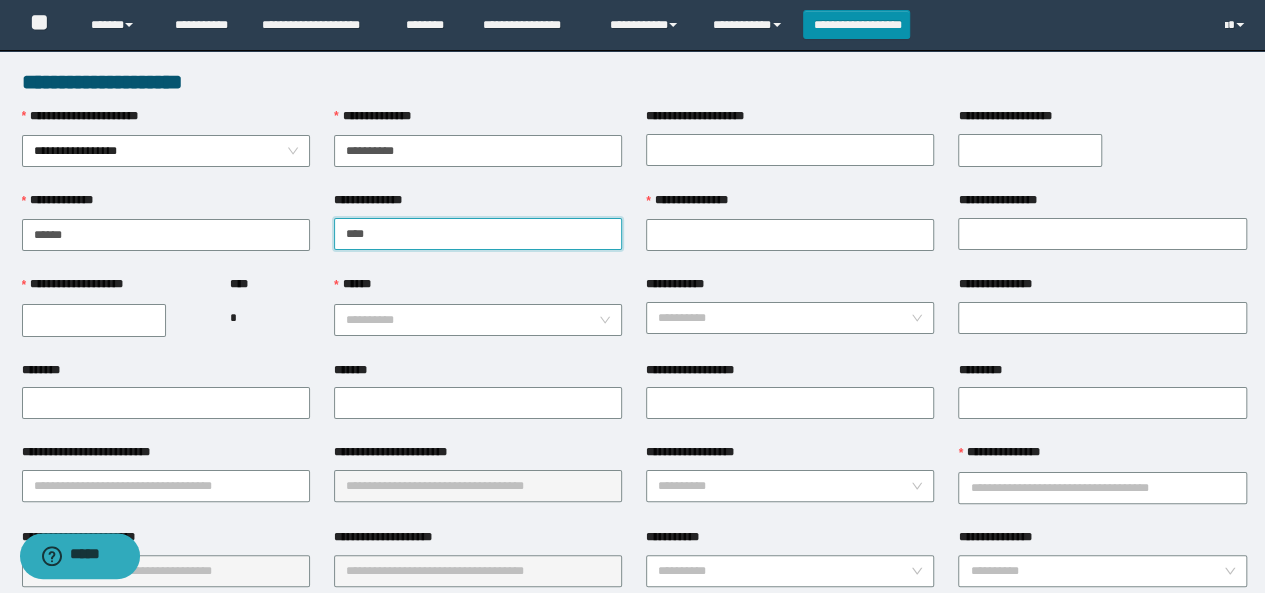 type on "*******" 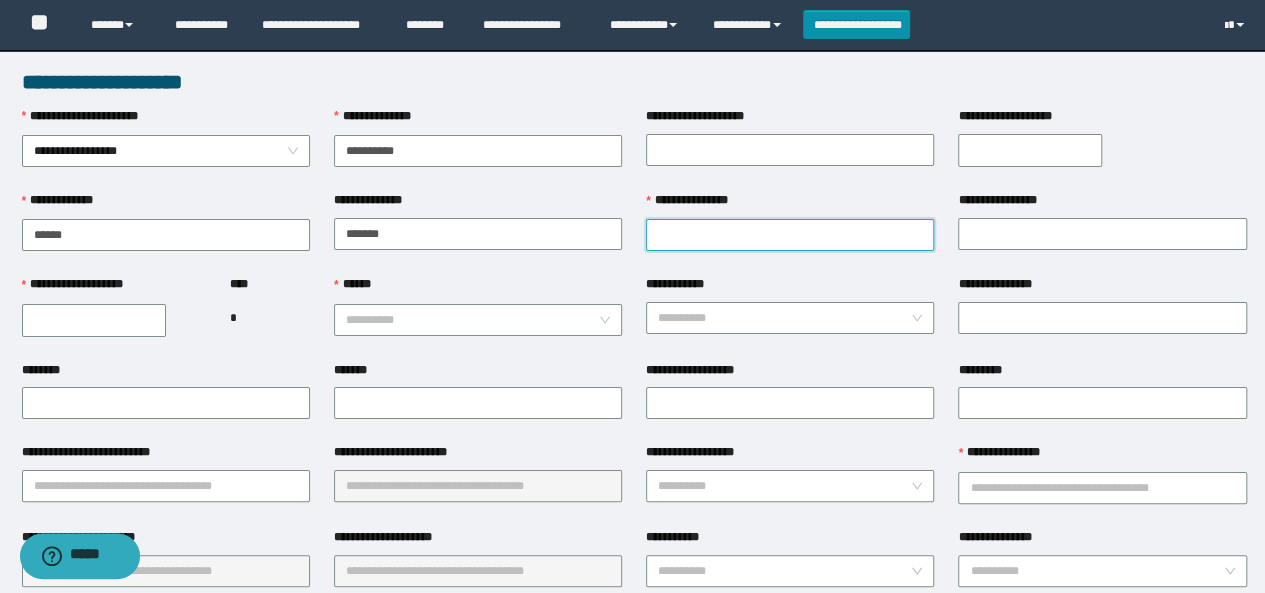 click on "**********" at bounding box center (790, 235) 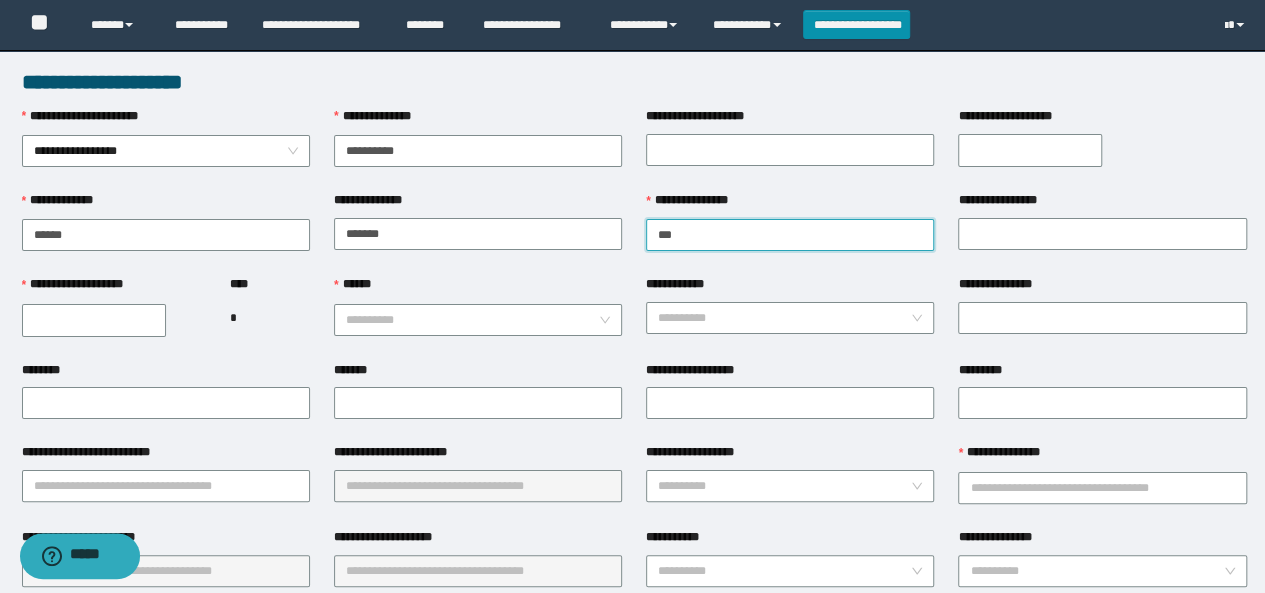 type on "*********" 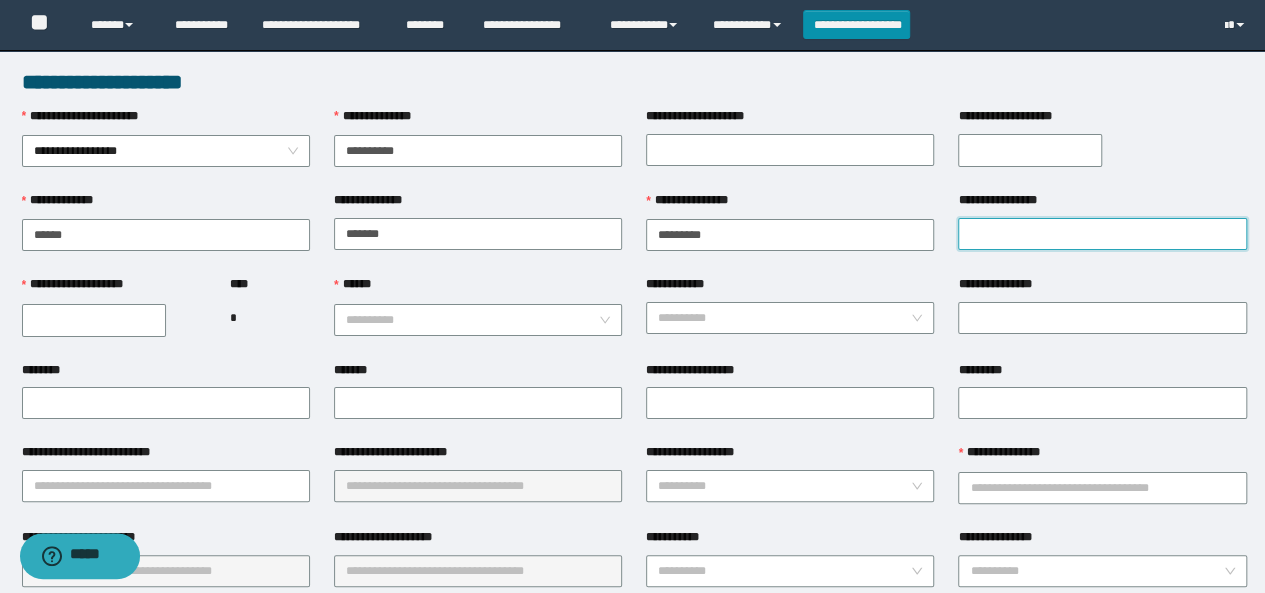 click on "**********" at bounding box center [1102, 234] 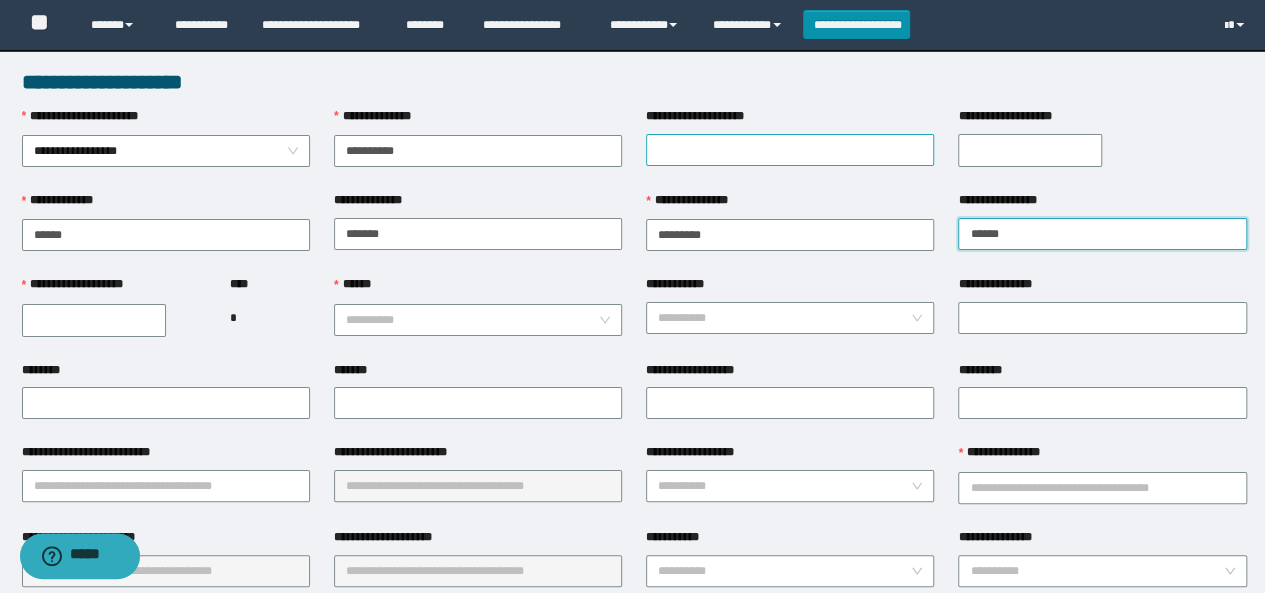 type on "******" 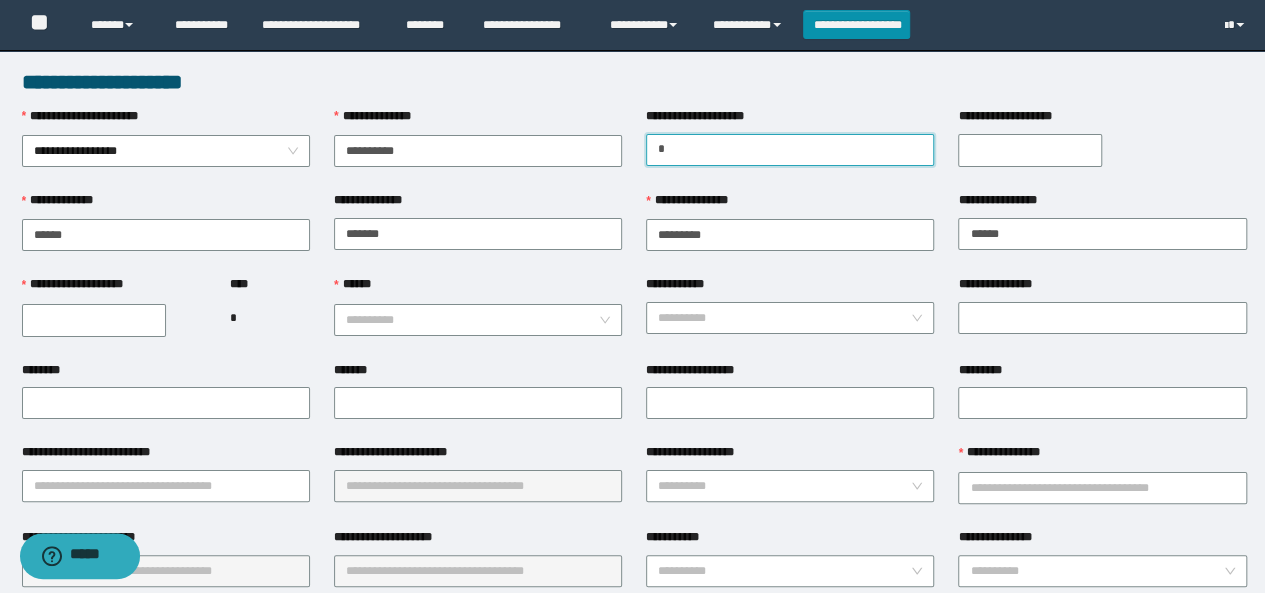 click on "*" at bounding box center (790, 150) 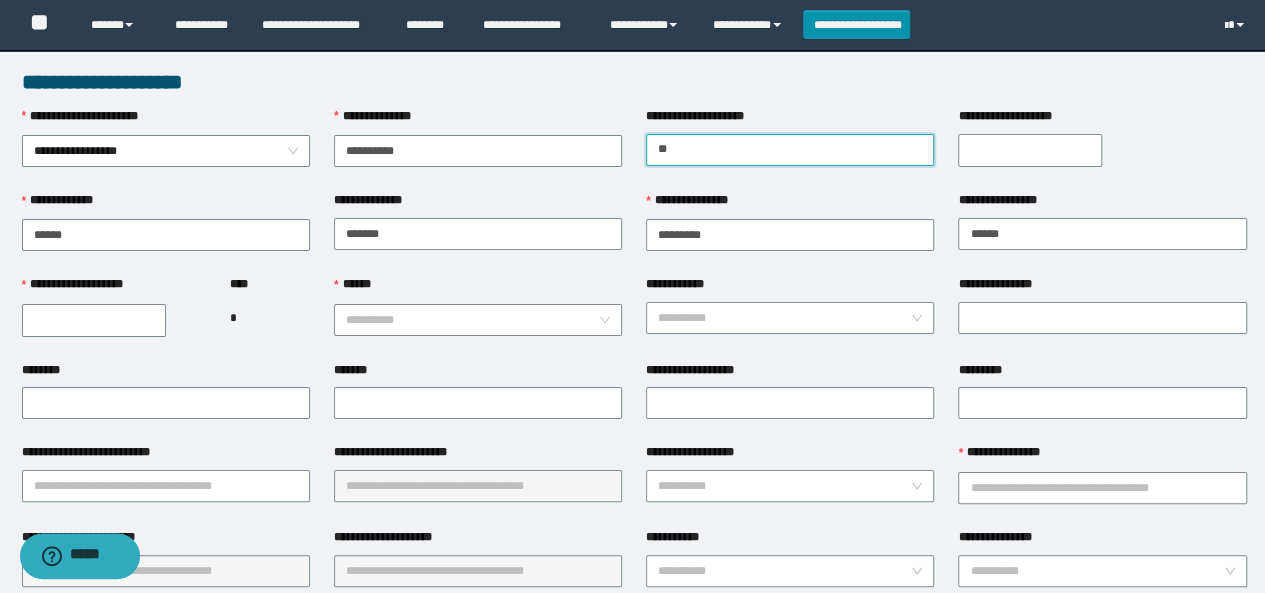 type on "**********" 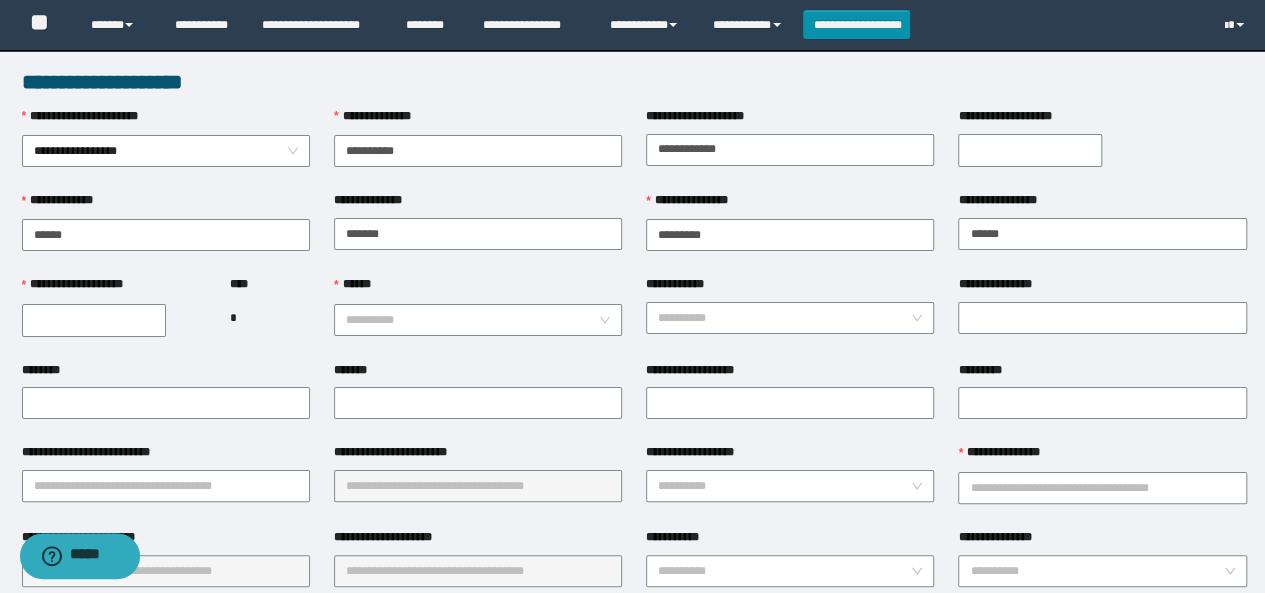 click on "**********" at bounding box center (94, 320) 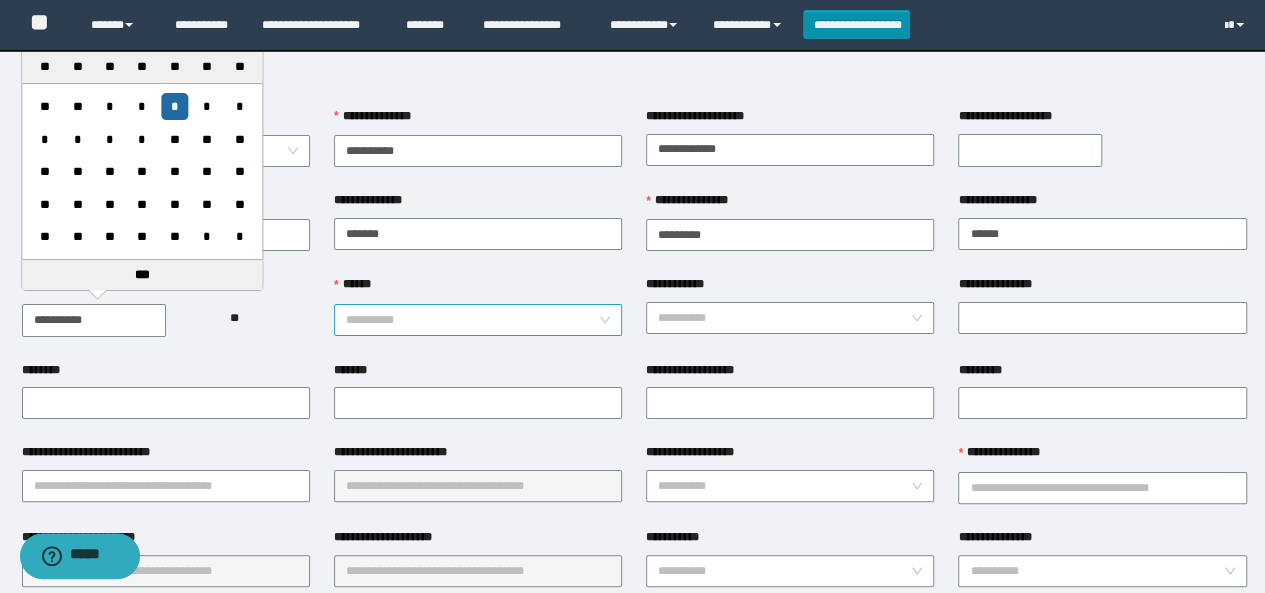 type on "**********" 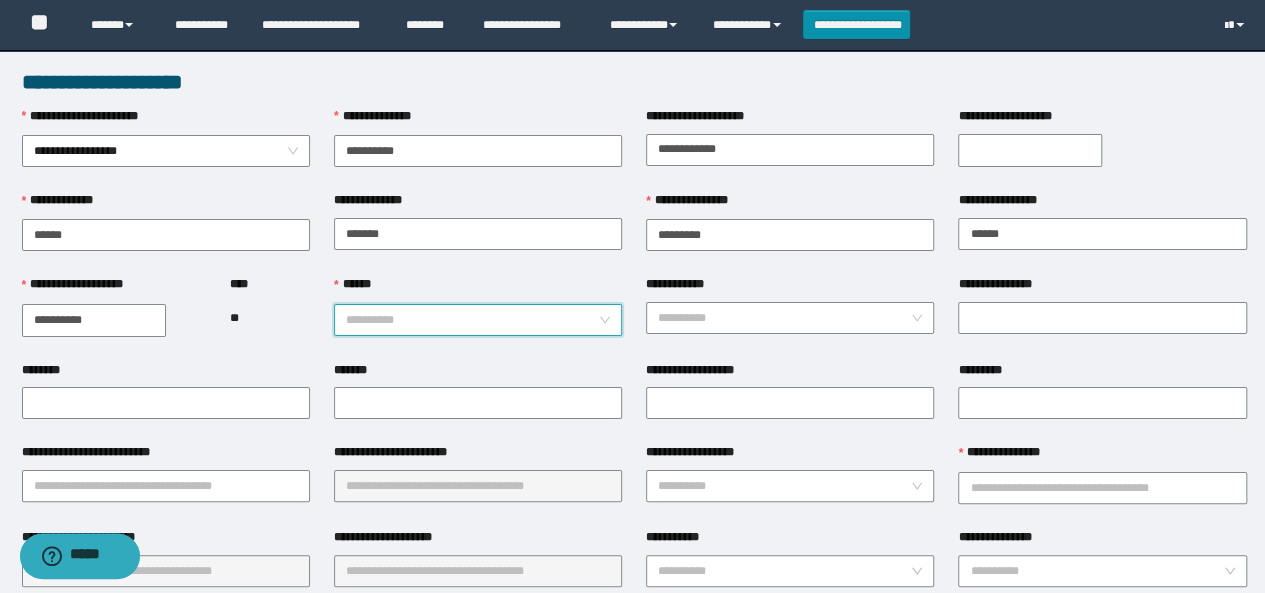drag, startPoint x: 419, startPoint y: 319, endPoint x: 350, endPoint y: 381, distance: 92.76314 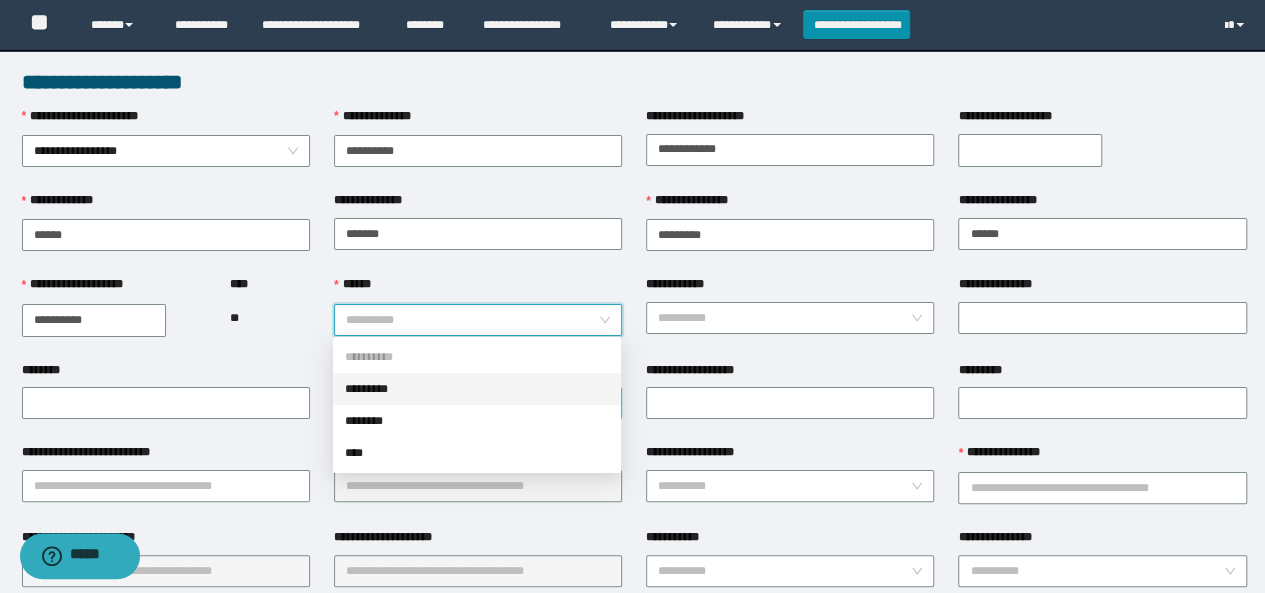 click on "*********" at bounding box center (477, 389) 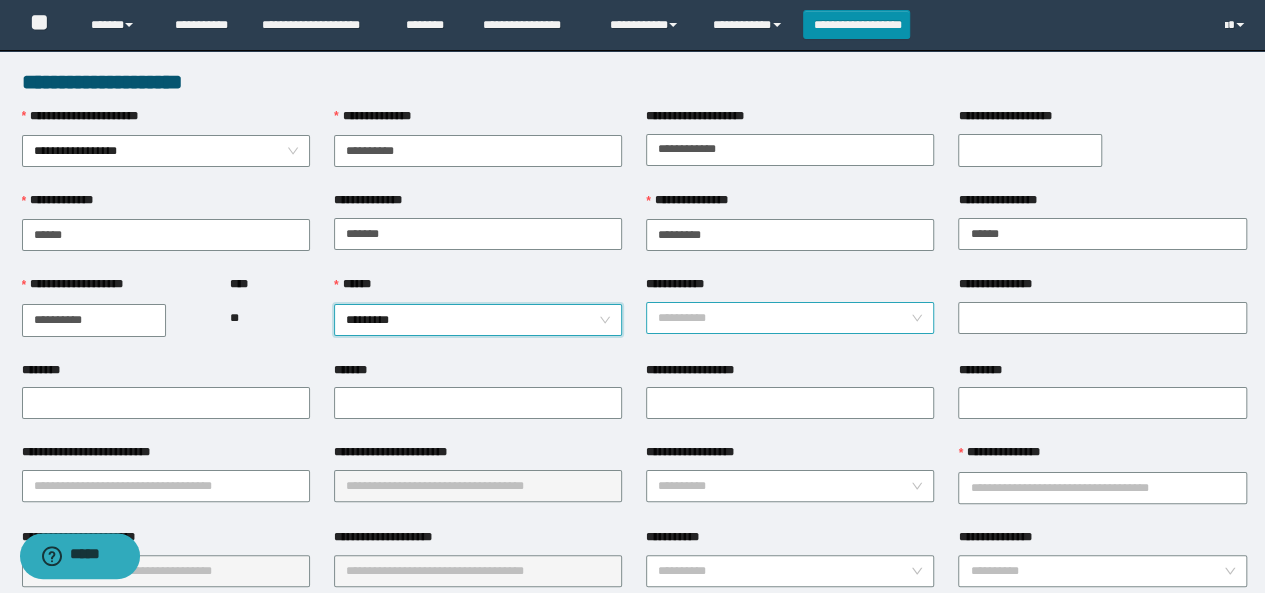 click on "**********" at bounding box center [784, 318] 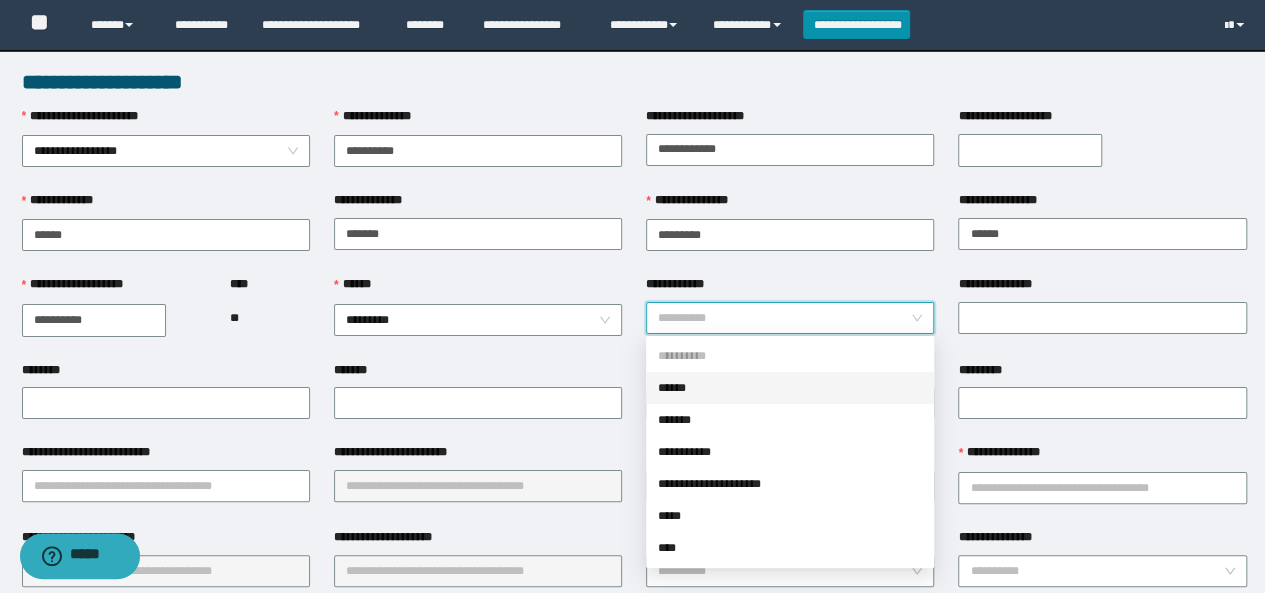 drag, startPoint x: 678, startPoint y: 390, endPoint x: 812, endPoint y: 349, distance: 140.13208 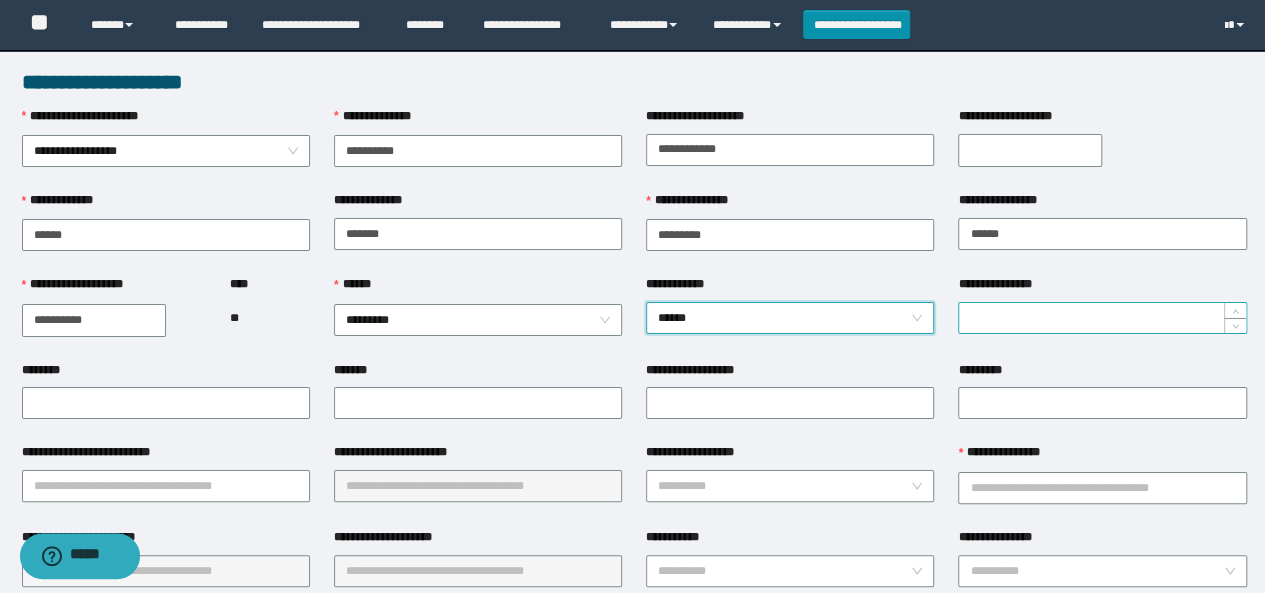 click on "**********" at bounding box center (1102, 318) 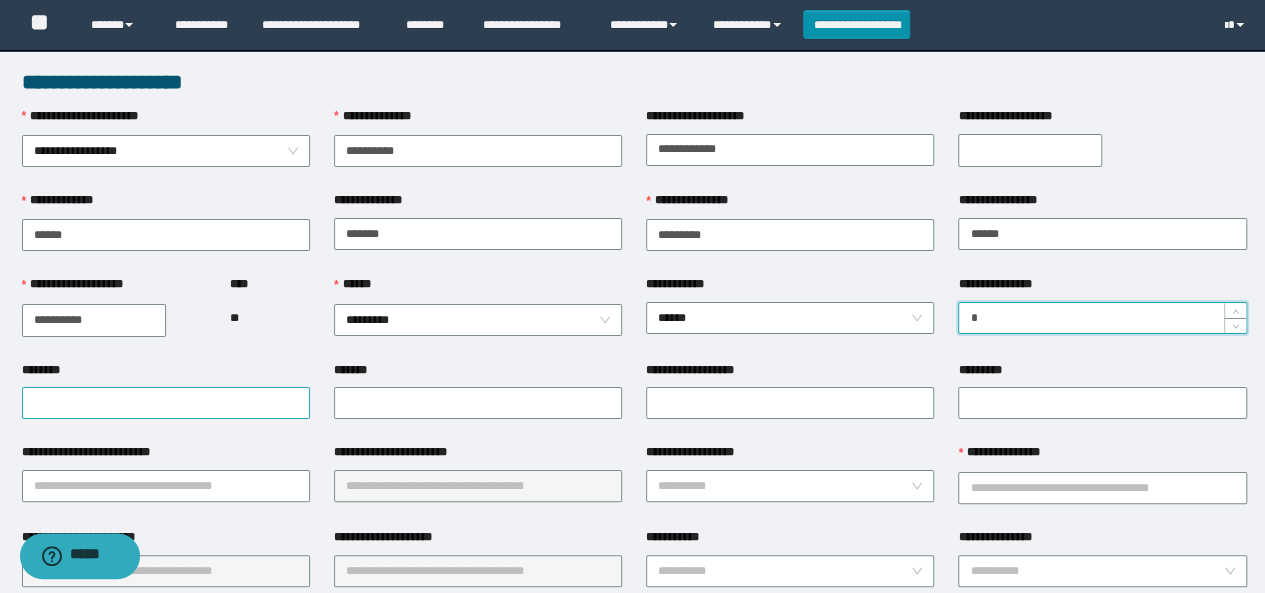 type on "*" 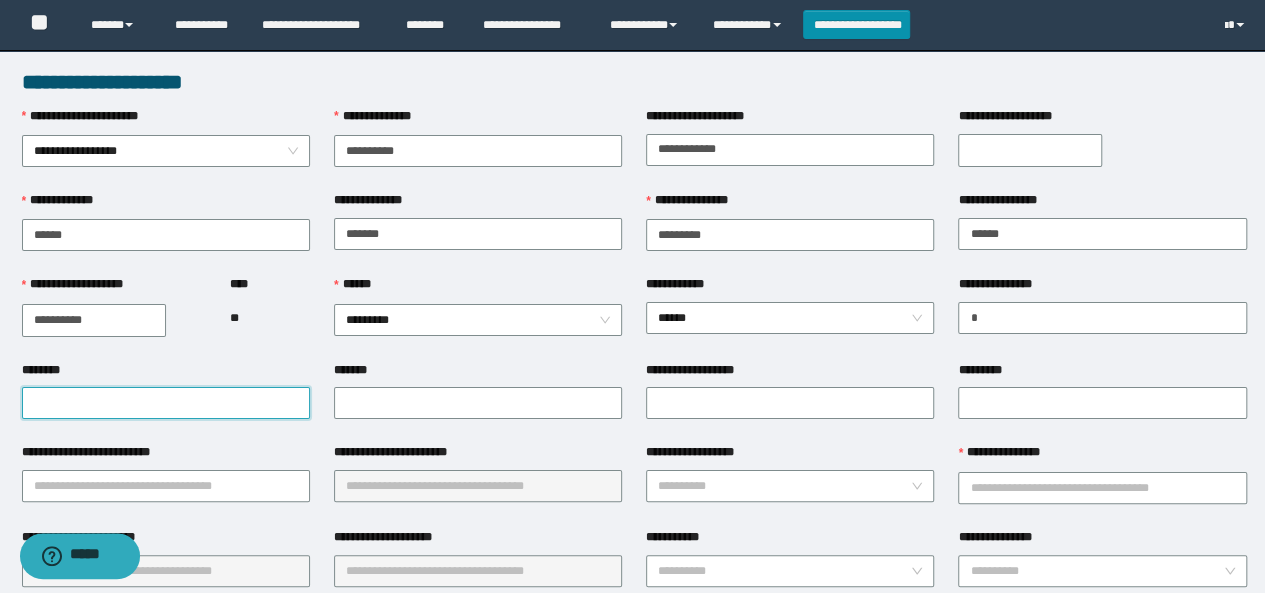 click on "********" at bounding box center [166, 403] 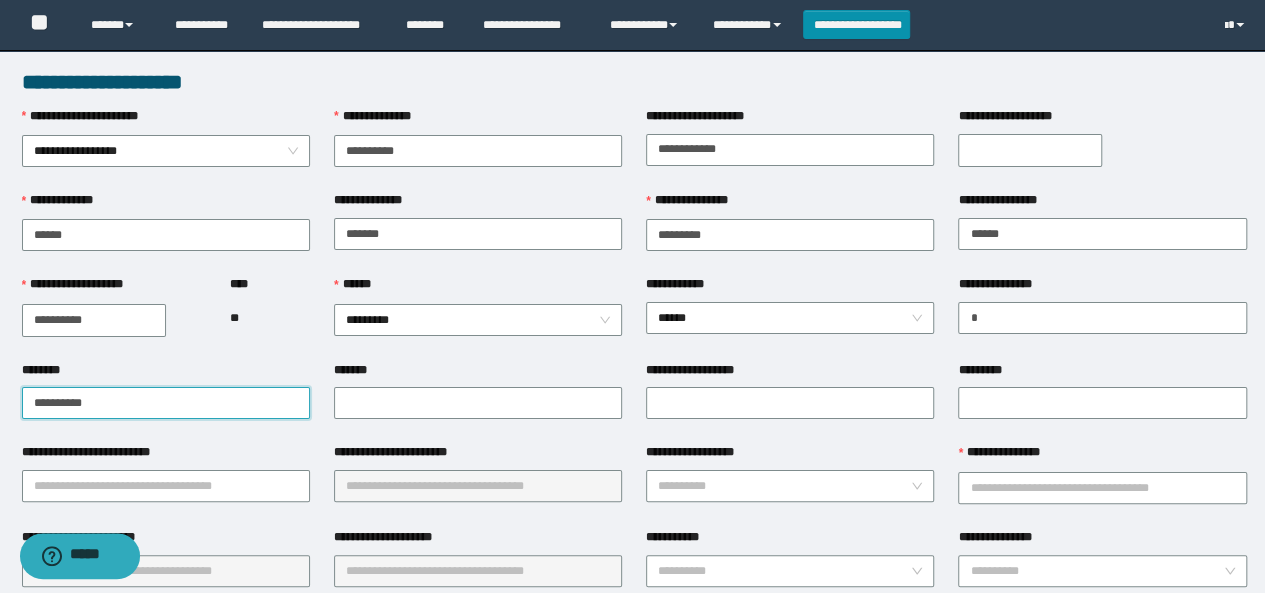 drag, startPoint x: 182, startPoint y: 401, endPoint x: 0, endPoint y: 394, distance: 182.13457 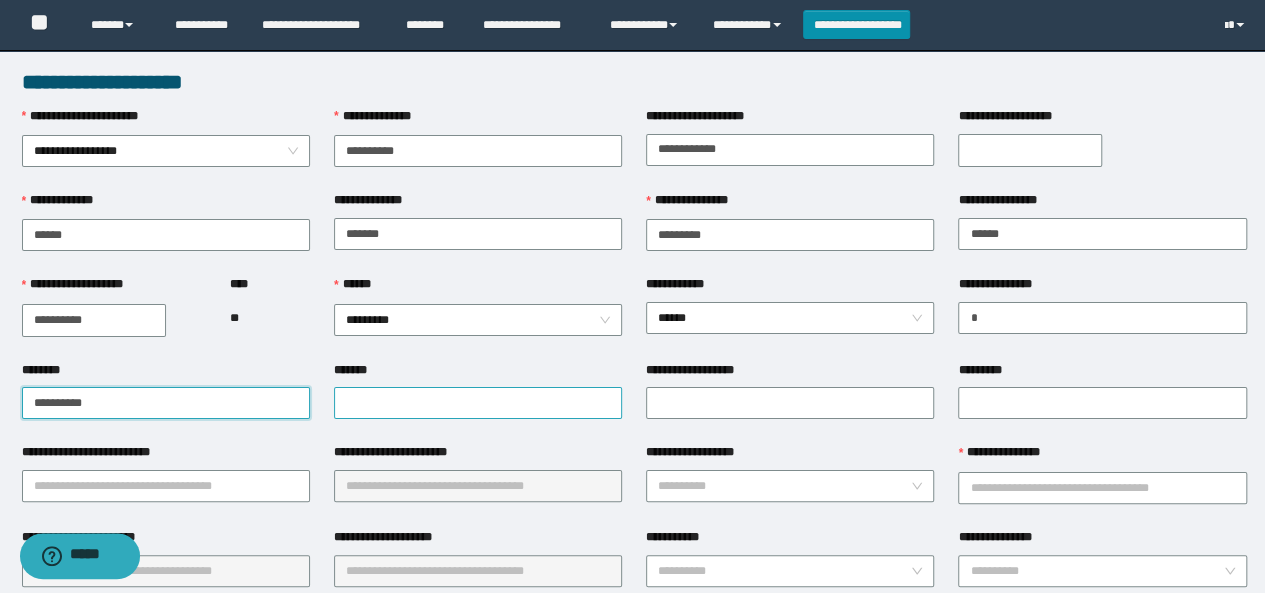 type on "**********" 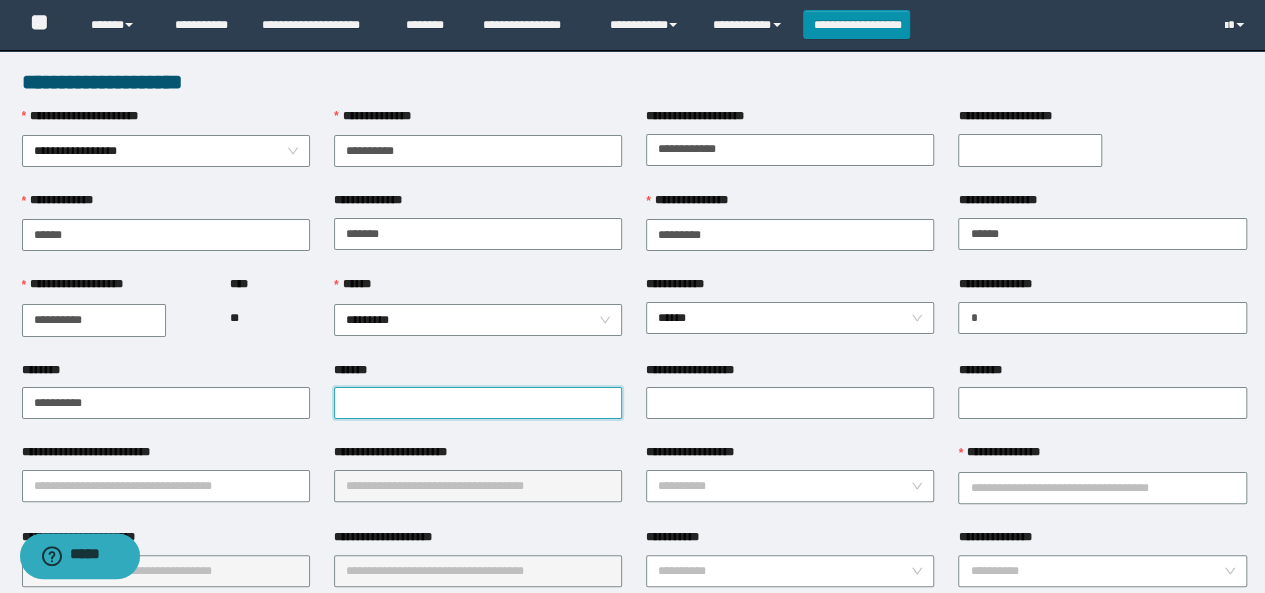 click on "*******" at bounding box center (478, 403) 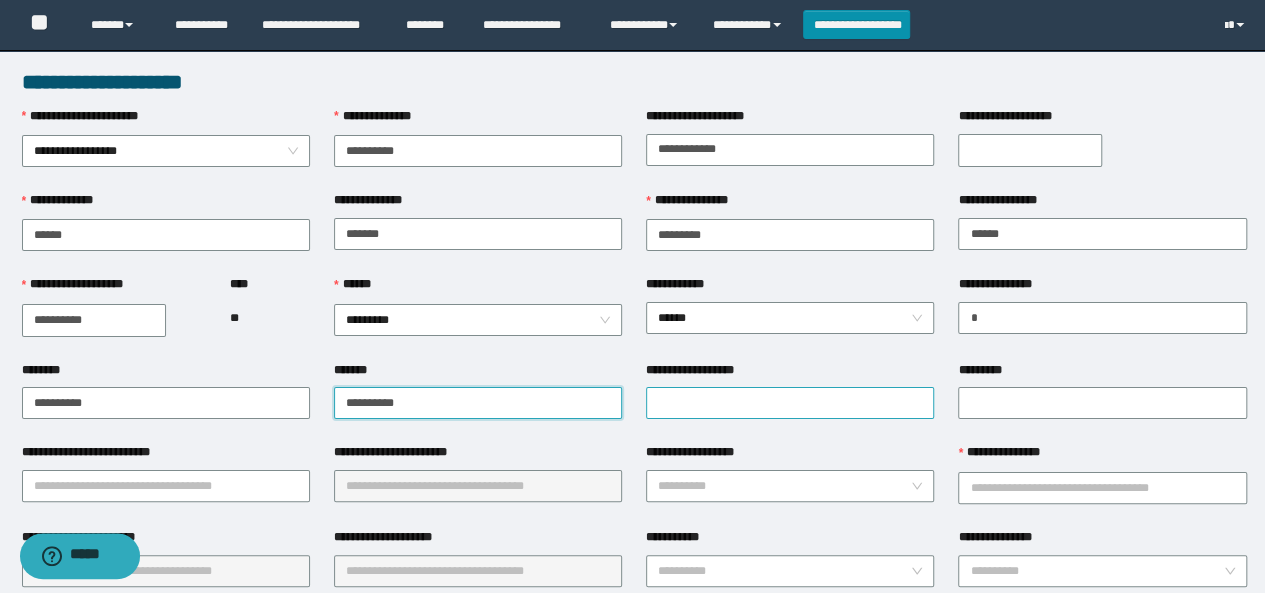 type on "**********" 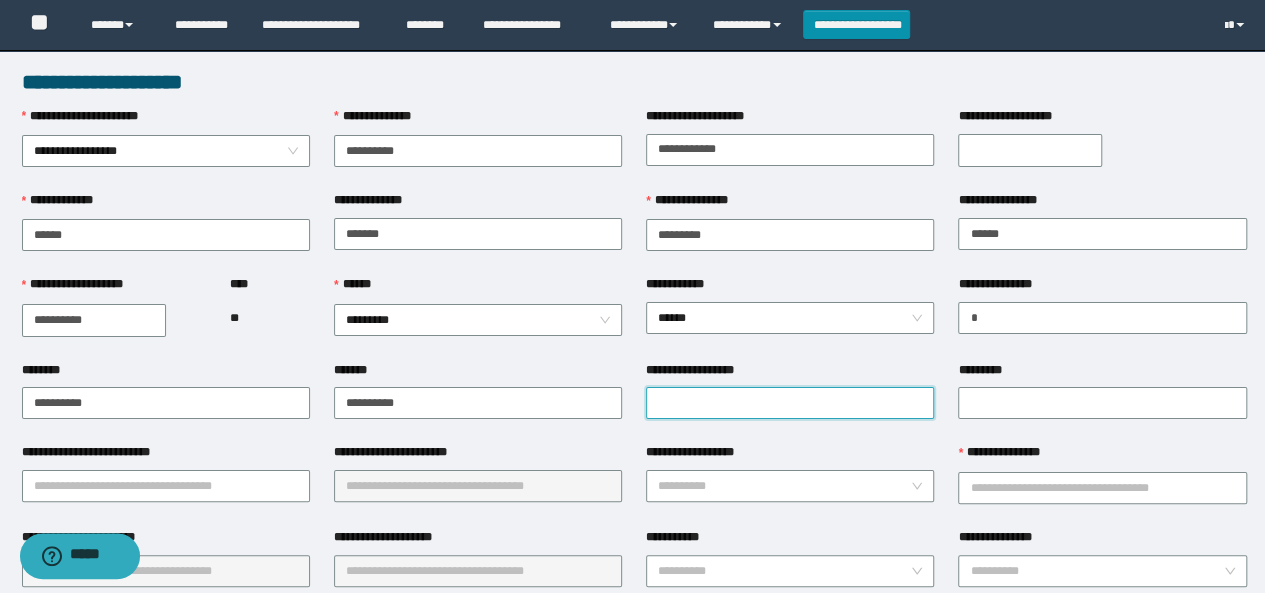 click on "**********" at bounding box center [790, 403] 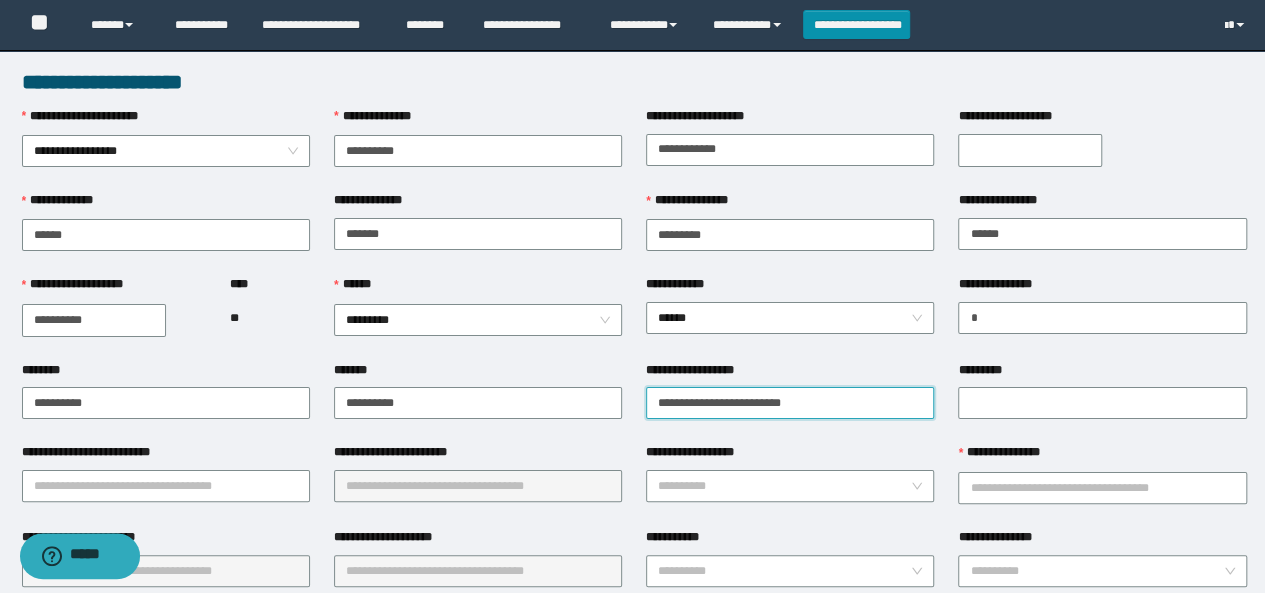 type on "**********" 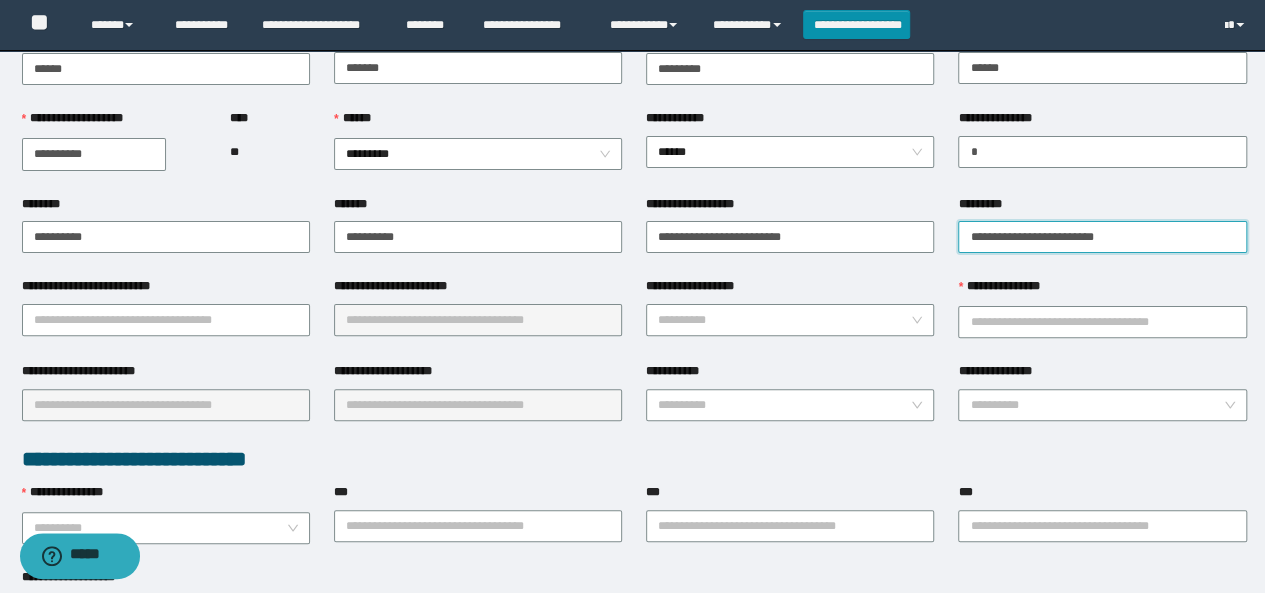 scroll, scrollTop: 200, scrollLeft: 0, axis: vertical 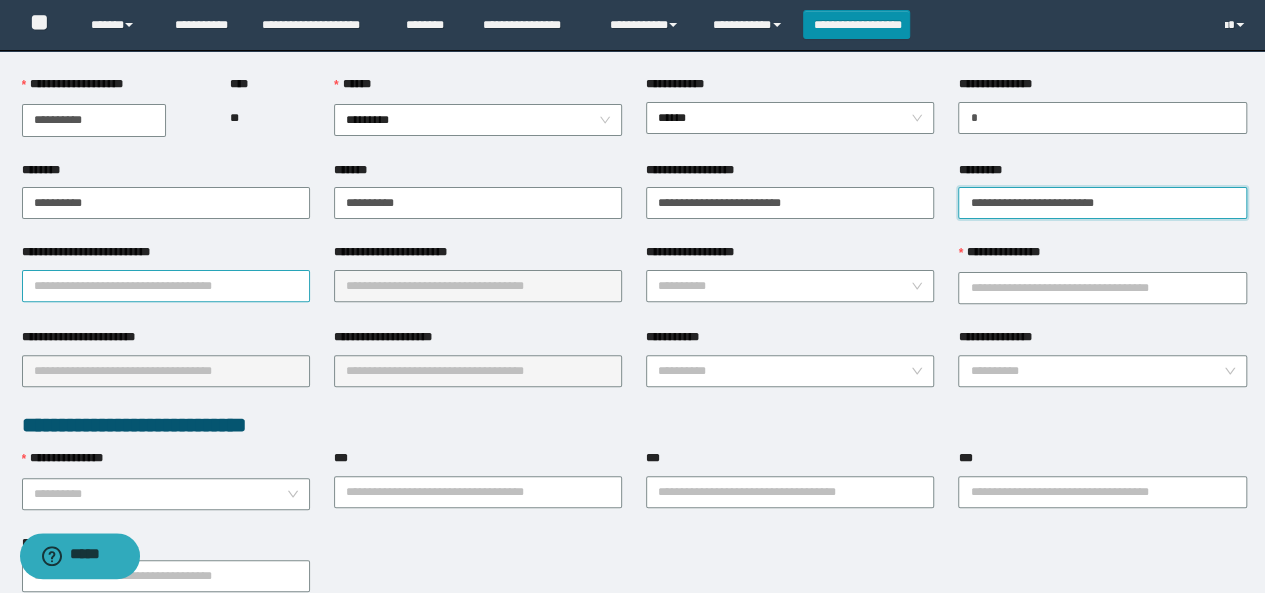type on "**********" 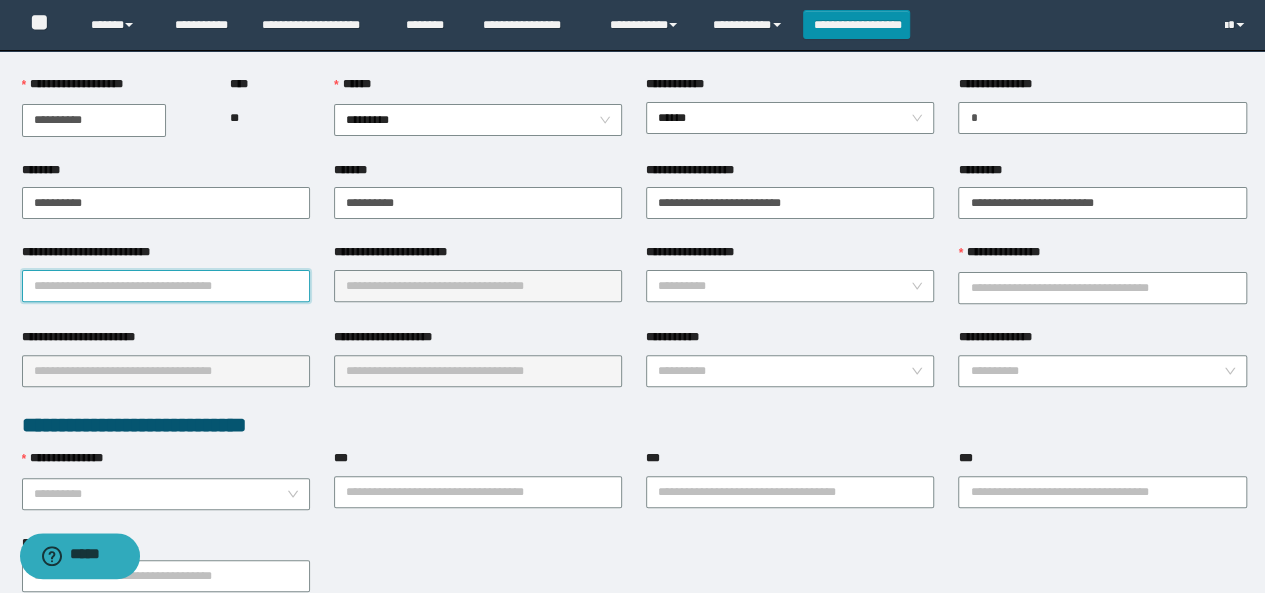 click on "**********" at bounding box center (166, 286) 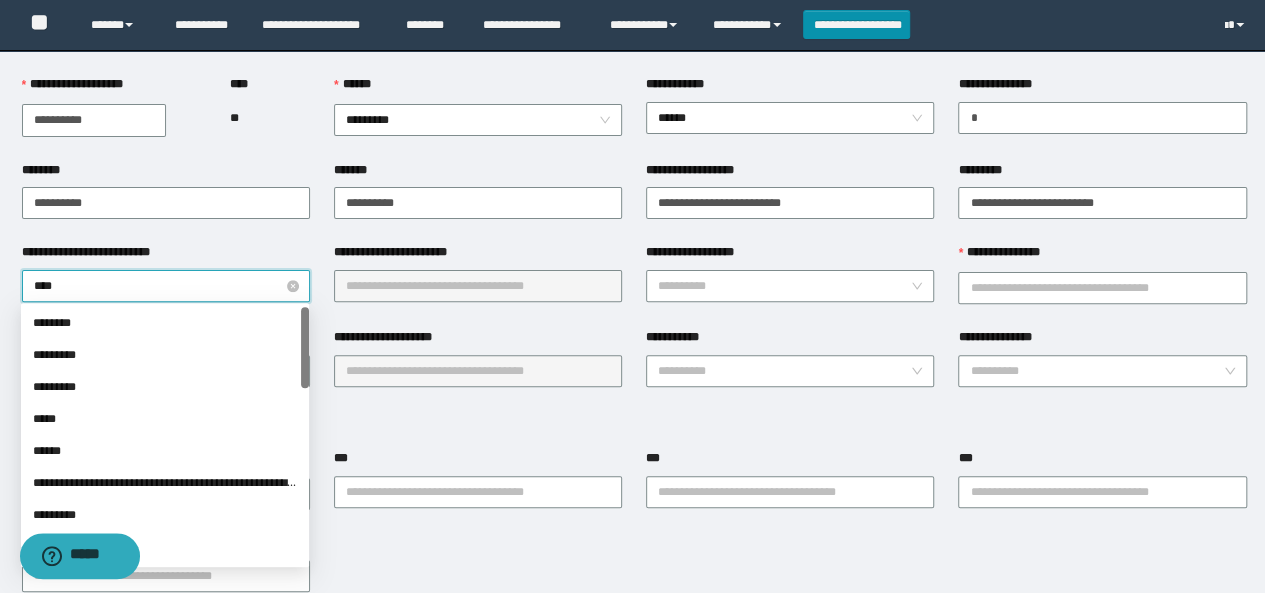 type on "*****" 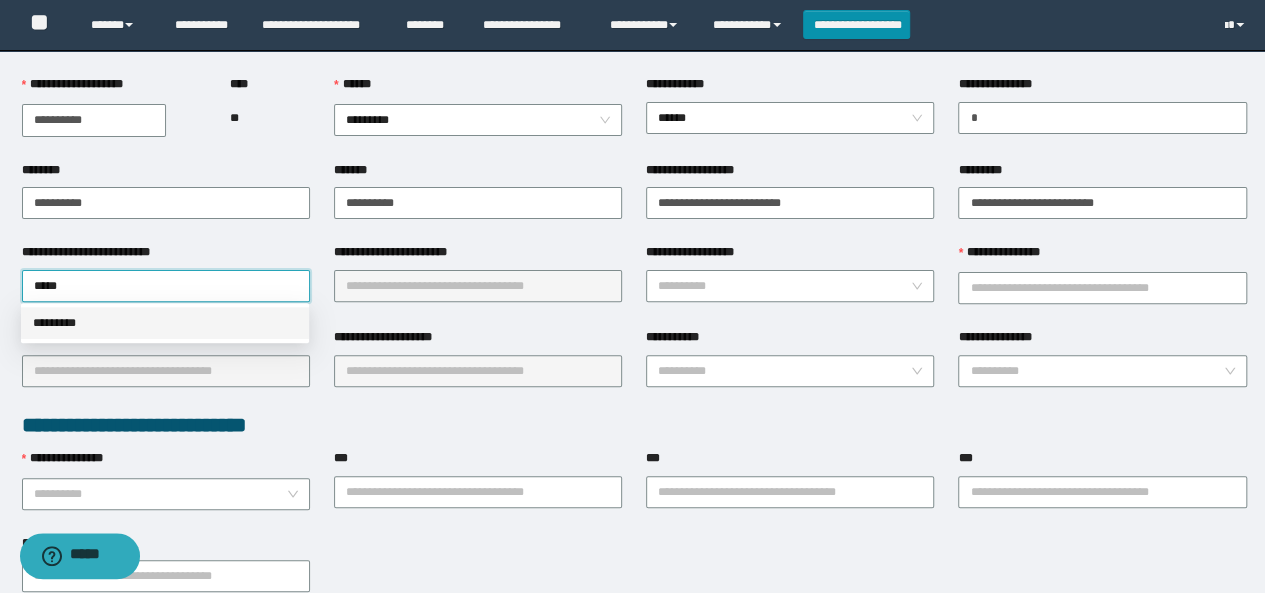 click on "*********" at bounding box center [165, 323] 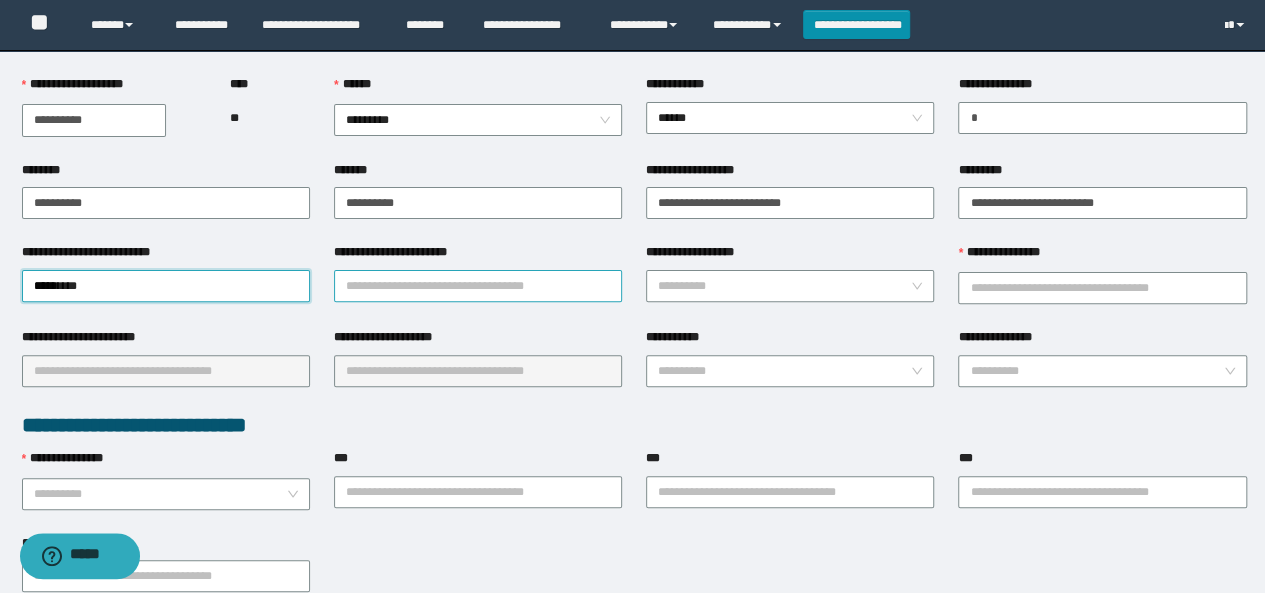 click on "**********" at bounding box center (478, 286) 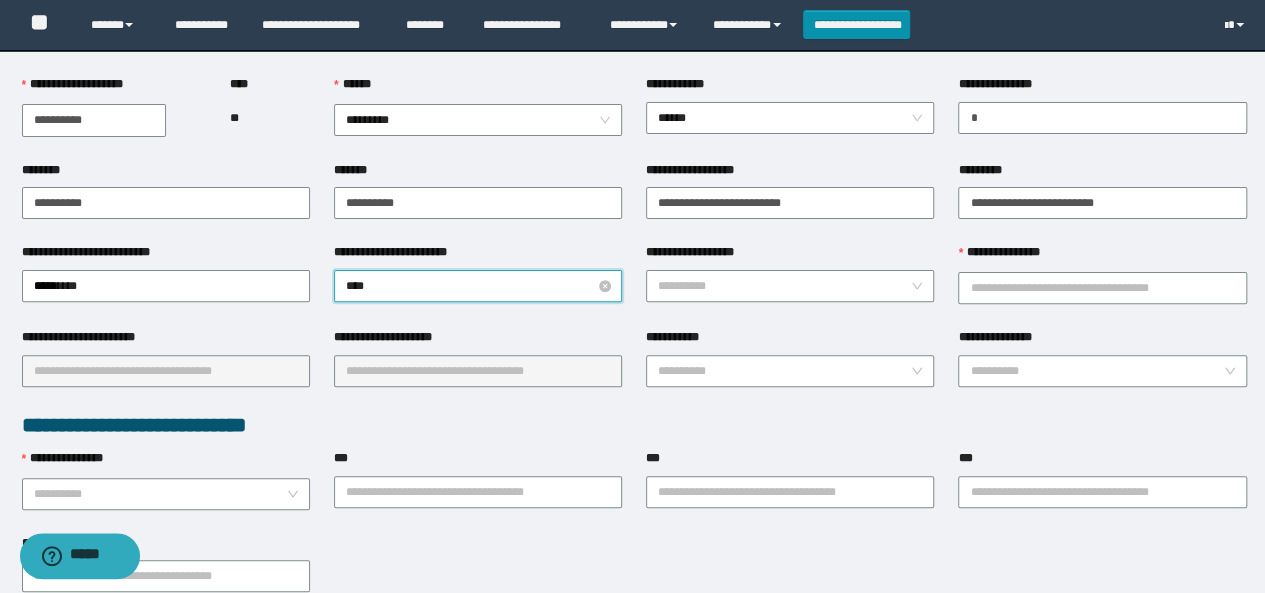 type on "*****" 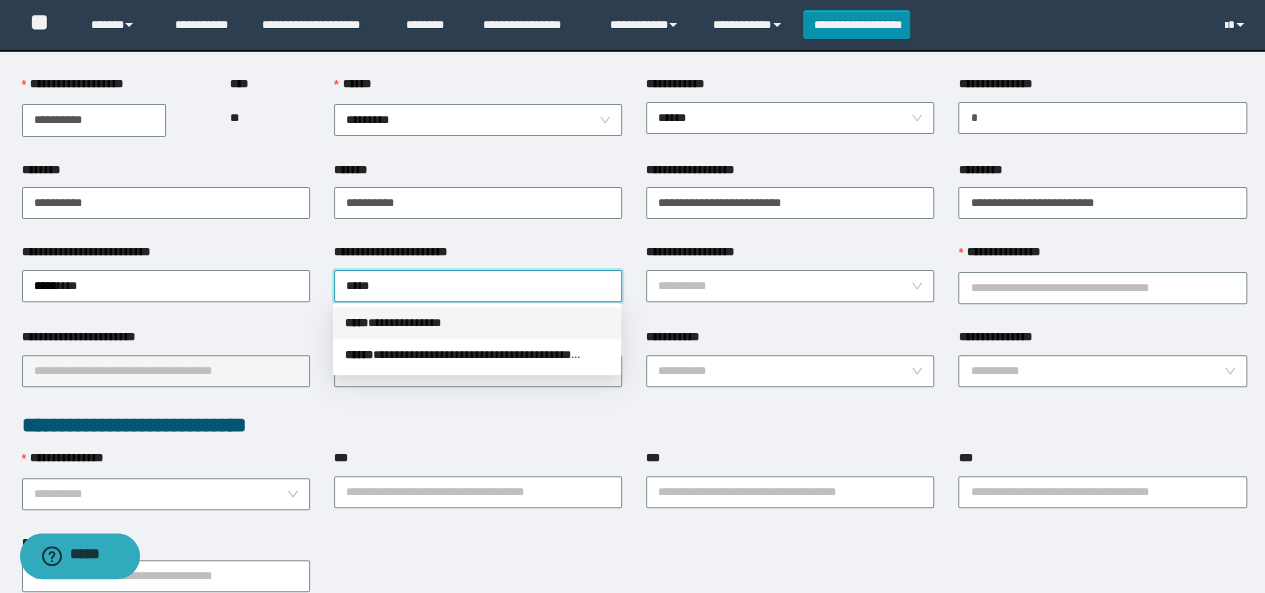 click on "**********" at bounding box center [477, 323] 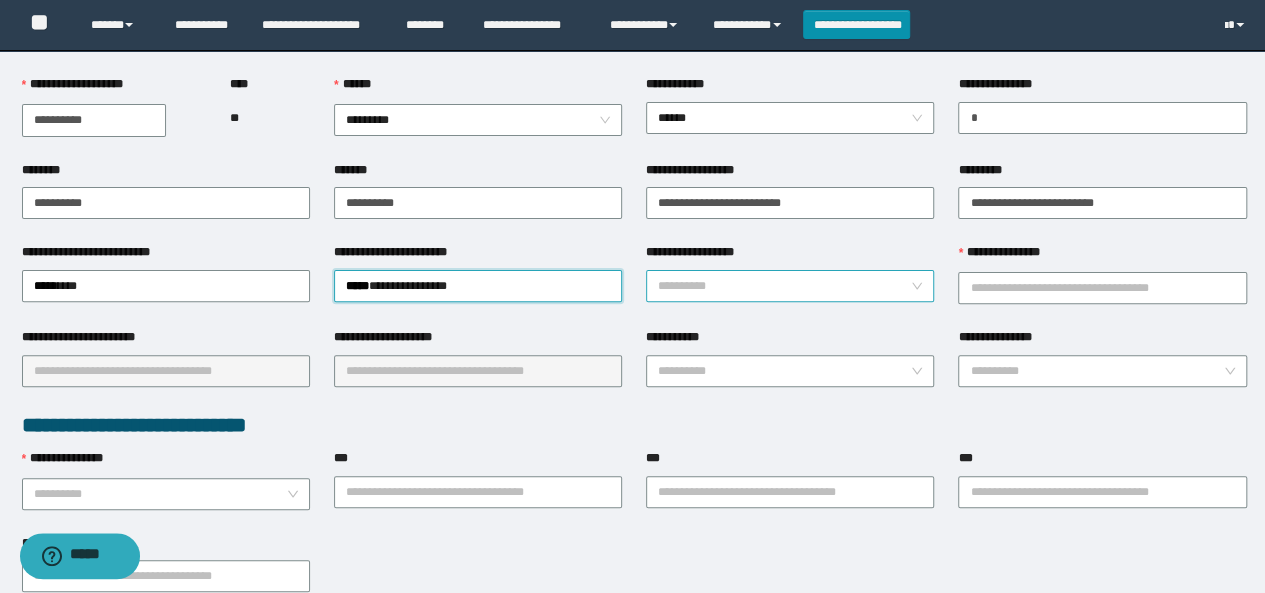 click on "**********" at bounding box center (784, 286) 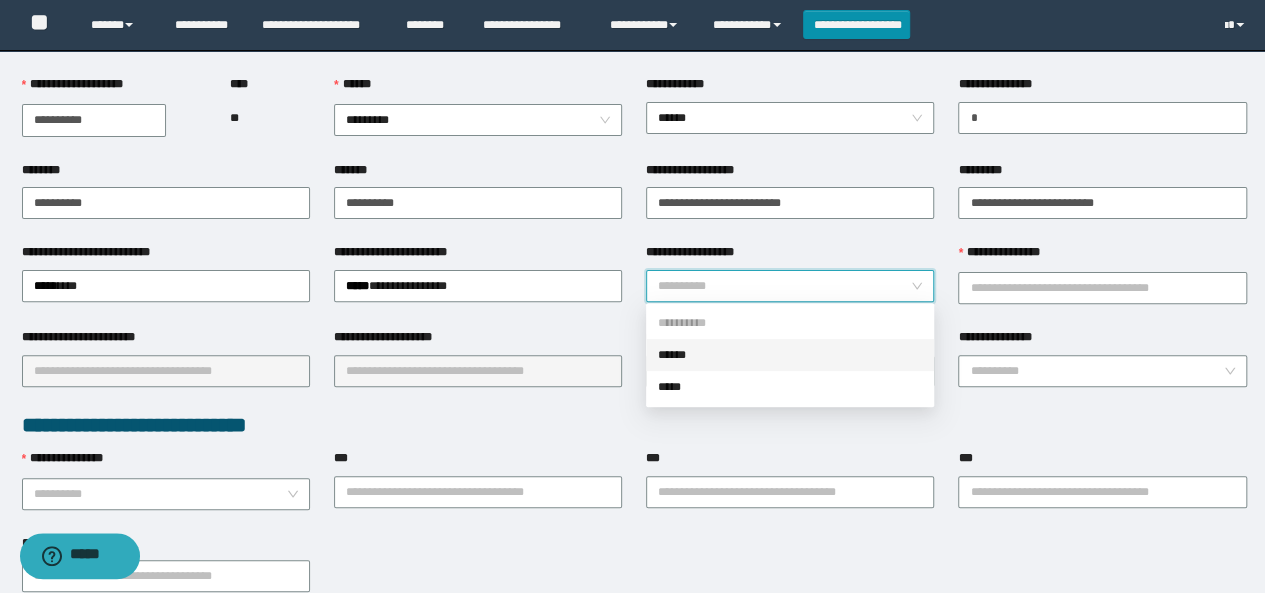 drag, startPoint x: 686, startPoint y: 354, endPoint x: 922, endPoint y: 299, distance: 242.32416 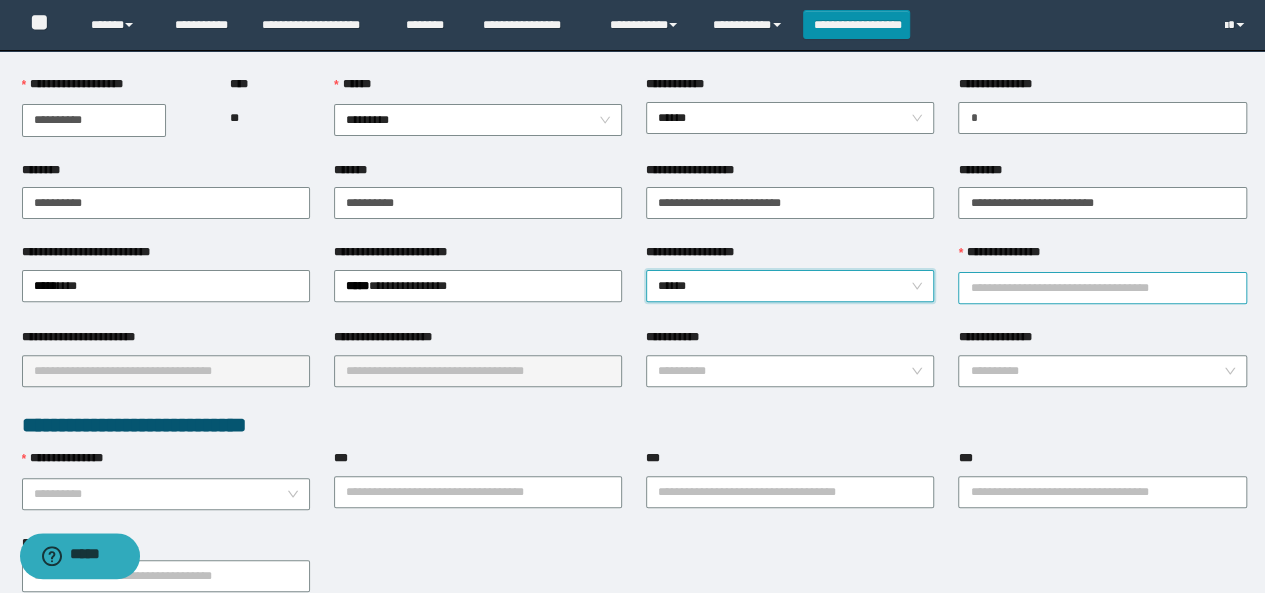 click on "**********" at bounding box center [1102, 288] 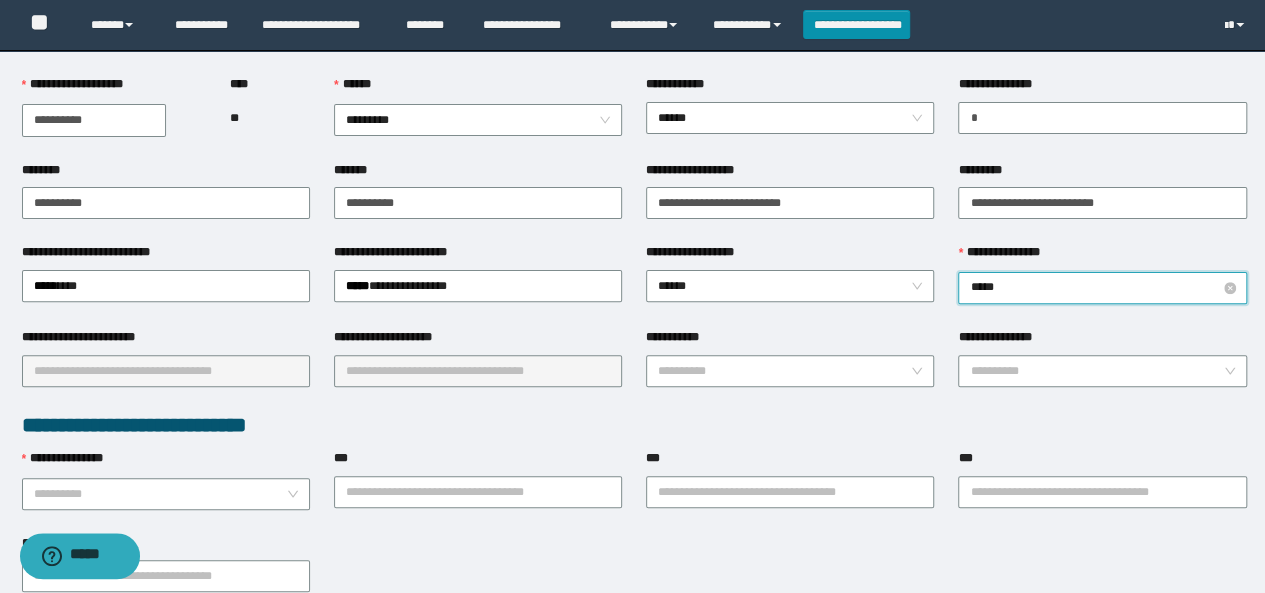 type on "******" 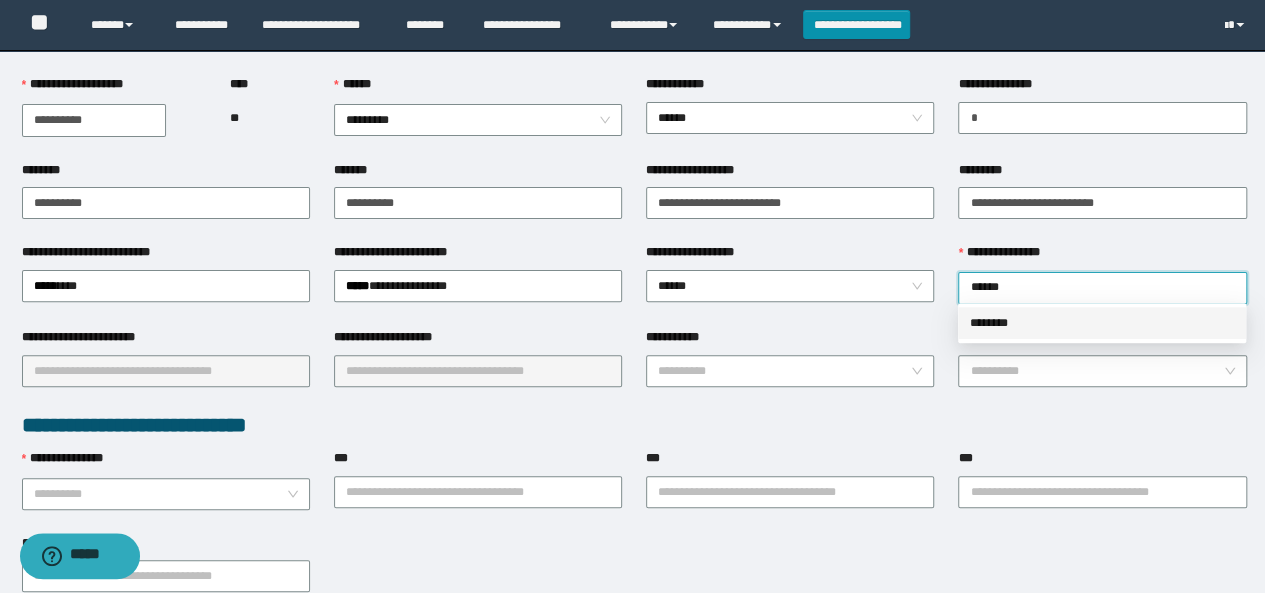 drag, startPoint x: 990, startPoint y: 326, endPoint x: 502, endPoint y: 325, distance: 488.00104 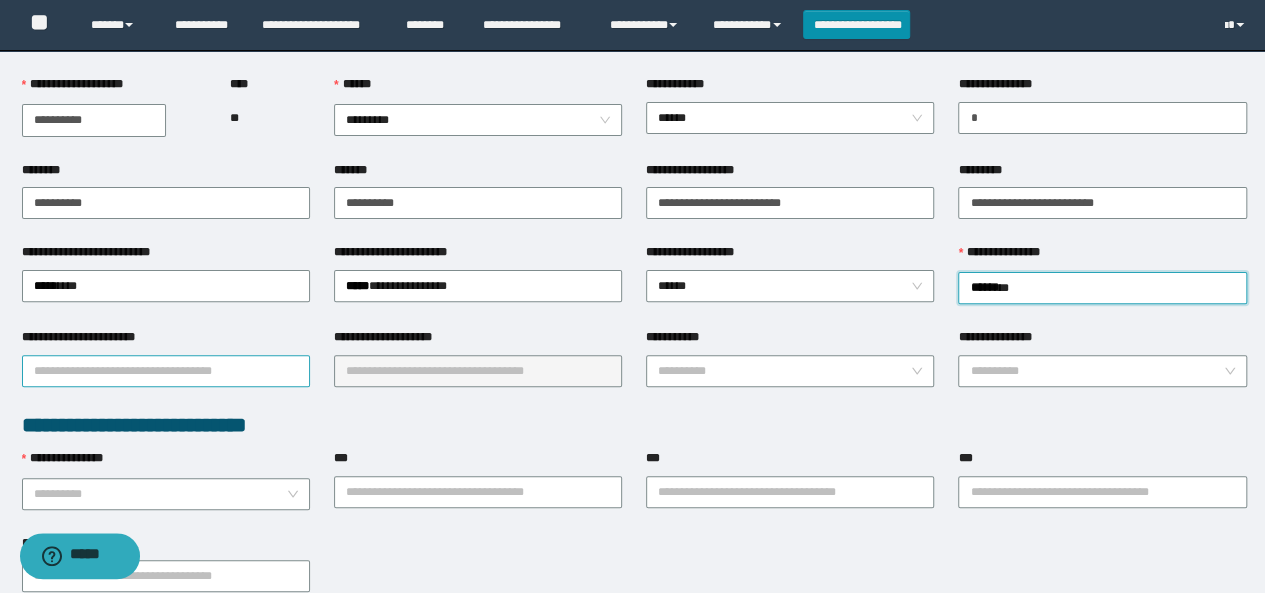 click on "**********" at bounding box center [166, 371] 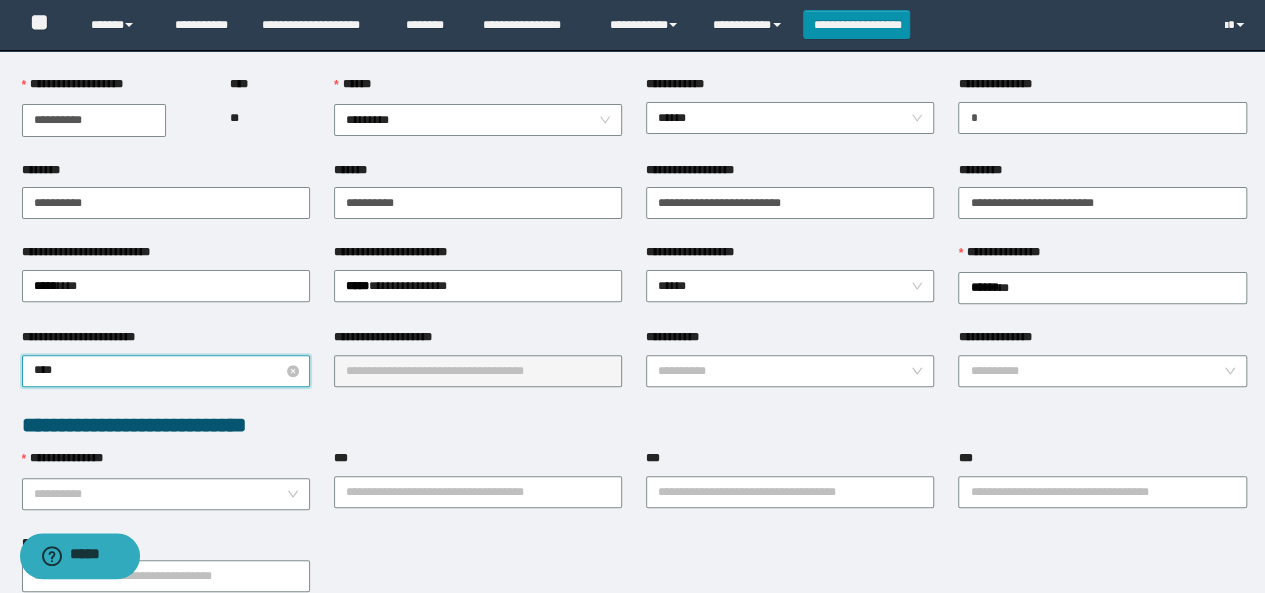 type on "*****" 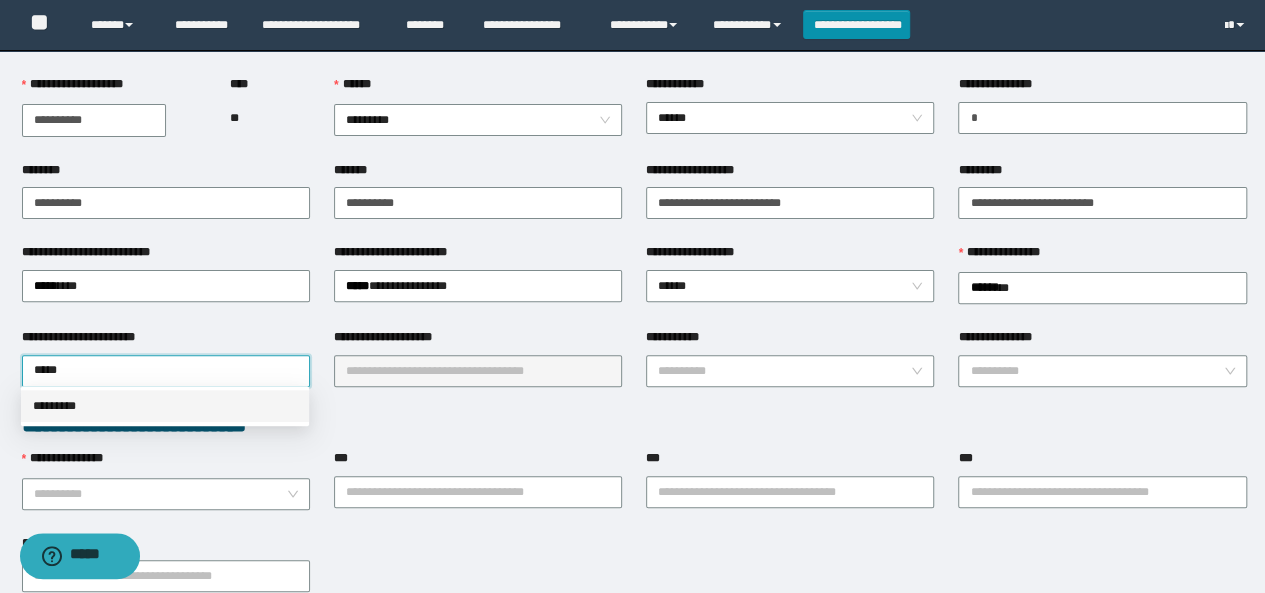drag, startPoint x: 69, startPoint y: 403, endPoint x: 404, endPoint y: 382, distance: 335.65756 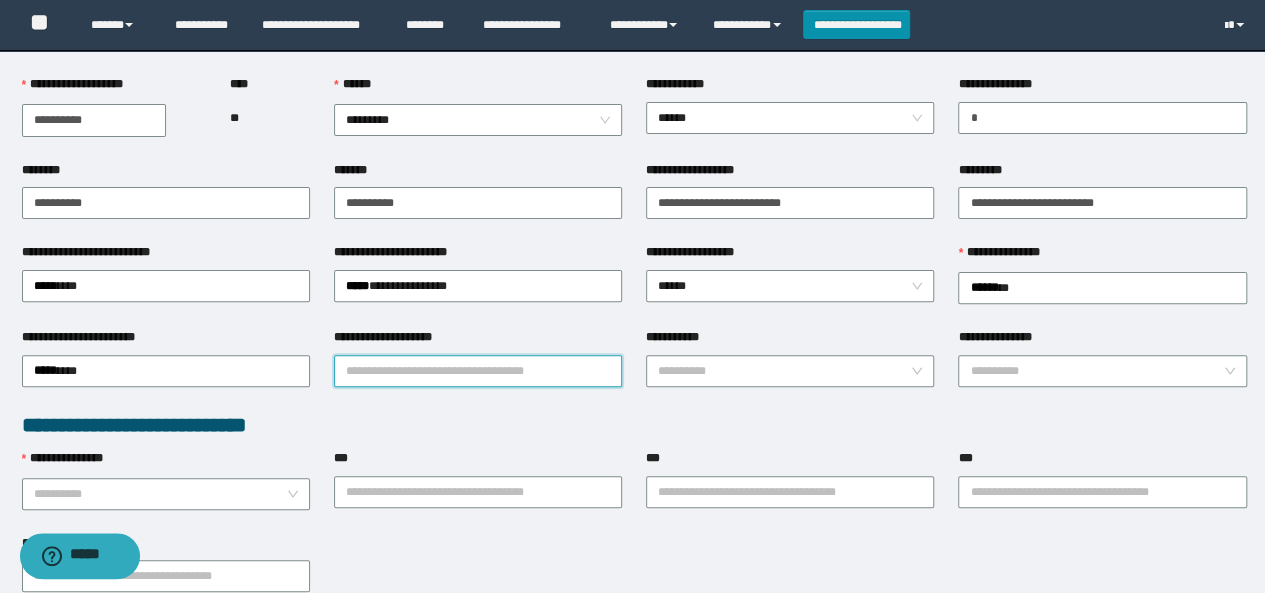 click on "**********" at bounding box center [478, 371] 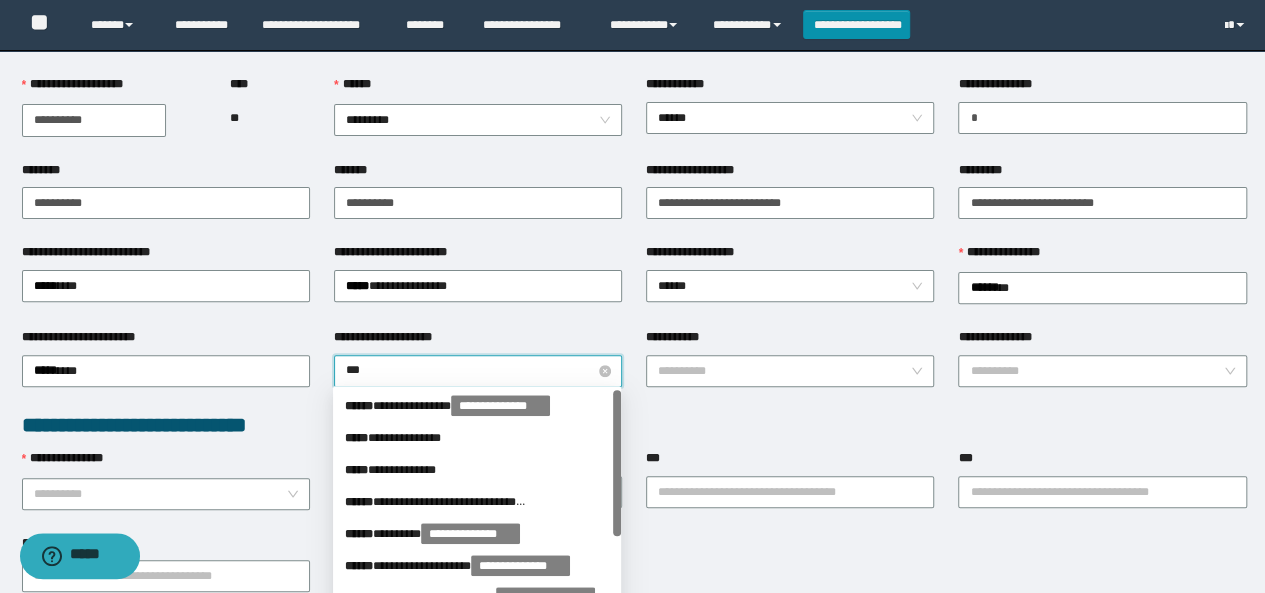 type on "****" 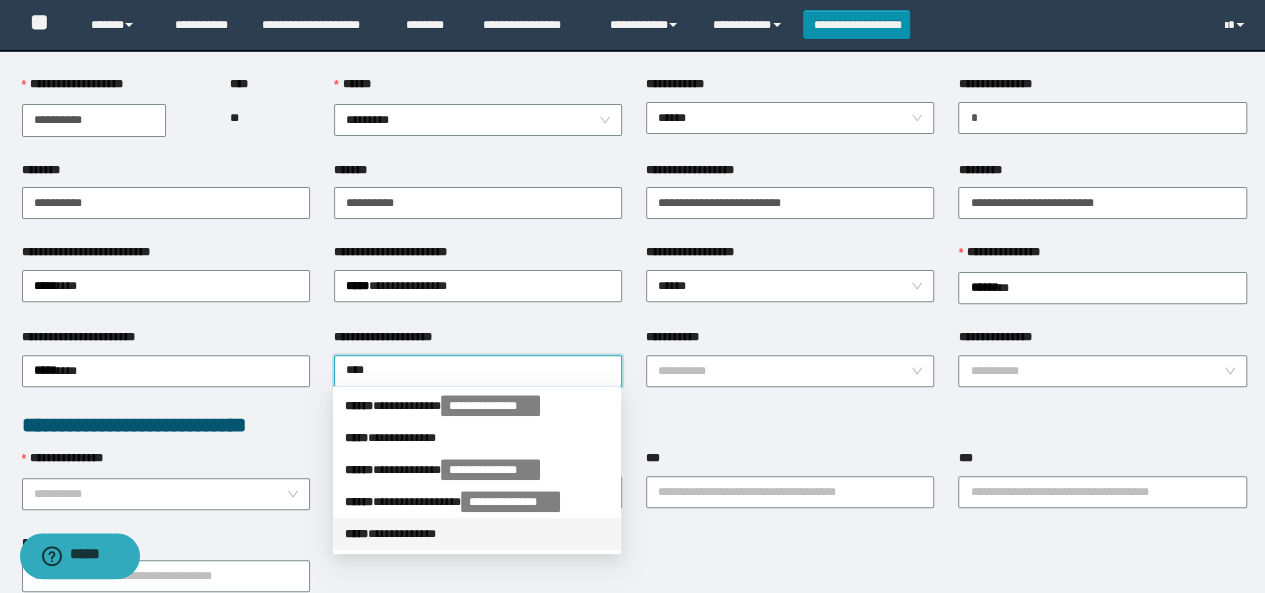 click on "**********" at bounding box center (477, 534) 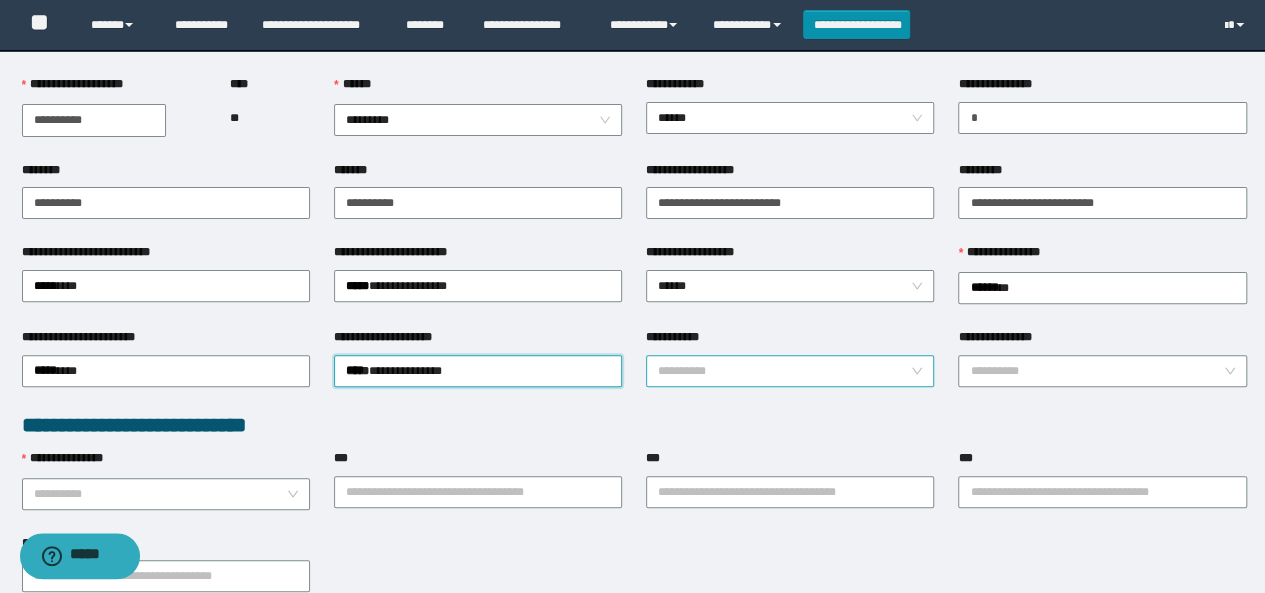 click on "**********" at bounding box center (784, 371) 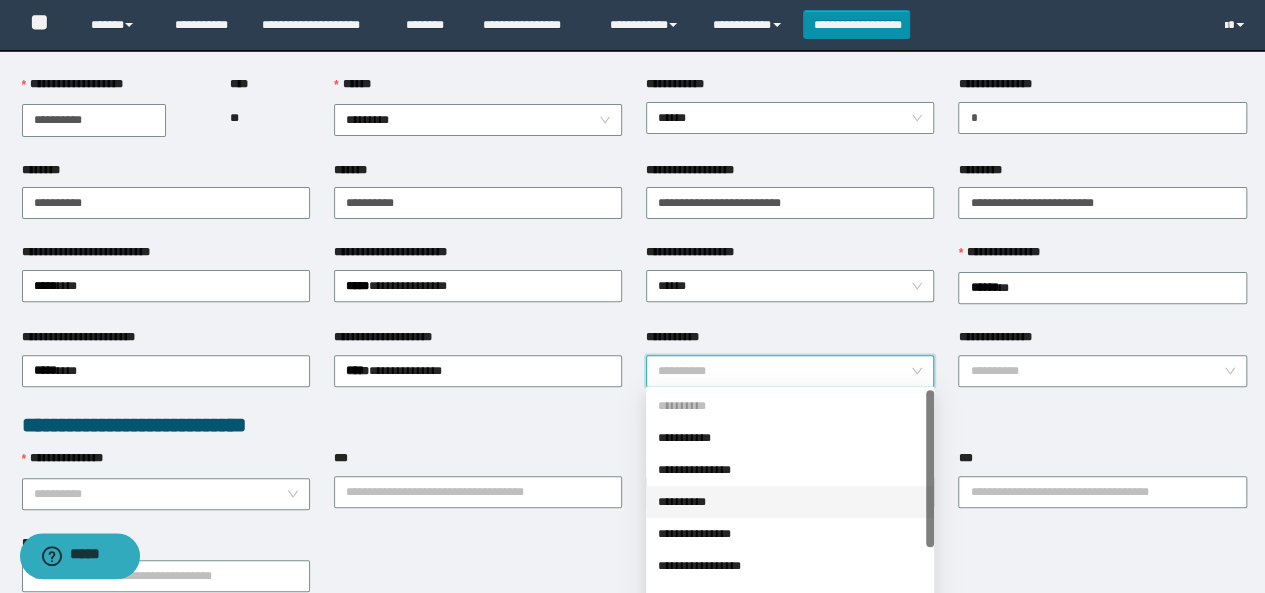 scroll, scrollTop: 160, scrollLeft: 0, axis: vertical 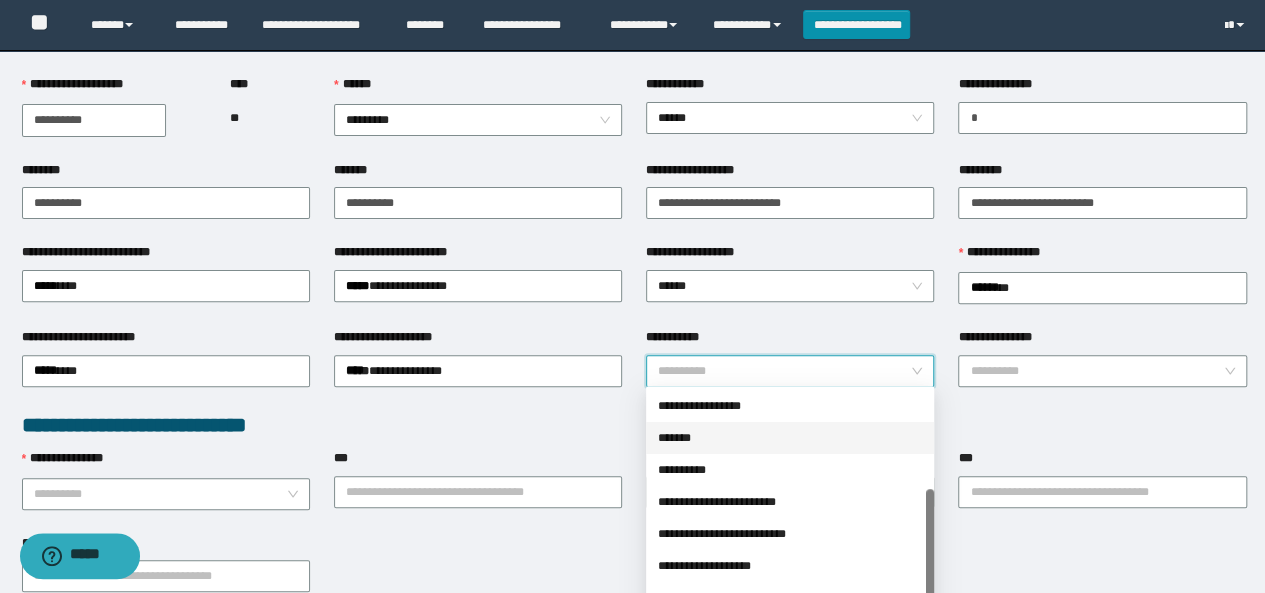 drag, startPoint x: 690, startPoint y: 438, endPoint x: 686, endPoint y: 449, distance: 11.7046995 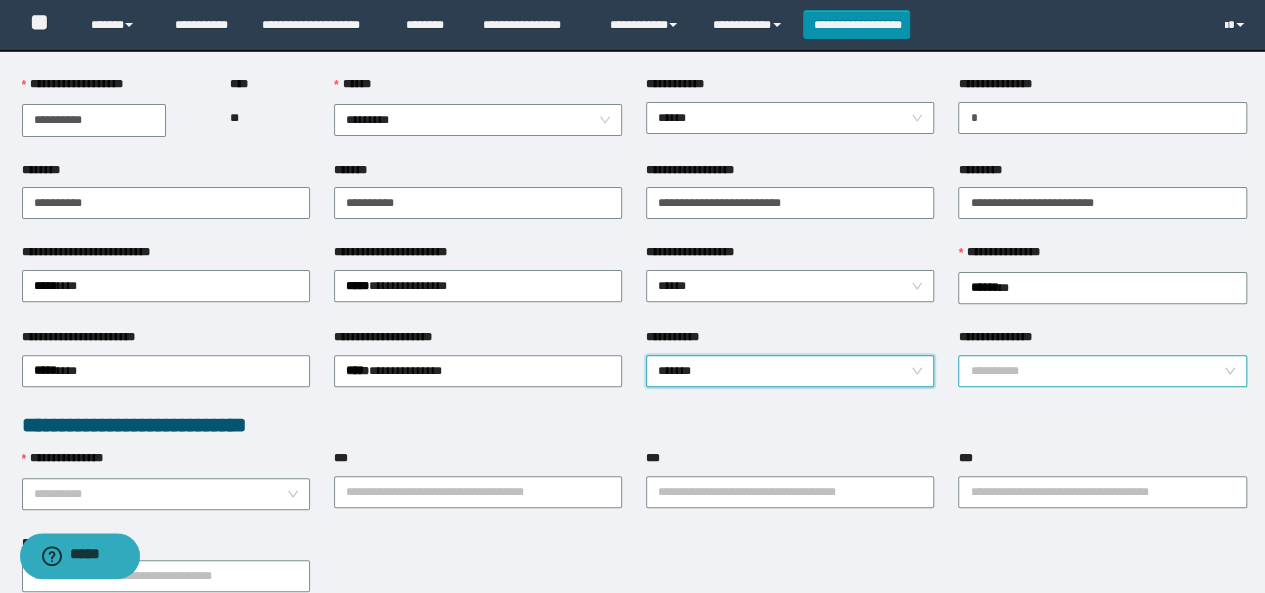 click on "**********" at bounding box center (1096, 371) 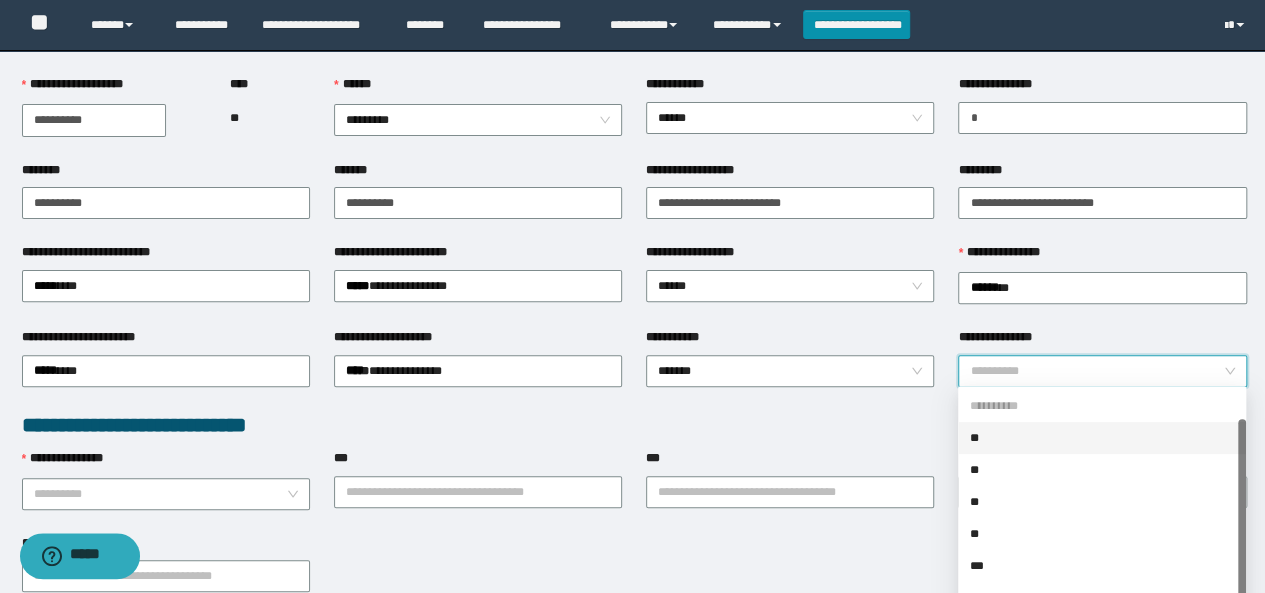 scroll, scrollTop: 290, scrollLeft: 0, axis: vertical 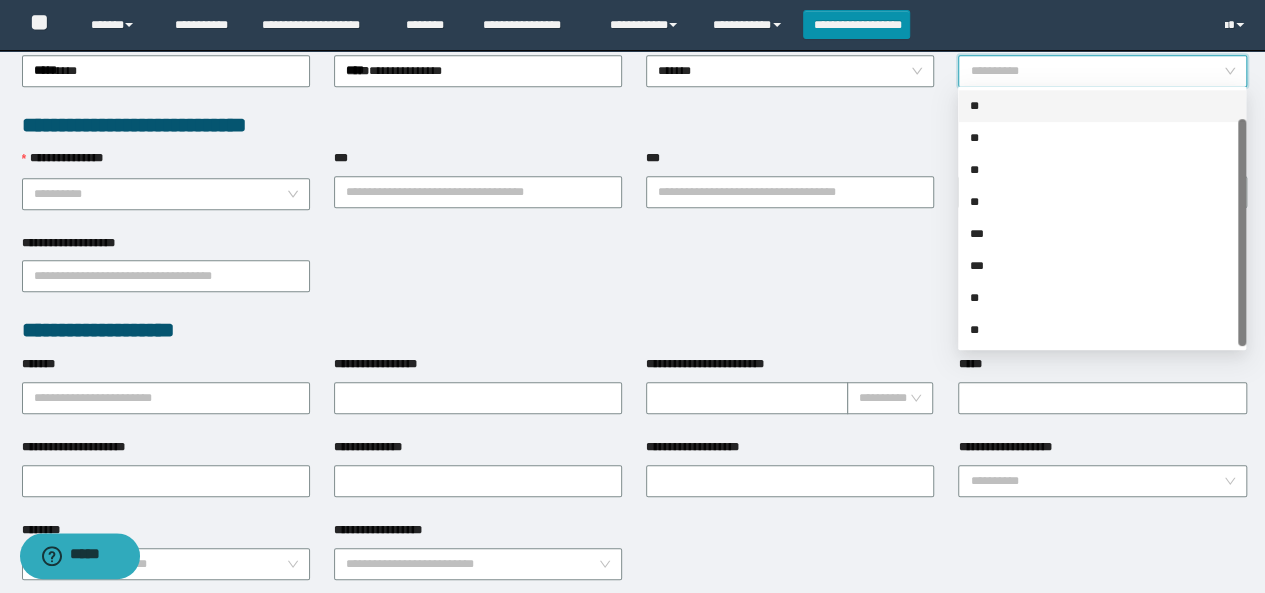click on "**" at bounding box center (1102, 106) 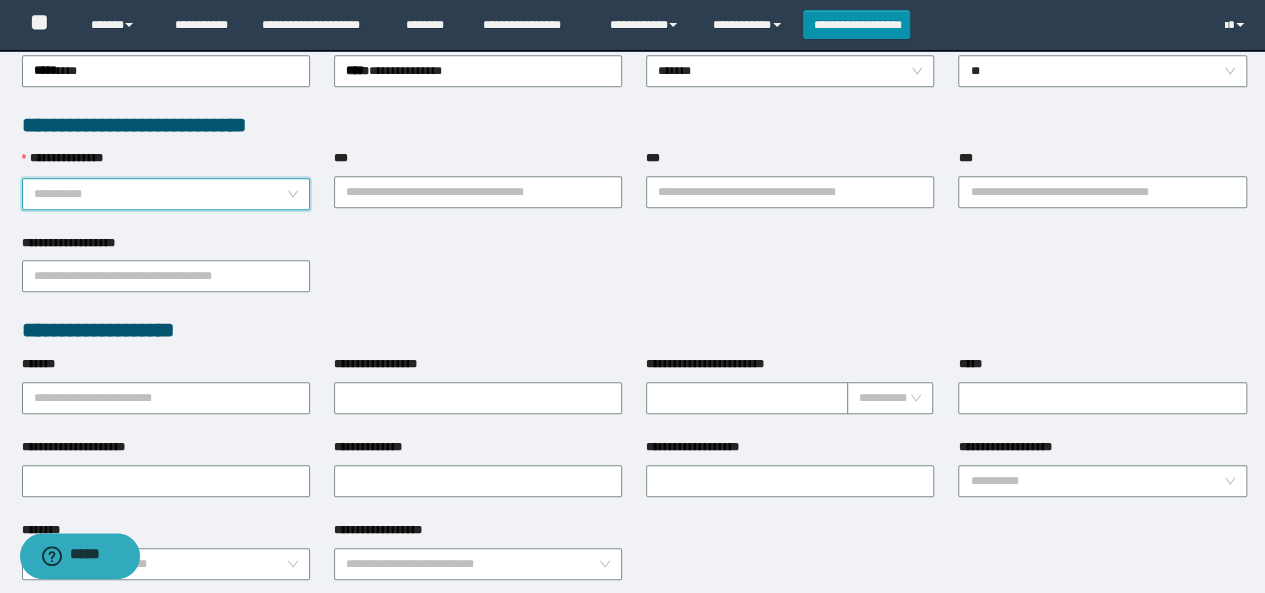 click on "**********" at bounding box center [160, 194] 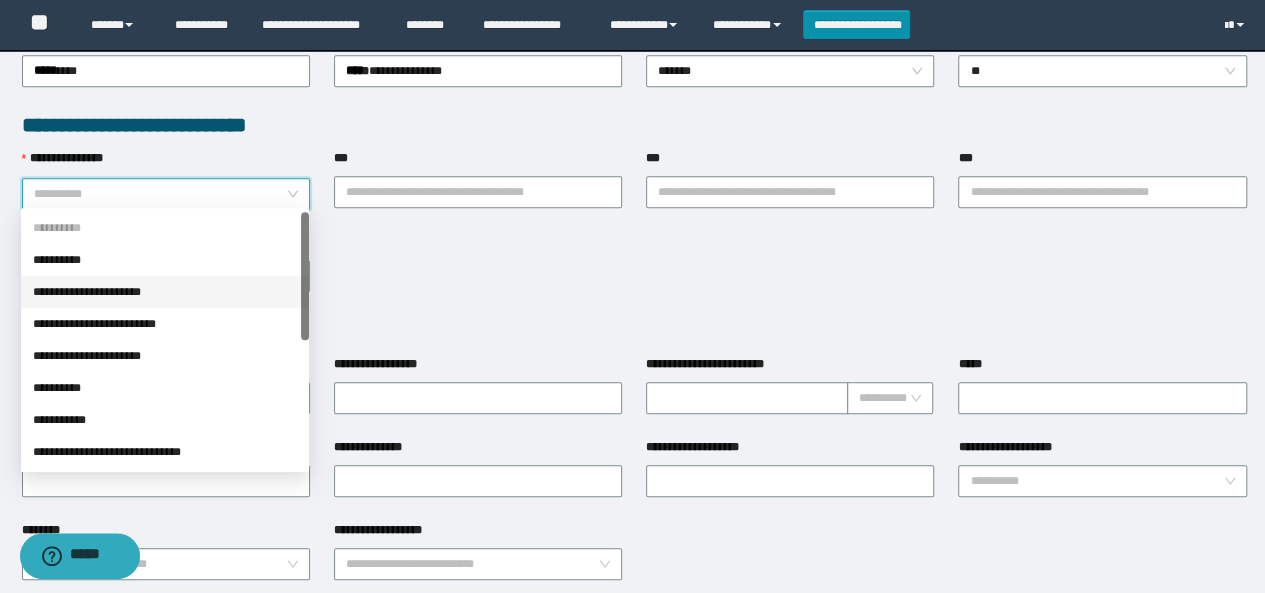 click on "**********" at bounding box center [165, 292] 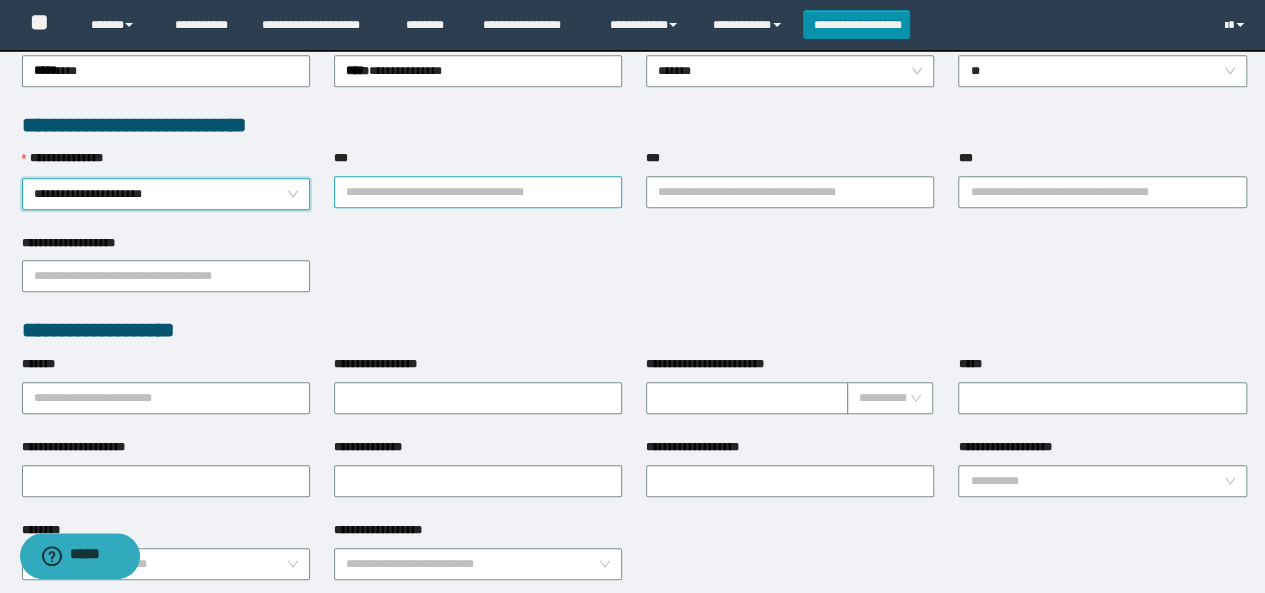 click on "***" at bounding box center [478, 192] 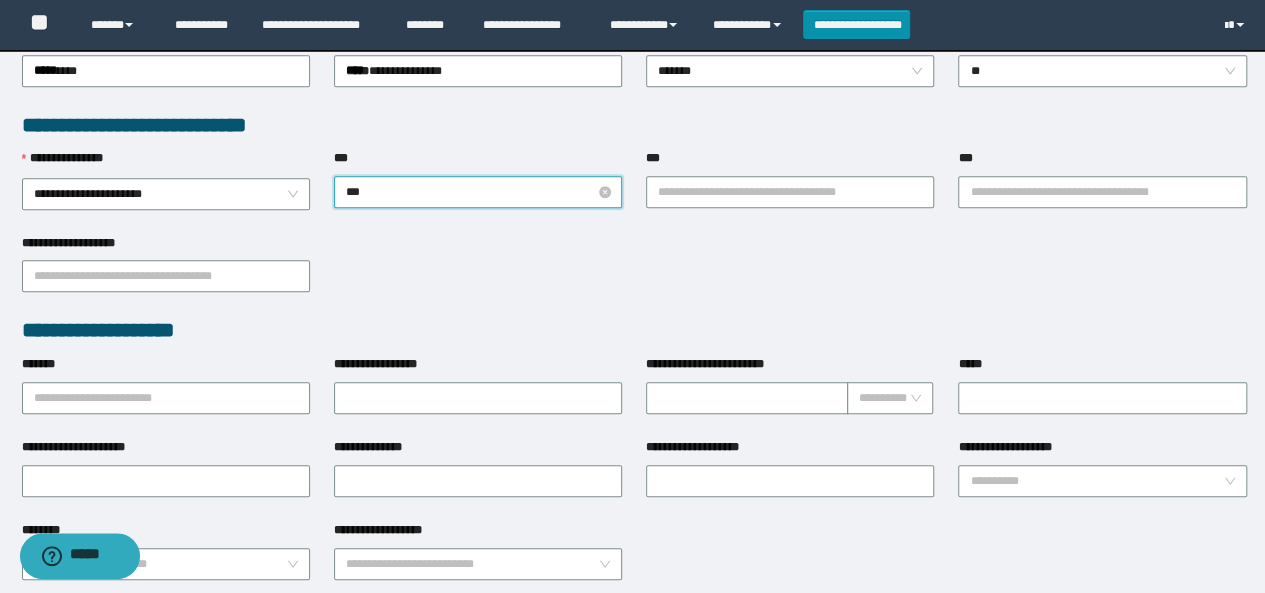 type on "****" 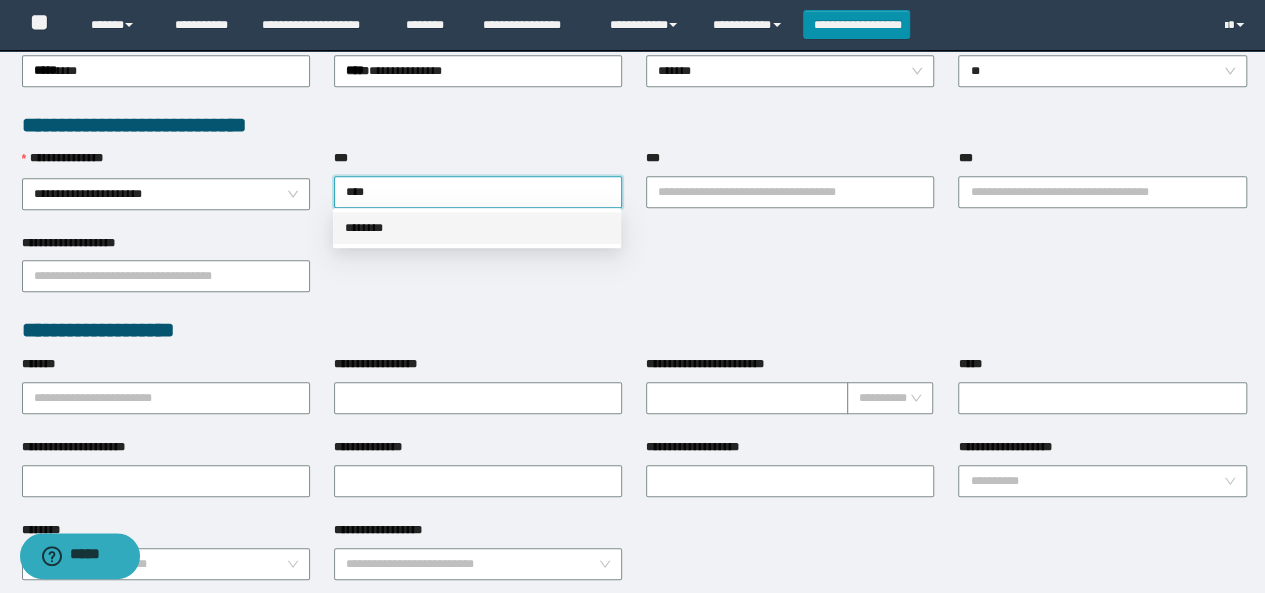 click on "********" at bounding box center (477, 228) 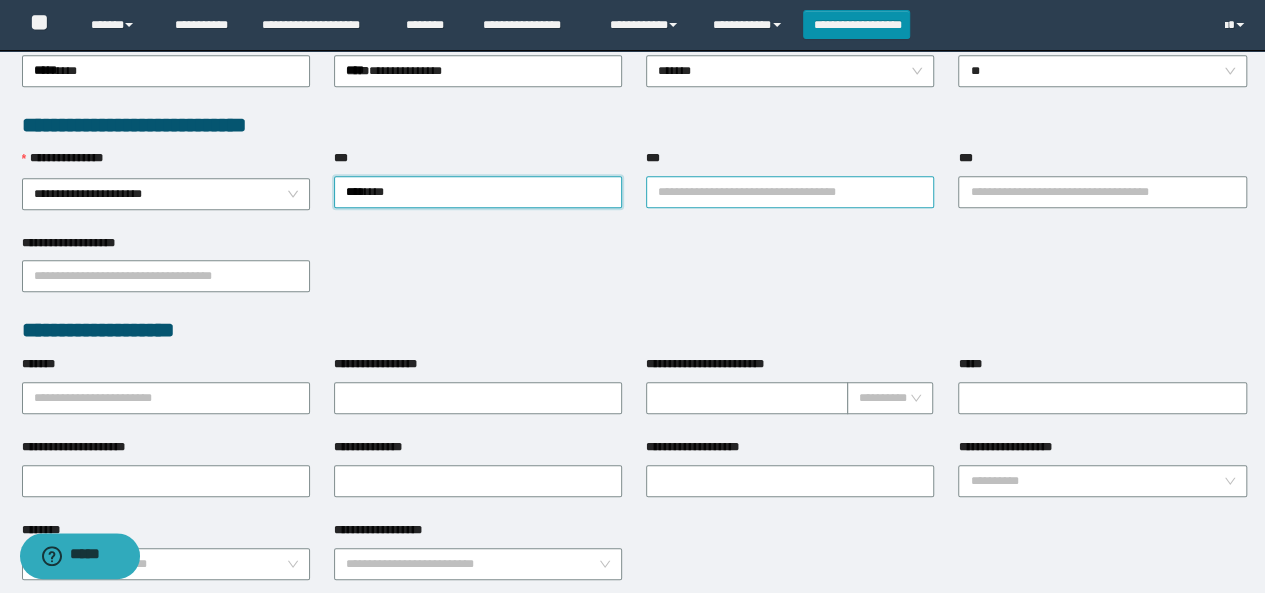 drag, startPoint x: 706, startPoint y: 185, endPoint x: 819, endPoint y: 185, distance: 113 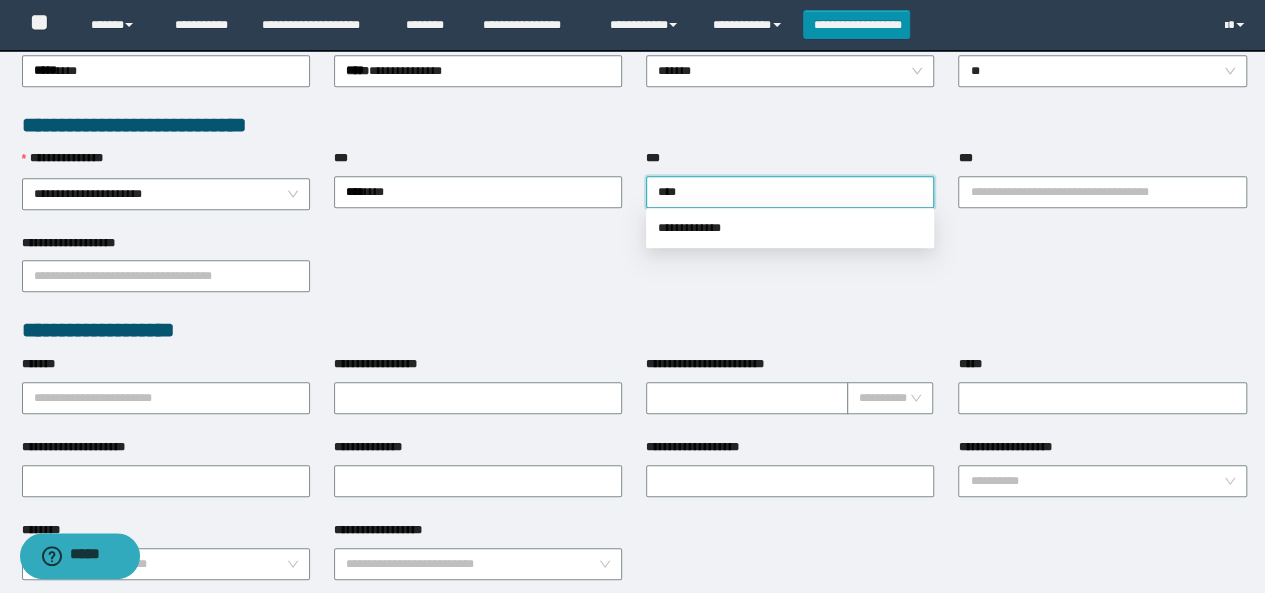 type on "*****" 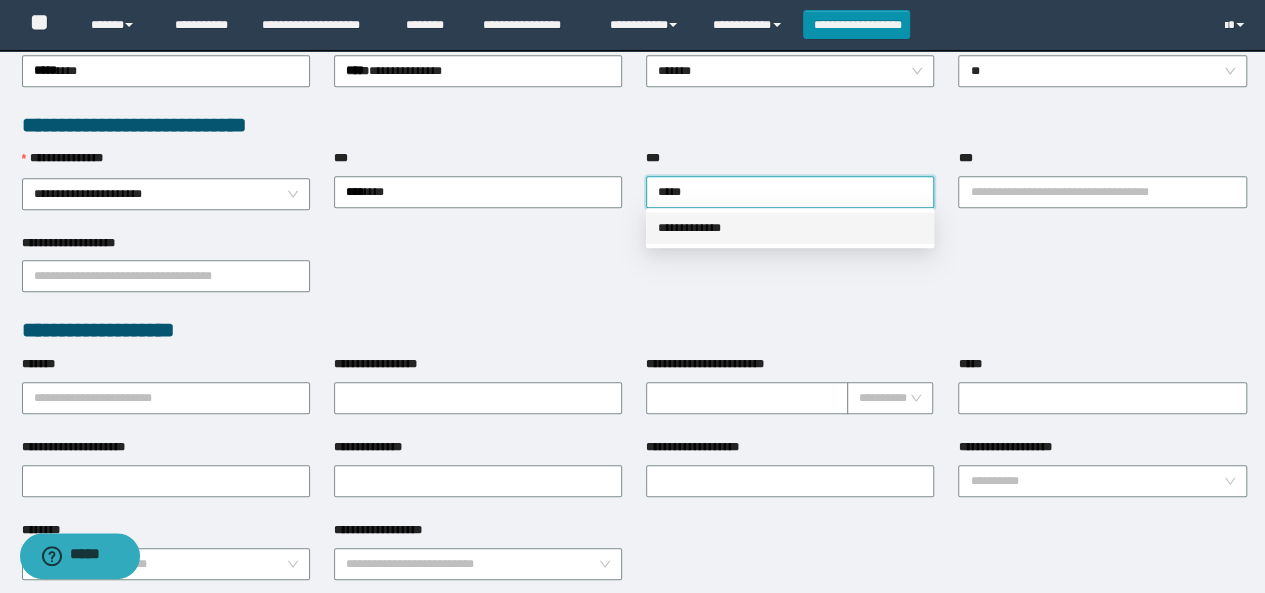 click on "**********" at bounding box center (790, 228) 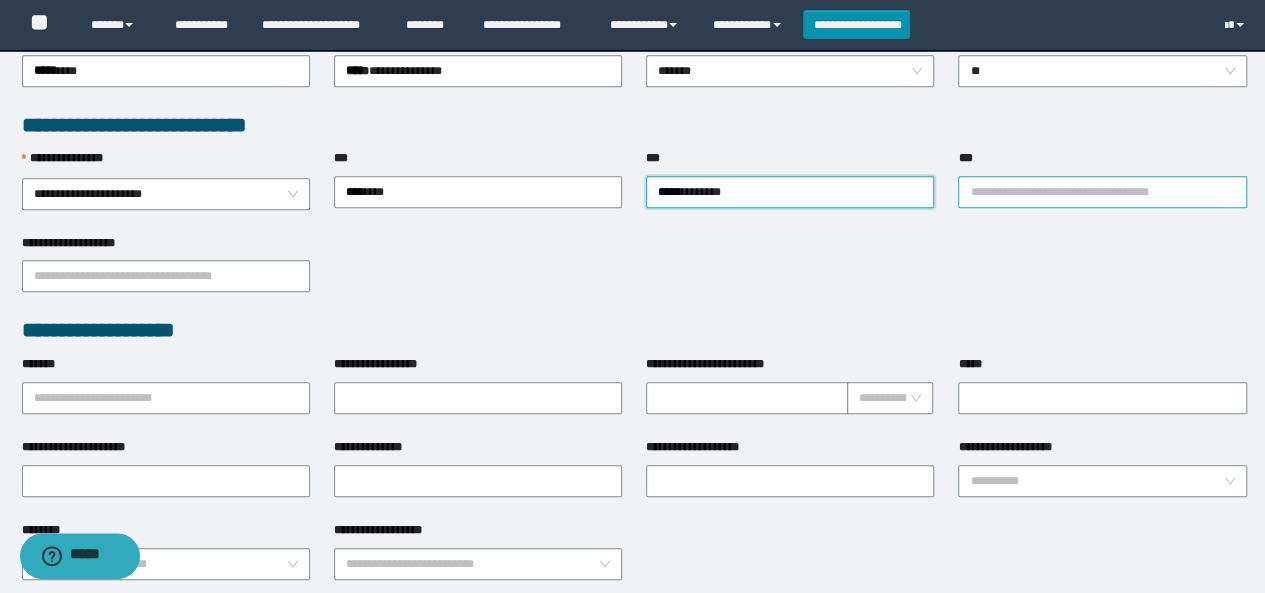 click on "***" at bounding box center [1102, 192] 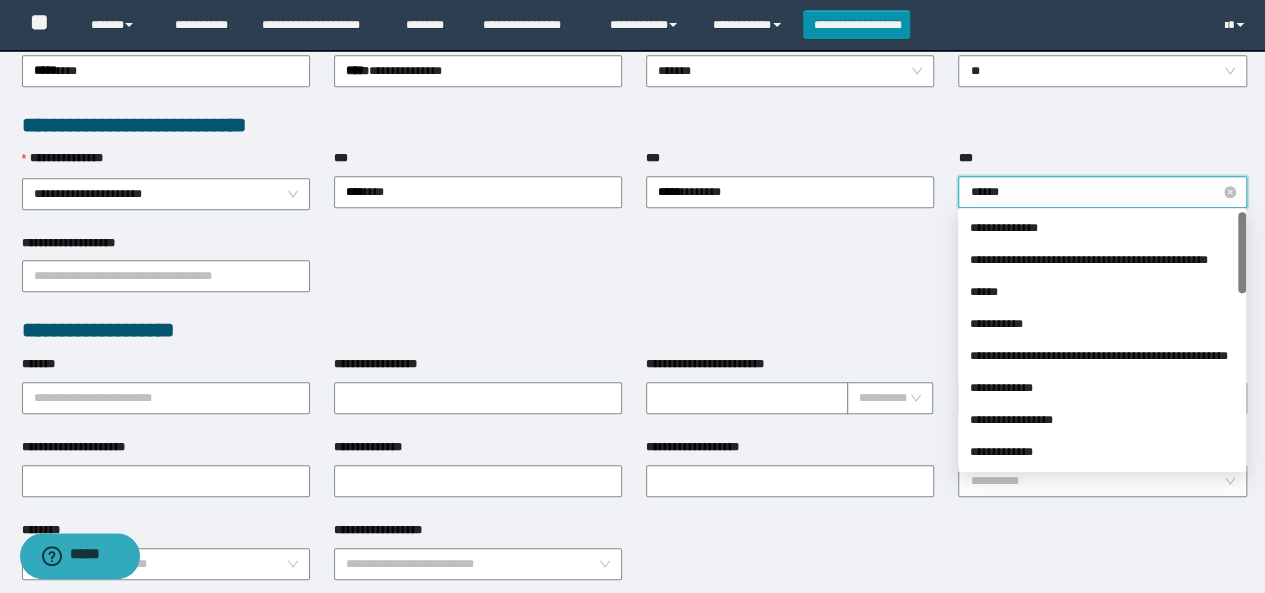 type on "*******" 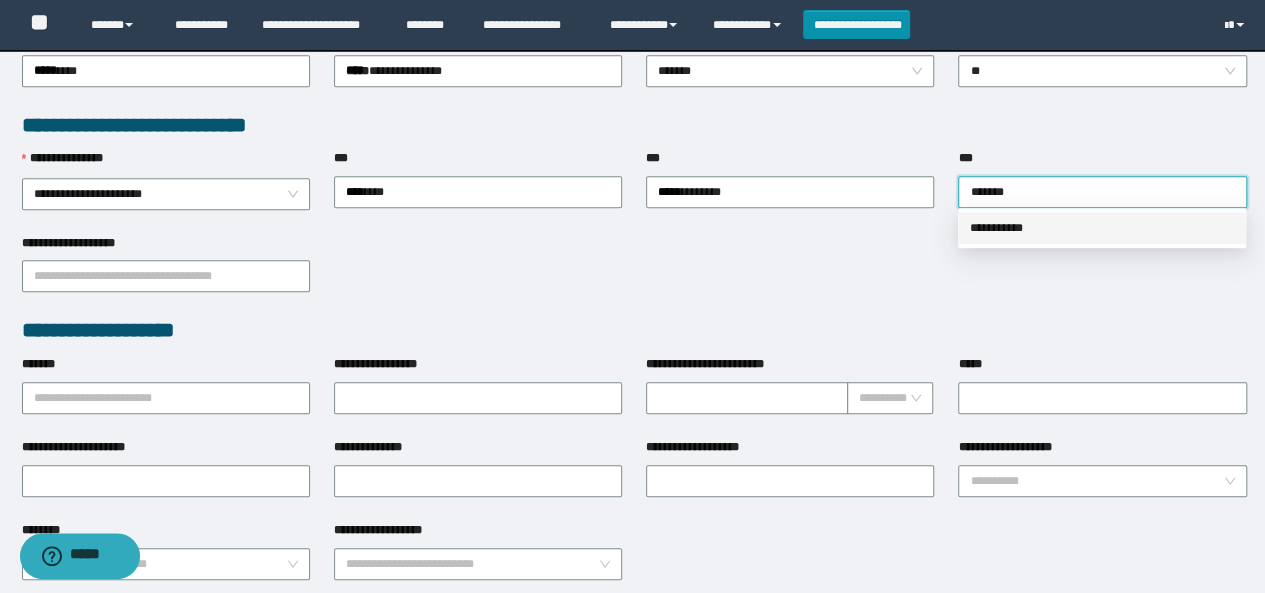 click on "**********" at bounding box center (1102, 228) 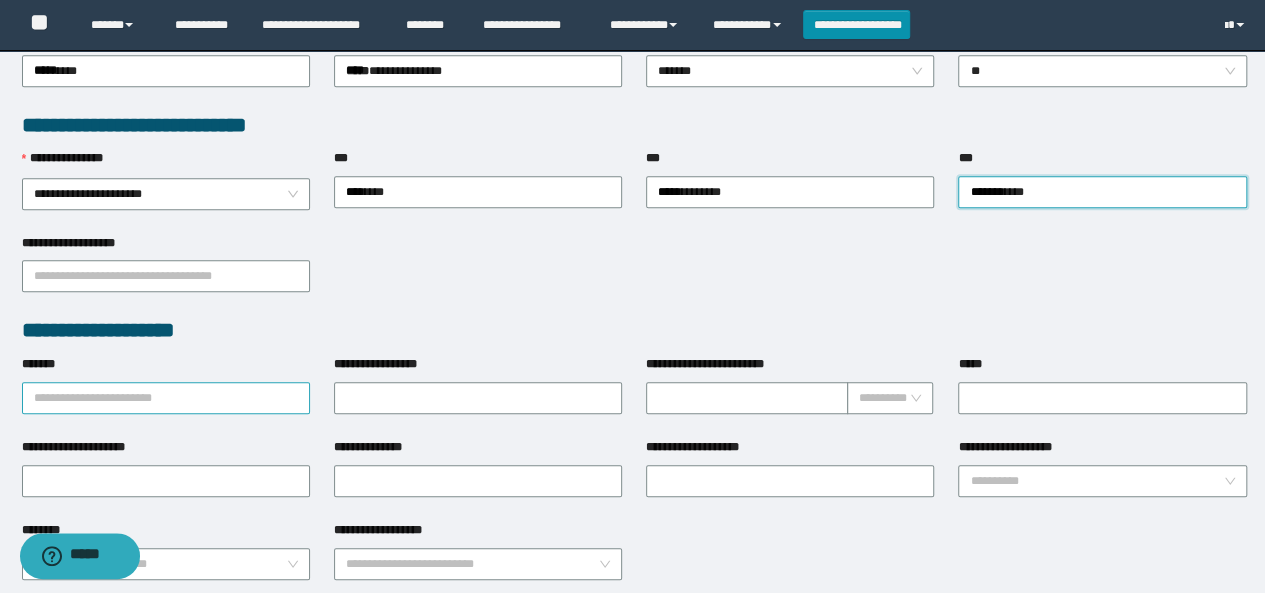 click on "**********" at bounding box center [166, 398] 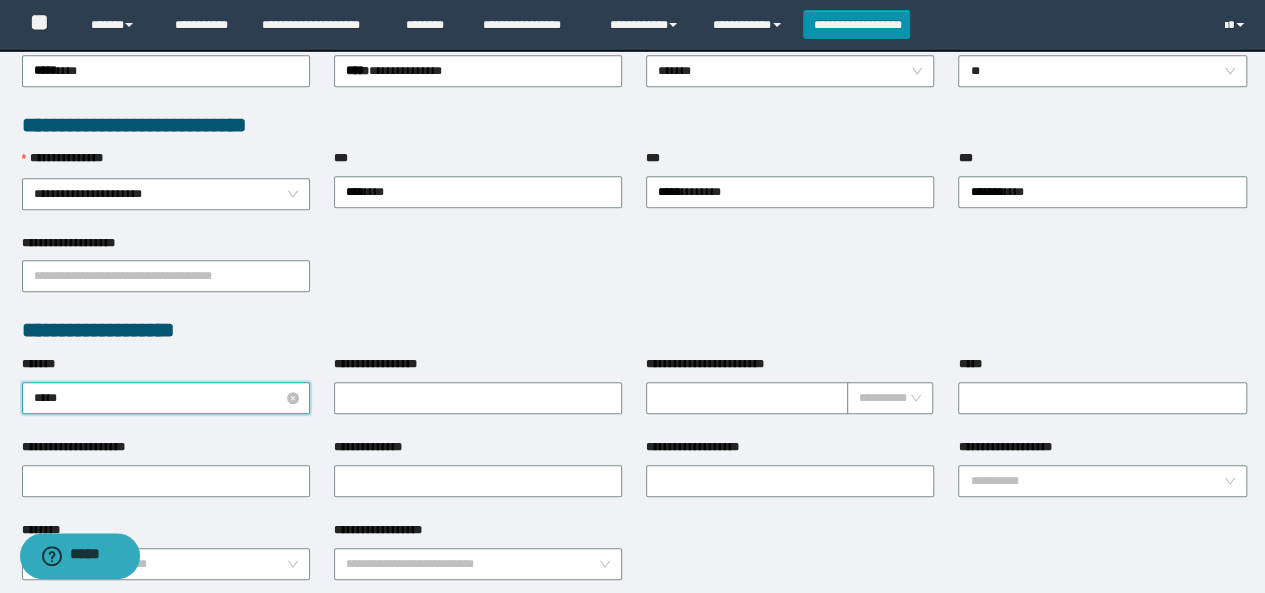 type on "******" 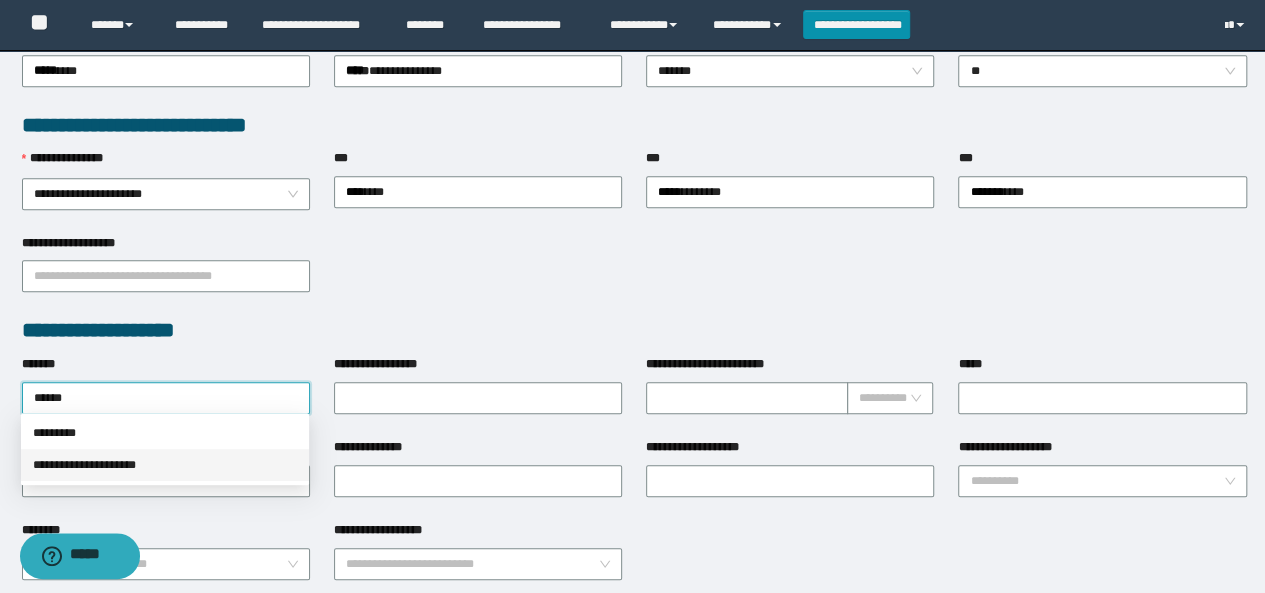 drag, startPoint x: 72, startPoint y: 460, endPoint x: 244, endPoint y: 436, distance: 173.66635 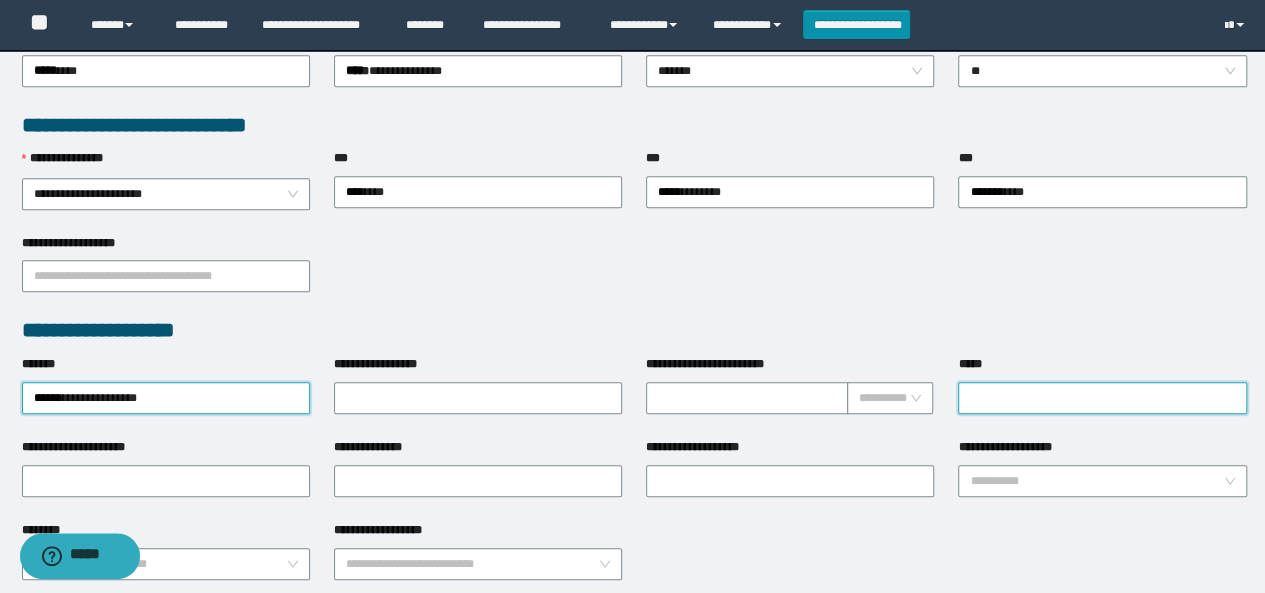 click on "*****" at bounding box center (1102, 398) 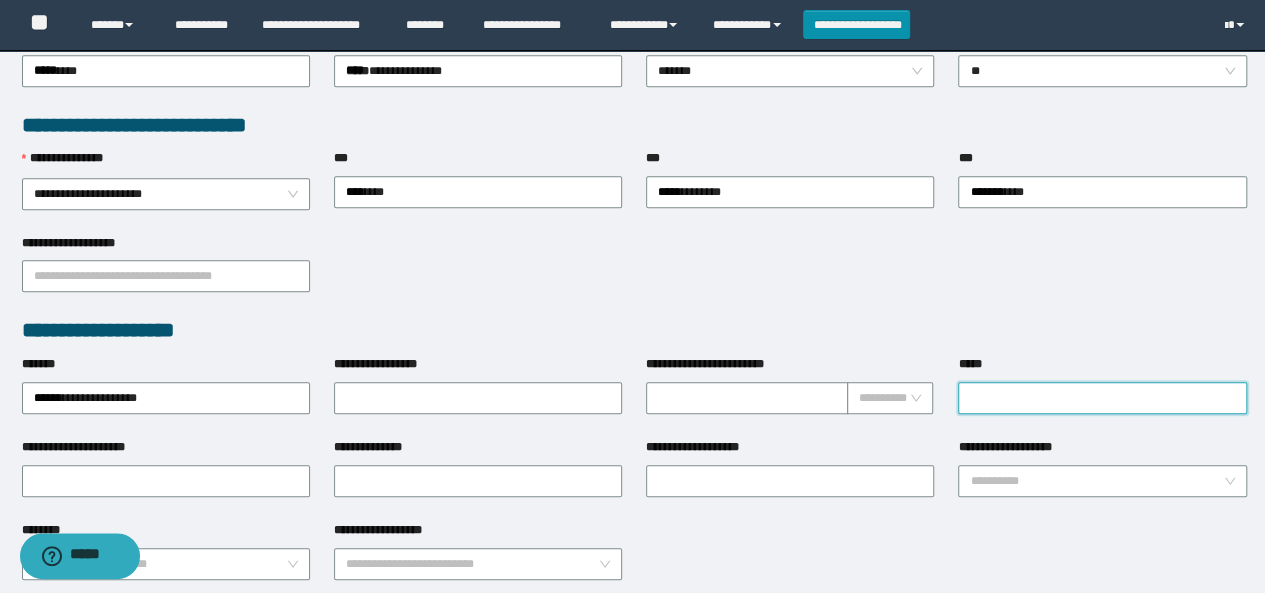type on "**********" 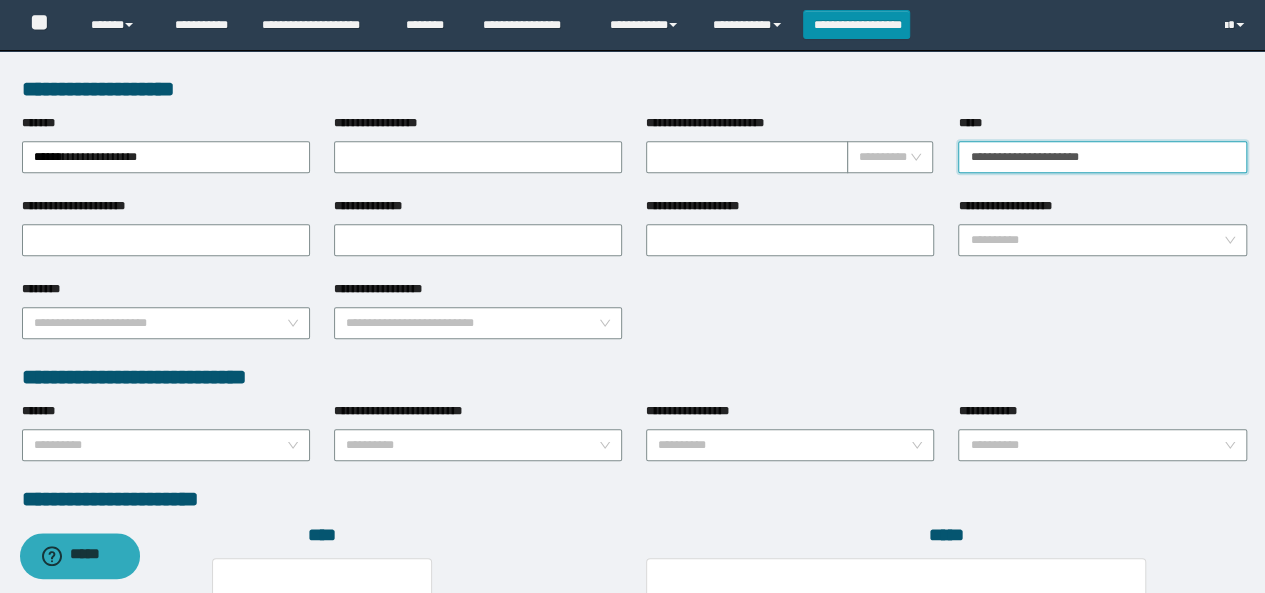scroll, scrollTop: 800, scrollLeft: 0, axis: vertical 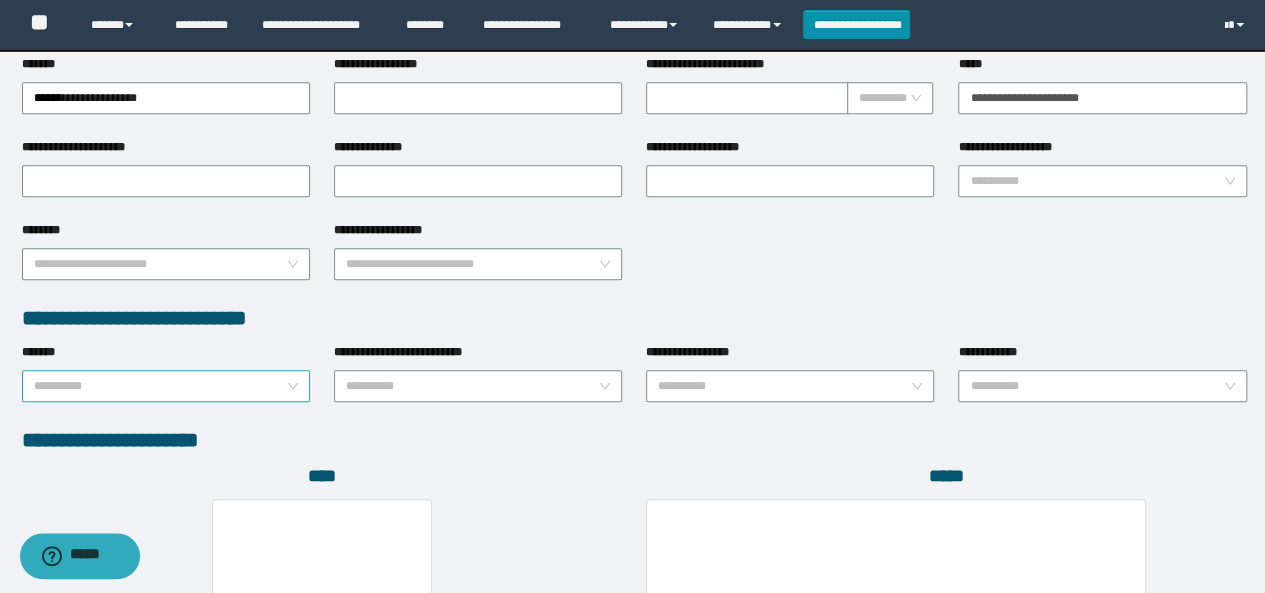 click on "*******" at bounding box center [160, 386] 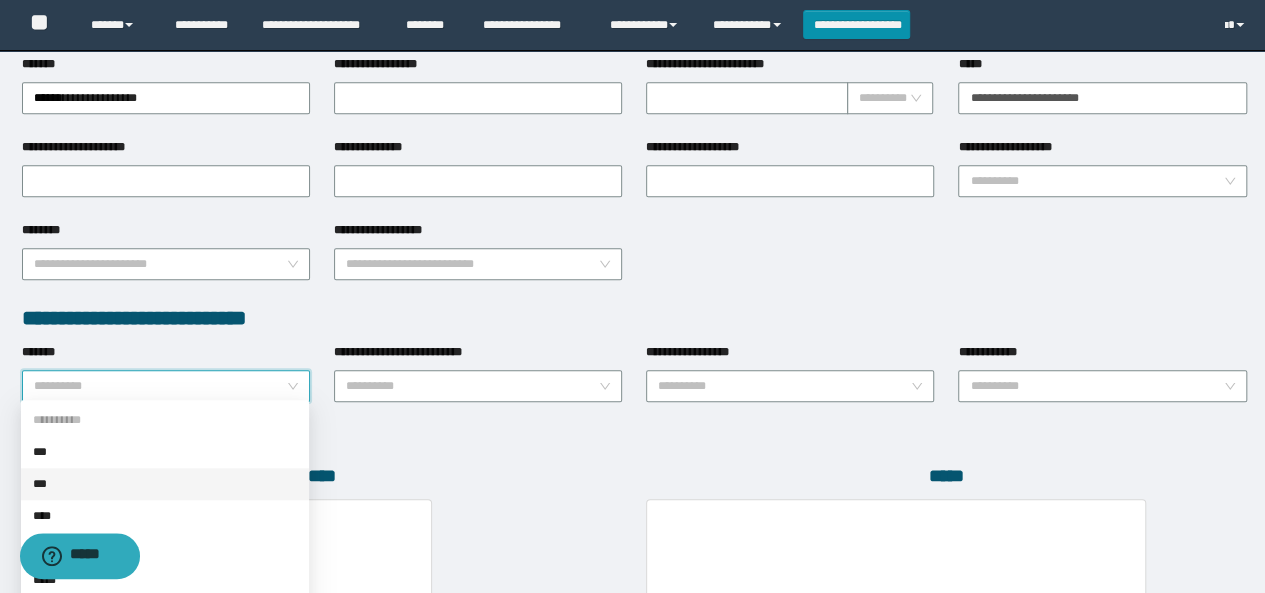 click on "***" at bounding box center (165, 484) 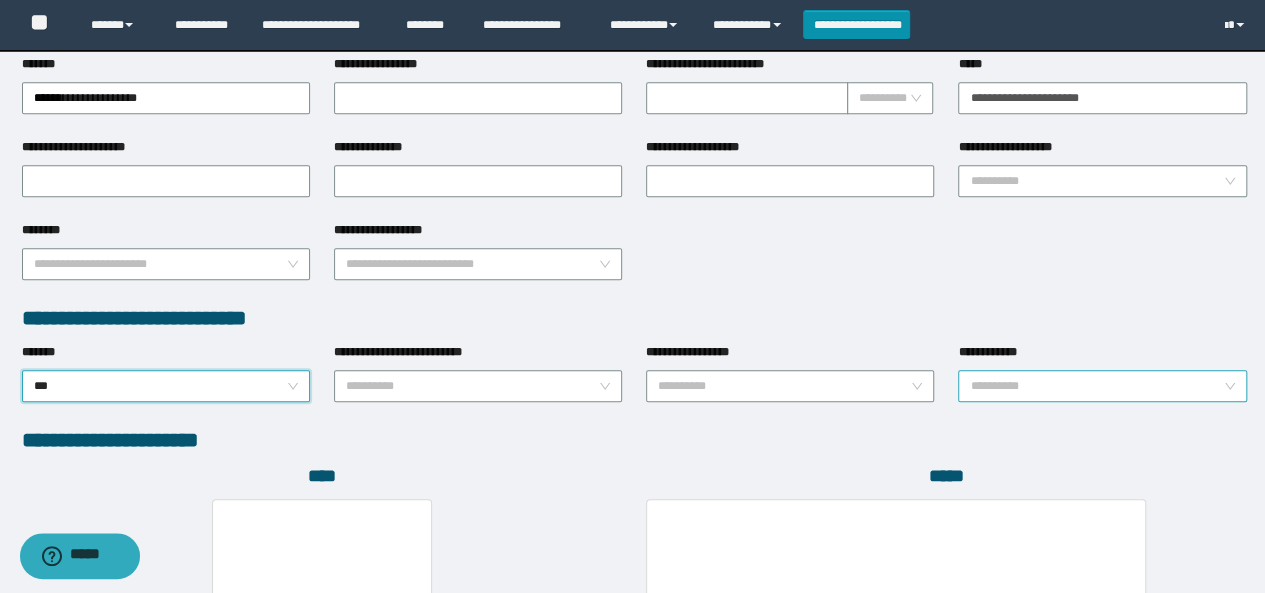 click on "**********" at bounding box center [1096, 386] 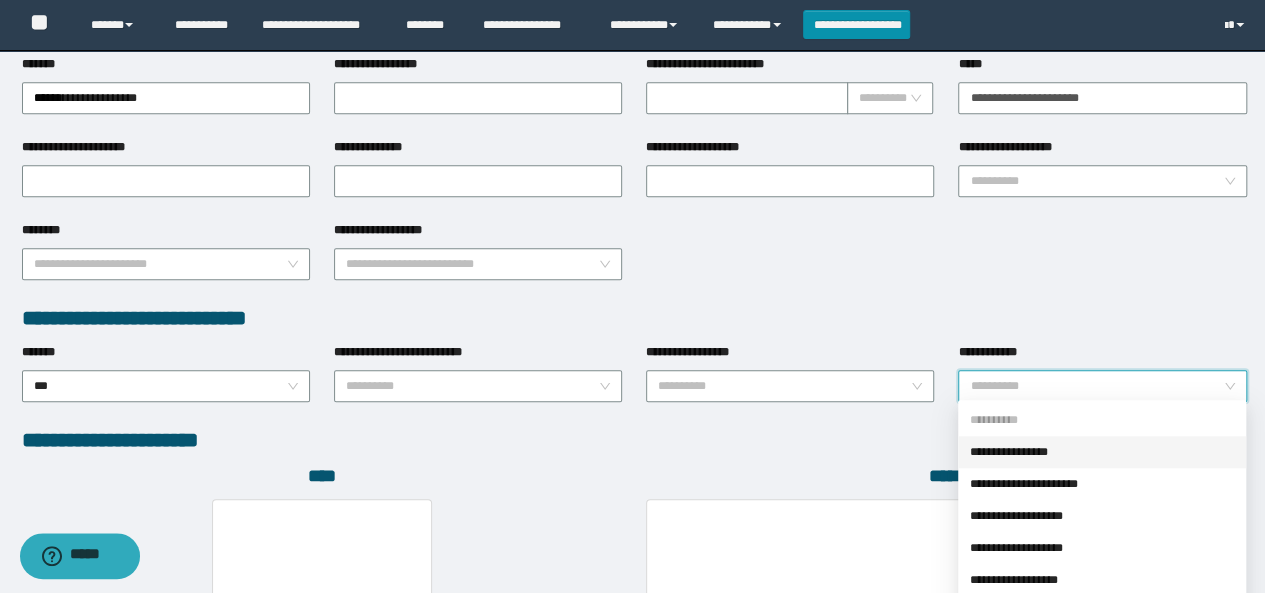 click on "**********" at bounding box center [1102, 452] 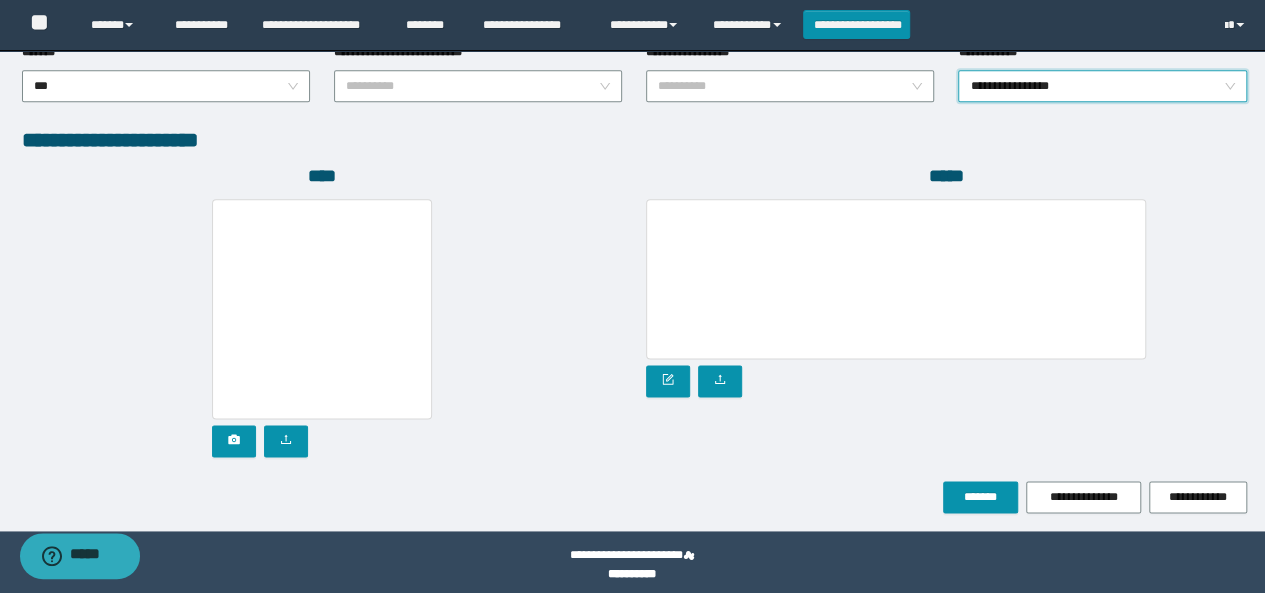 scroll, scrollTop: 1110, scrollLeft: 0, axis: vertical 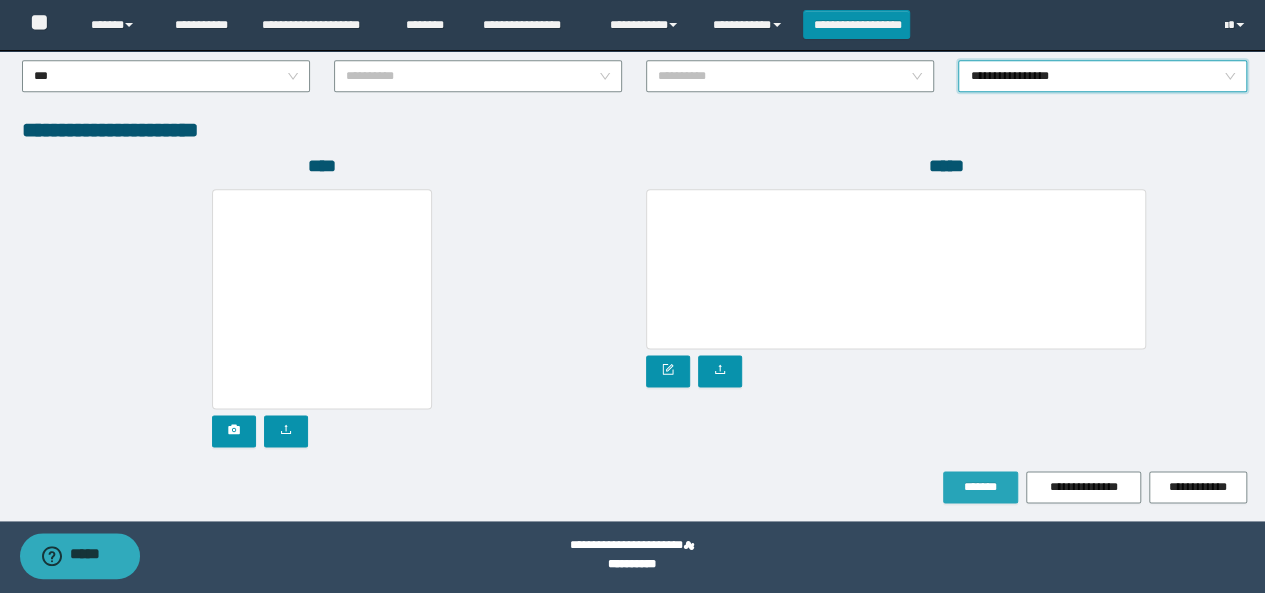 click on "*******" at bounding box center [980, 487] 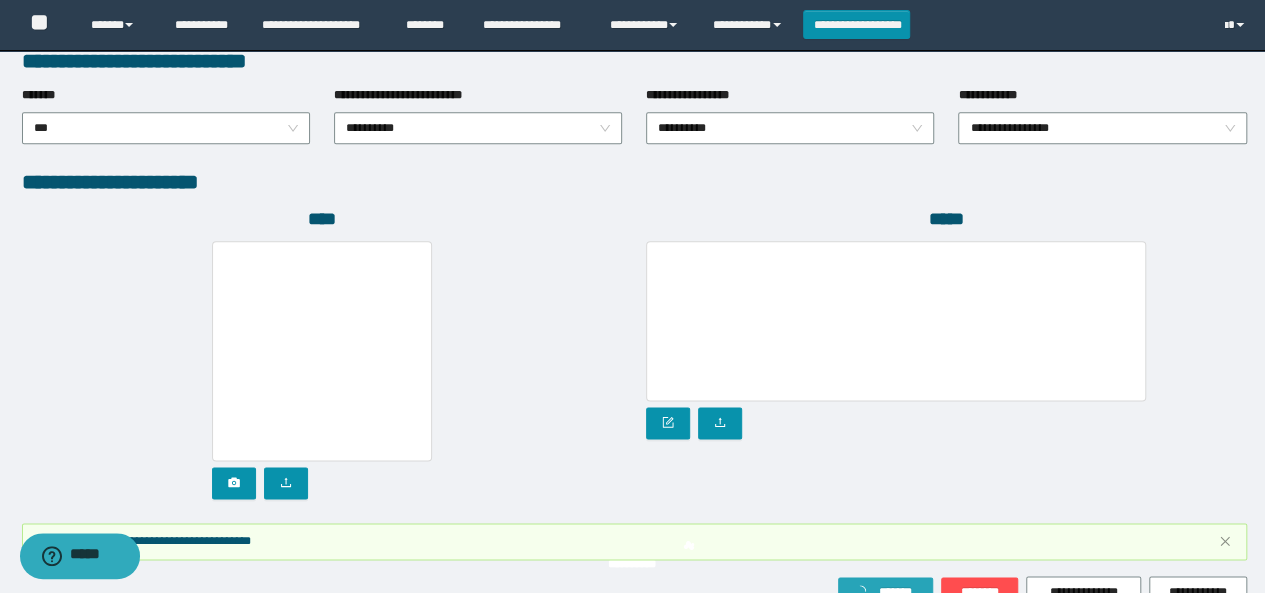 scroll, scrollTop: 1163, scrollLeft: 0, axis: vertical 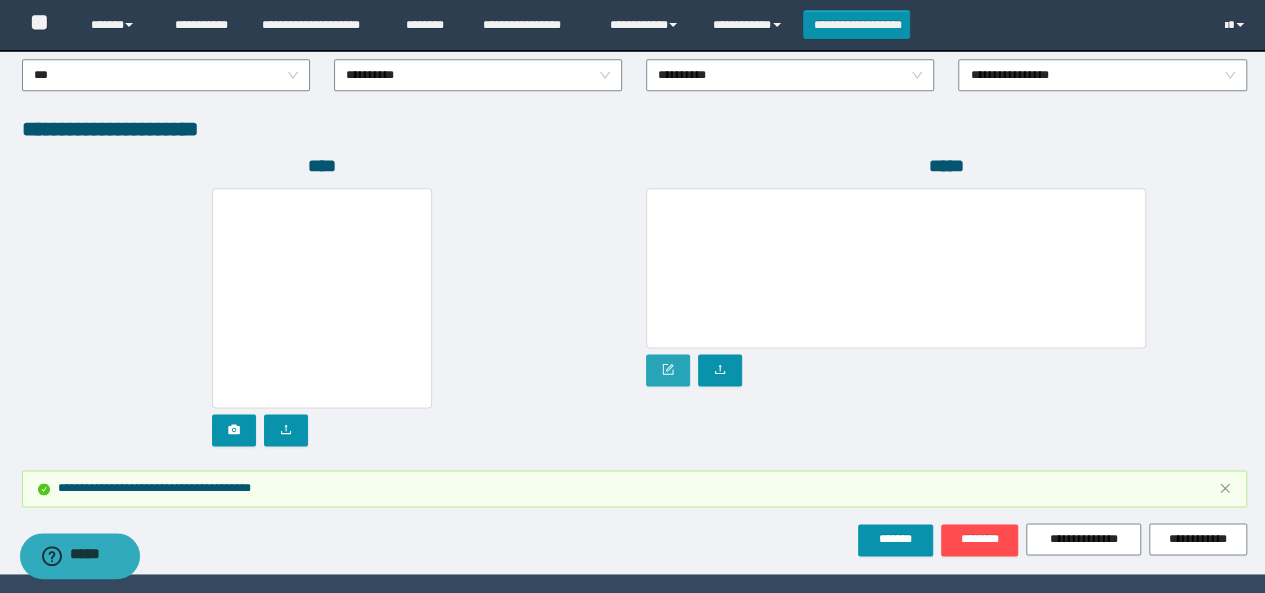 click 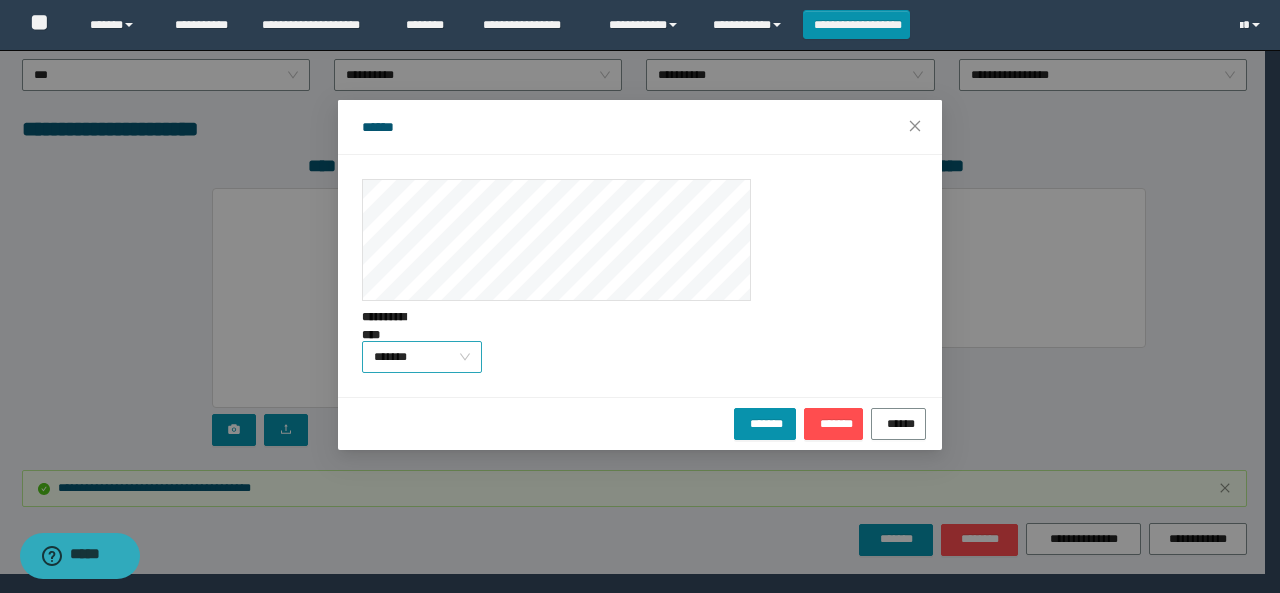 click on "*******" at bounding box center [422, 357] 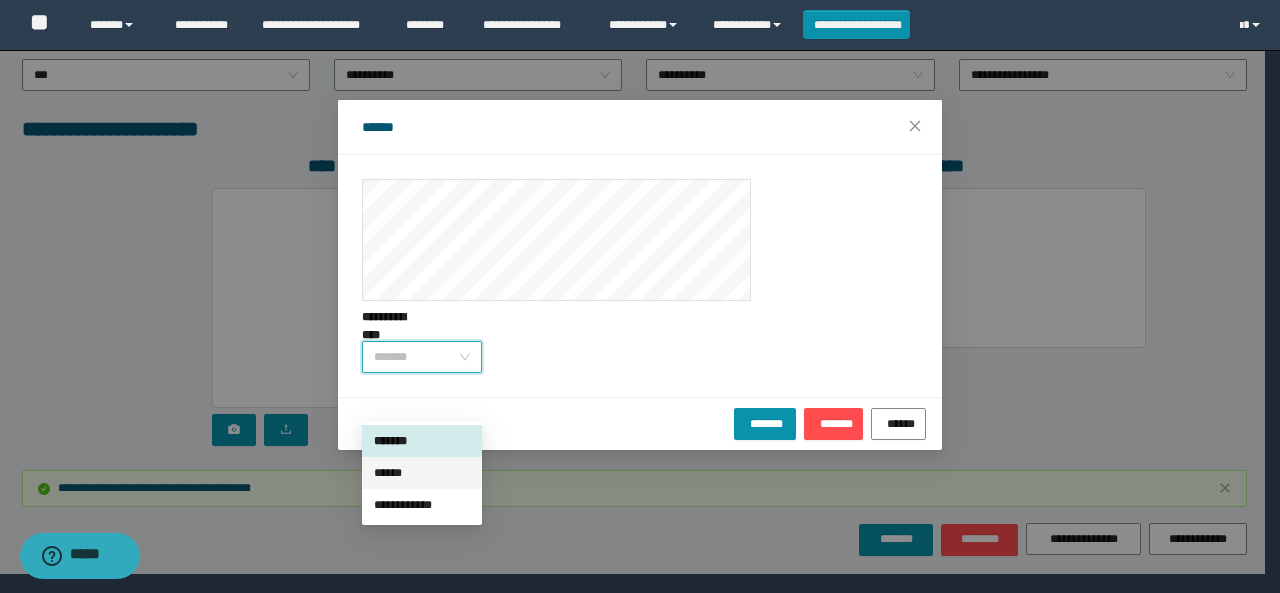 click on "******" at bounding box center [422, 473] 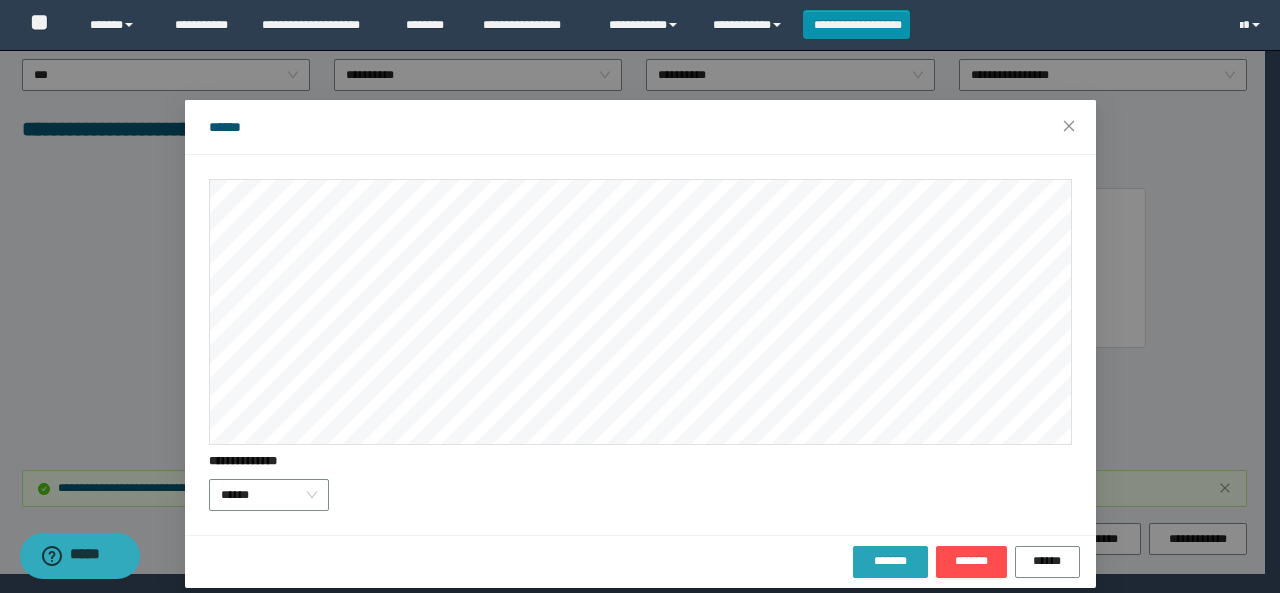 click on "*******" at bounding box center [890, 561] 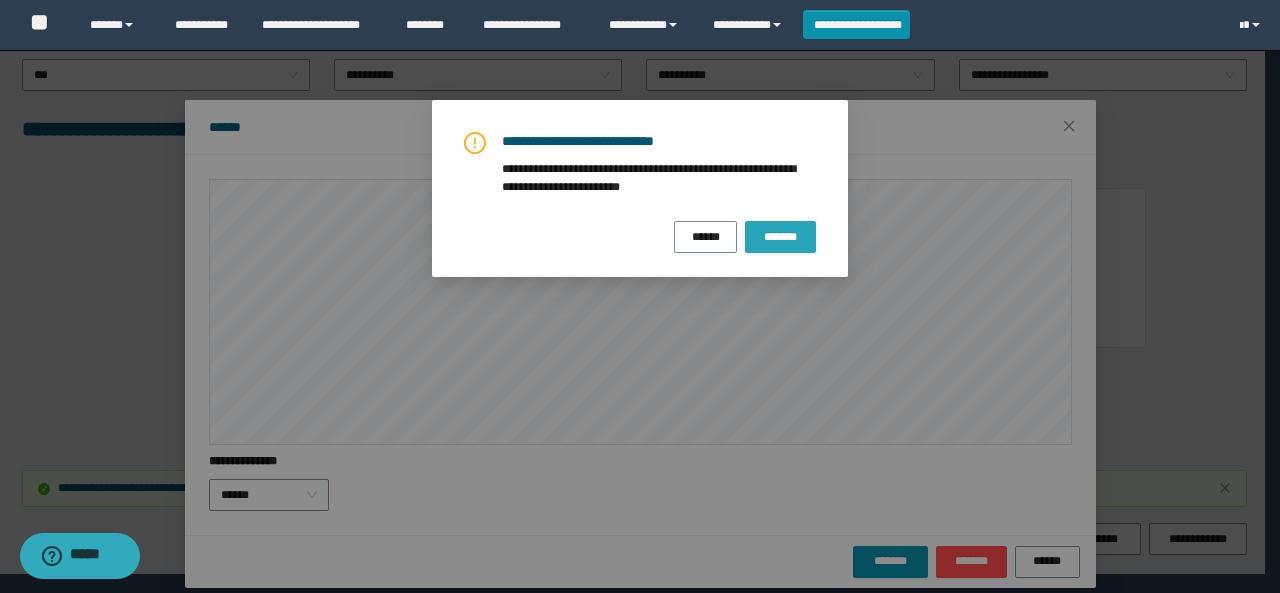 drag, startPoint x: 788, startPoint y: 235, endPoint x: 797, endPoint y: 228, distance: 11.401754 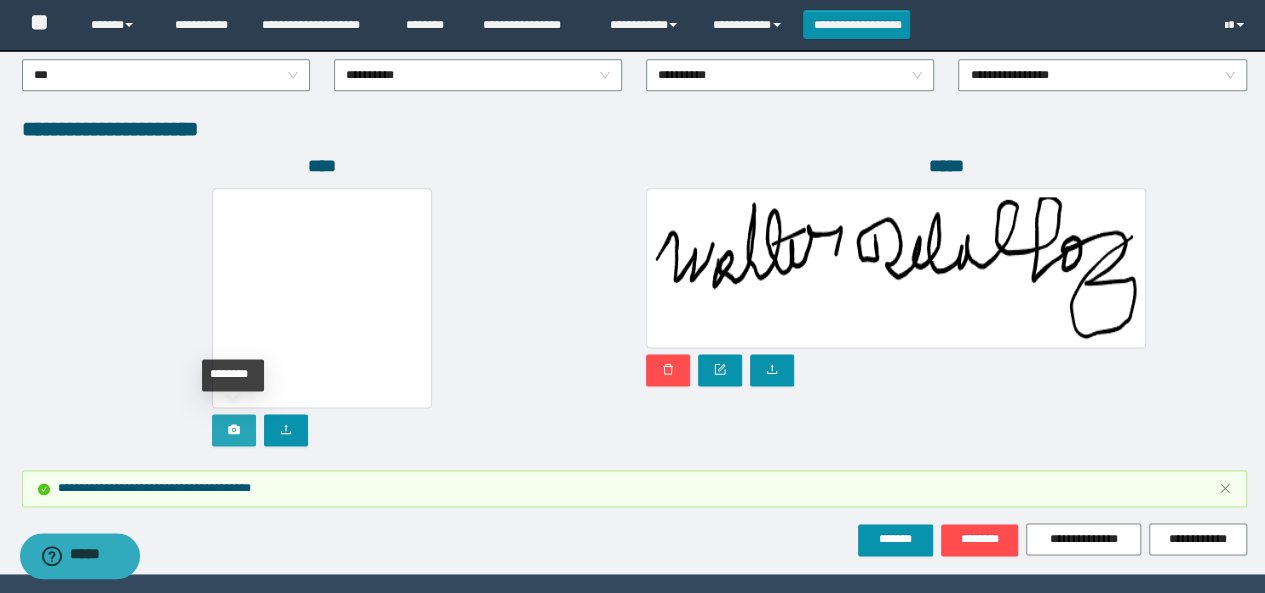 click at bounding box center (234, 430) 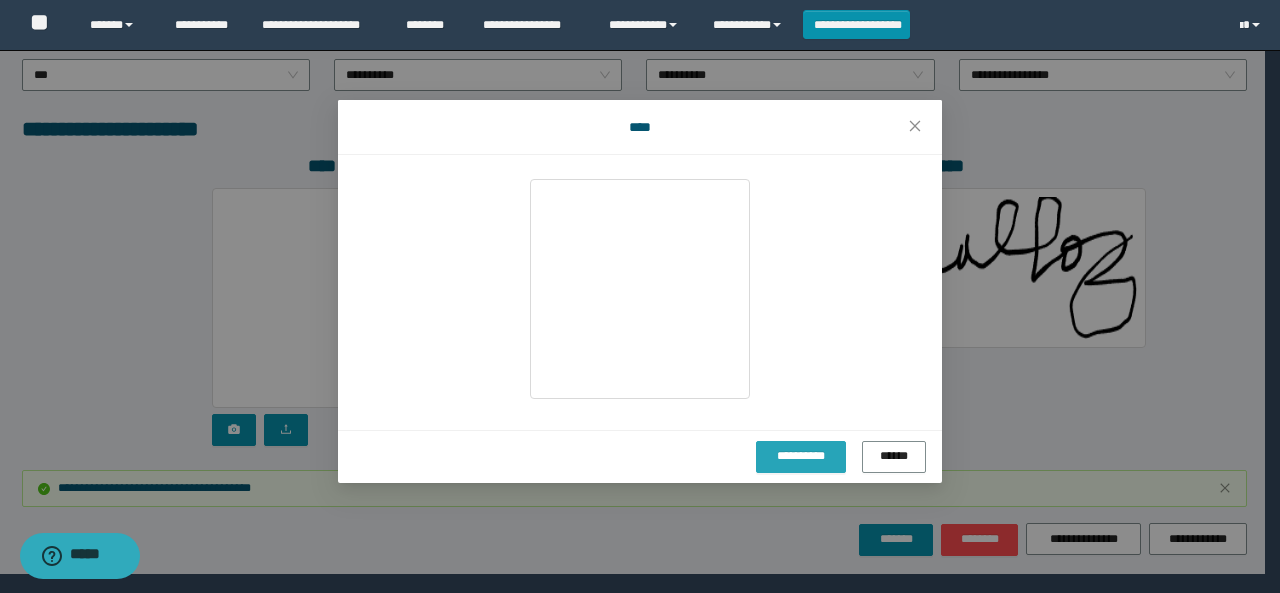 click on "**********" at bounding box center [801, 456] 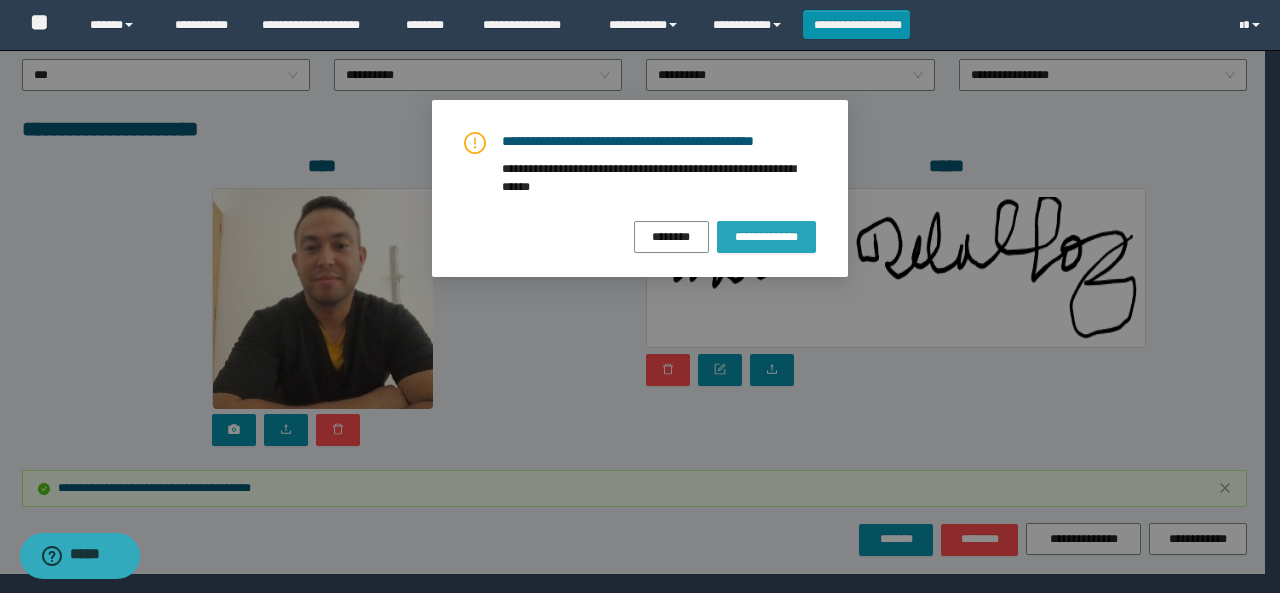click on "**********" at bounding box center (766, 237) 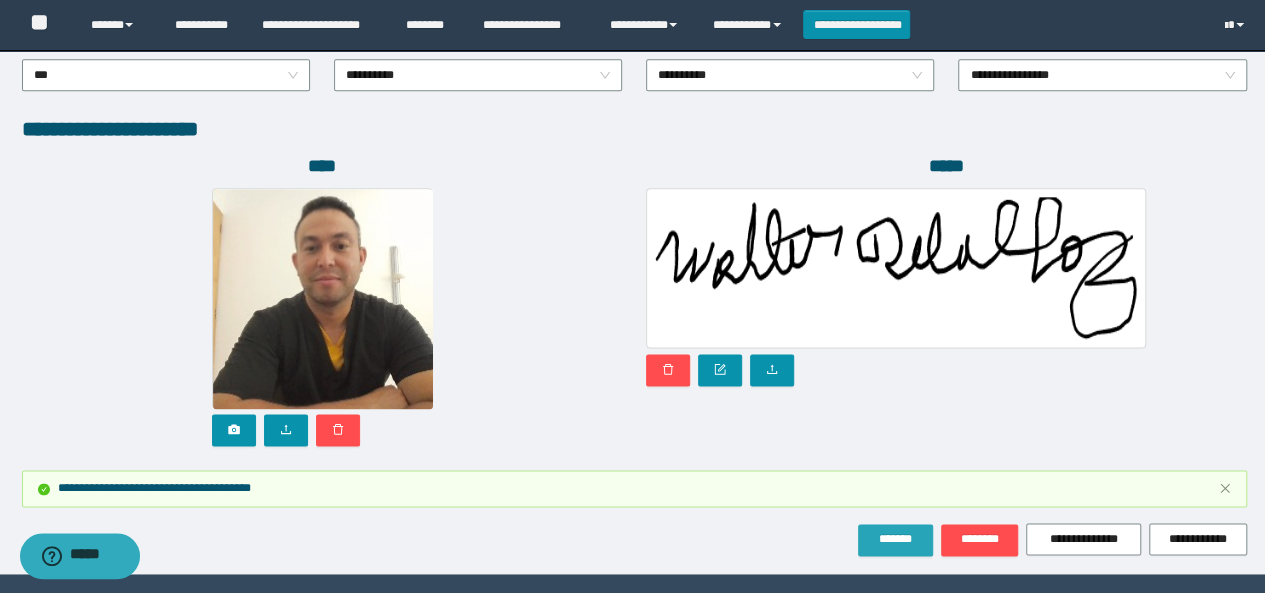click on "*******" at bounding box center (895, 539) 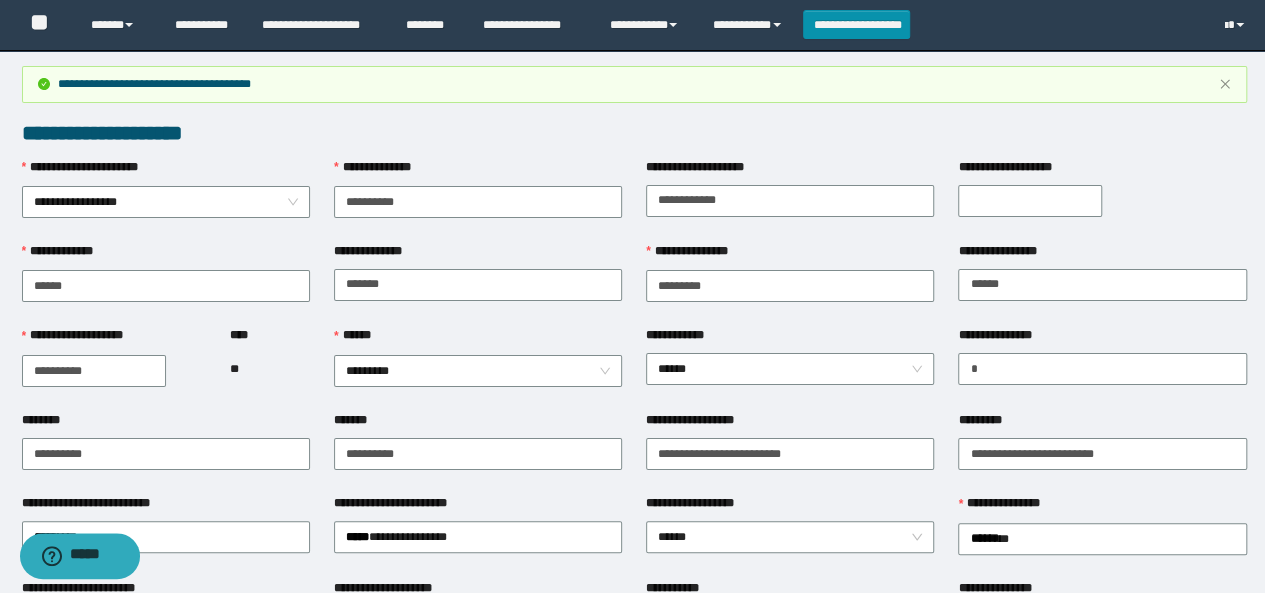 scroll, scrollTop: 0, scrollLeft: 0, axis: both 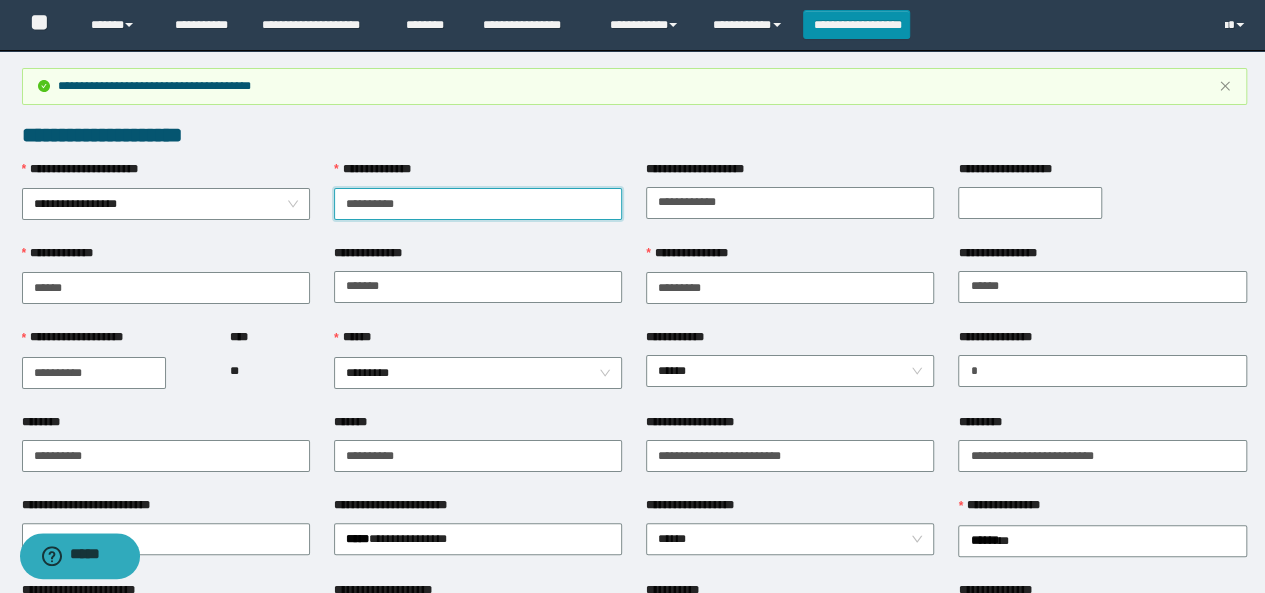 drag, startPoint x: 421, startPoint y: 206, endPoint x: 34, endPoint y: 113, distance: 398.01758 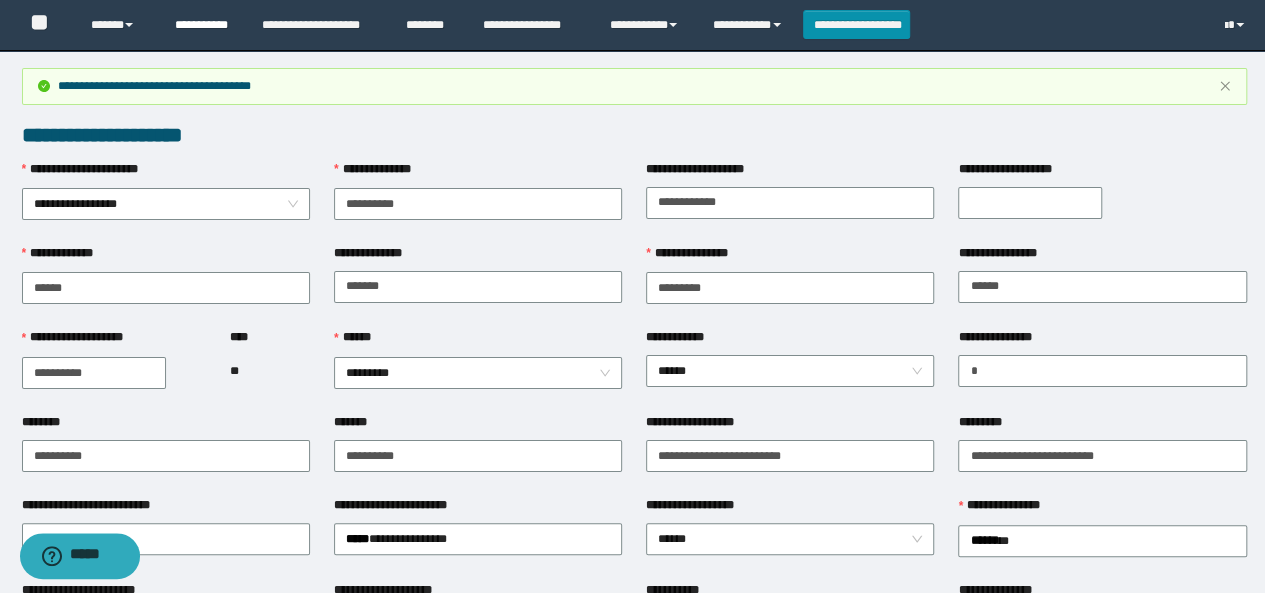 click on "**********" at bounding box center (203, 25) 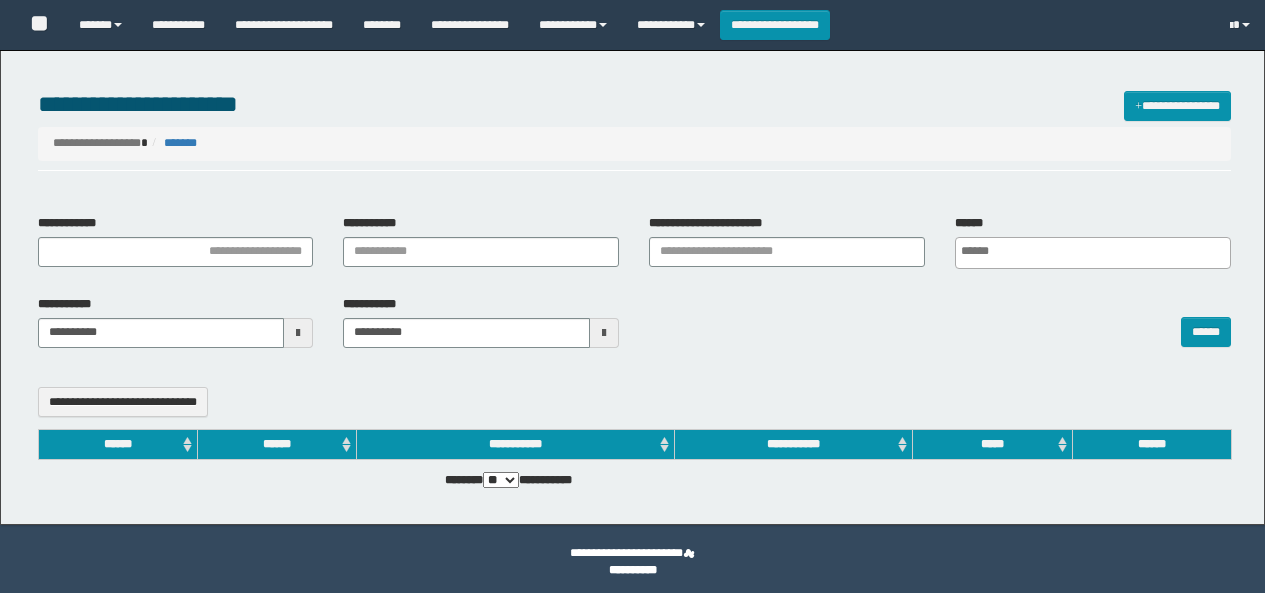 select 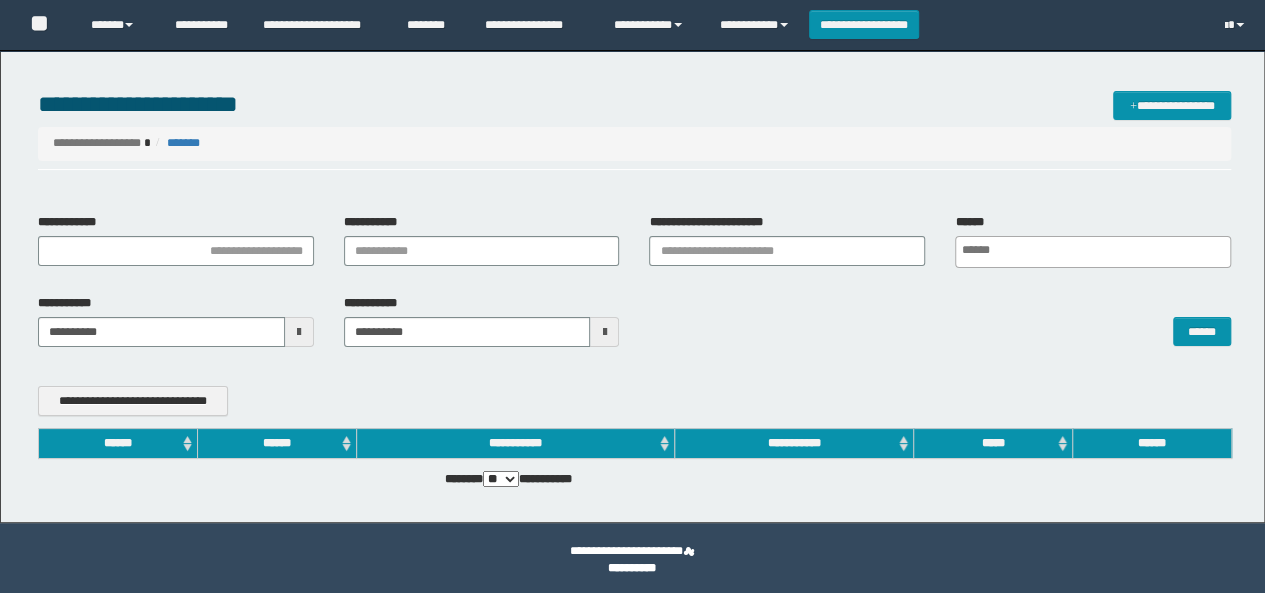 scroll, scrollTop: 0, scrollLeft: 0, axis: both 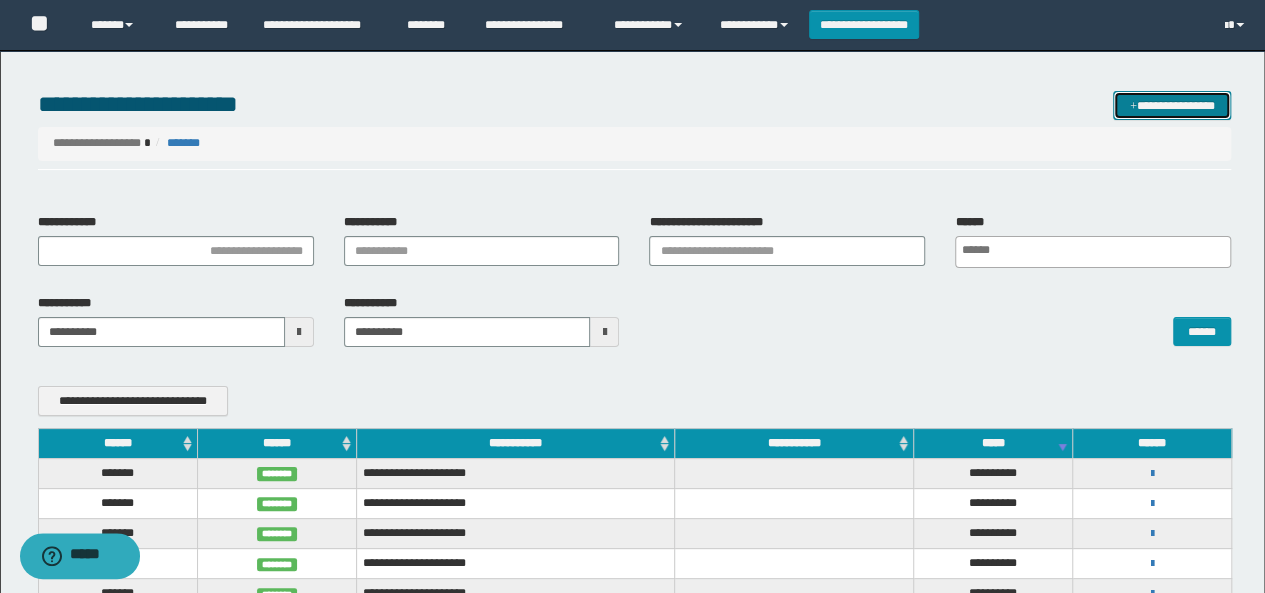 click on "**********" at bounding box center (1172, 105) 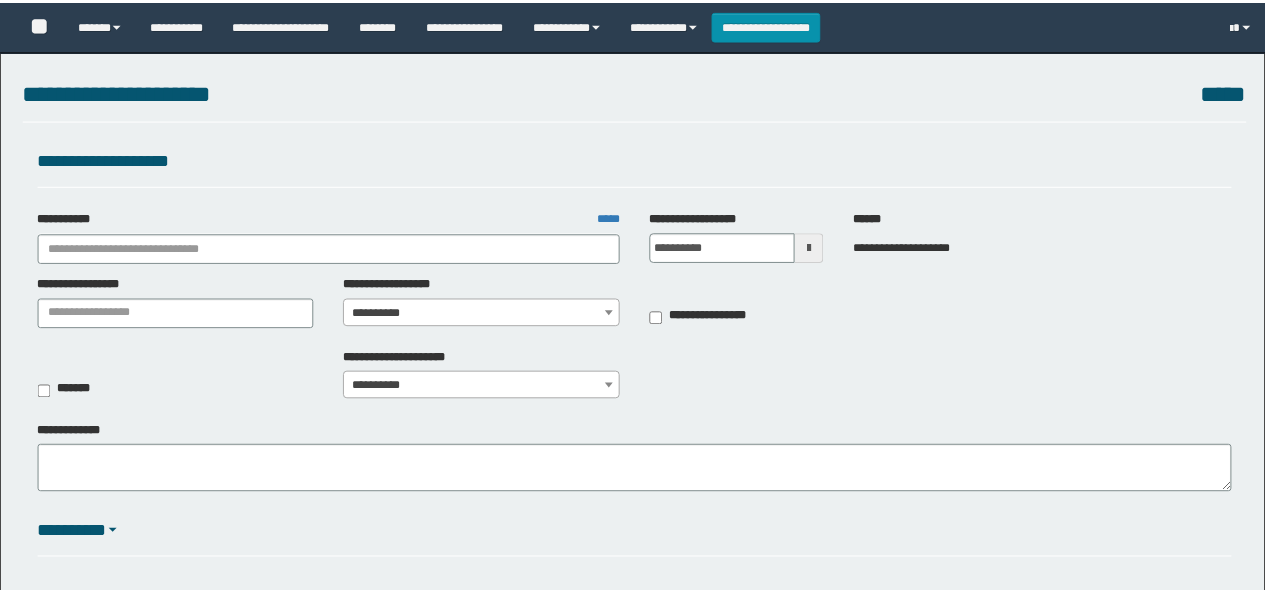 scroll, scrollTop: 0, scrollLeft: 0, axis: both 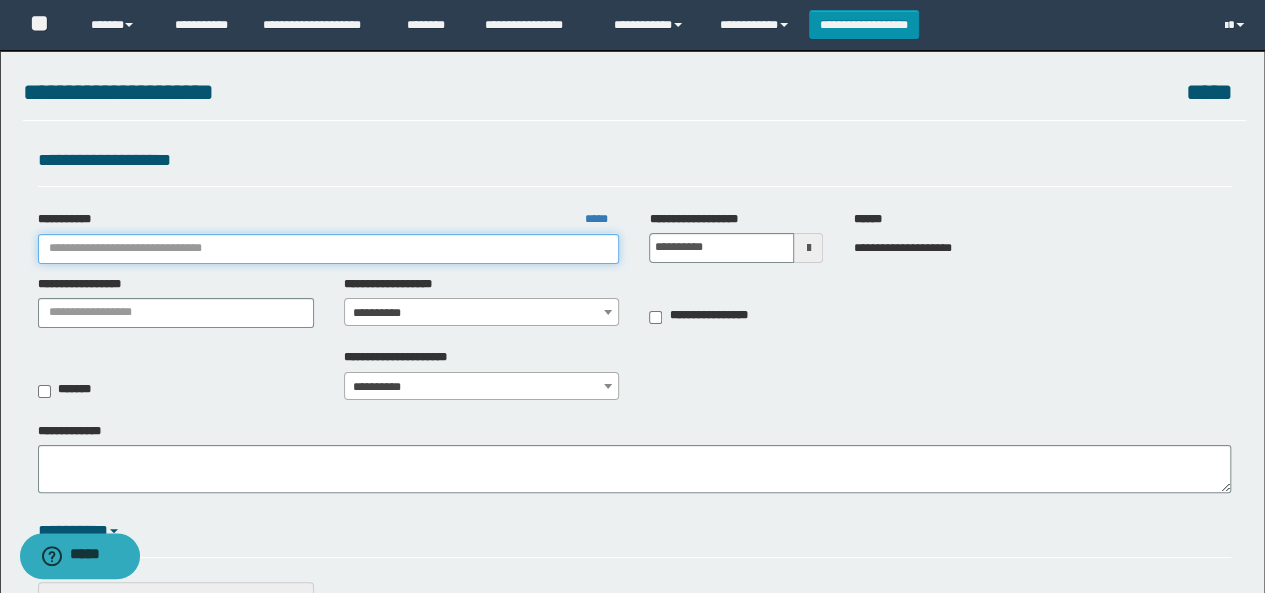 click on "**********" at bounding box center (329, 249) 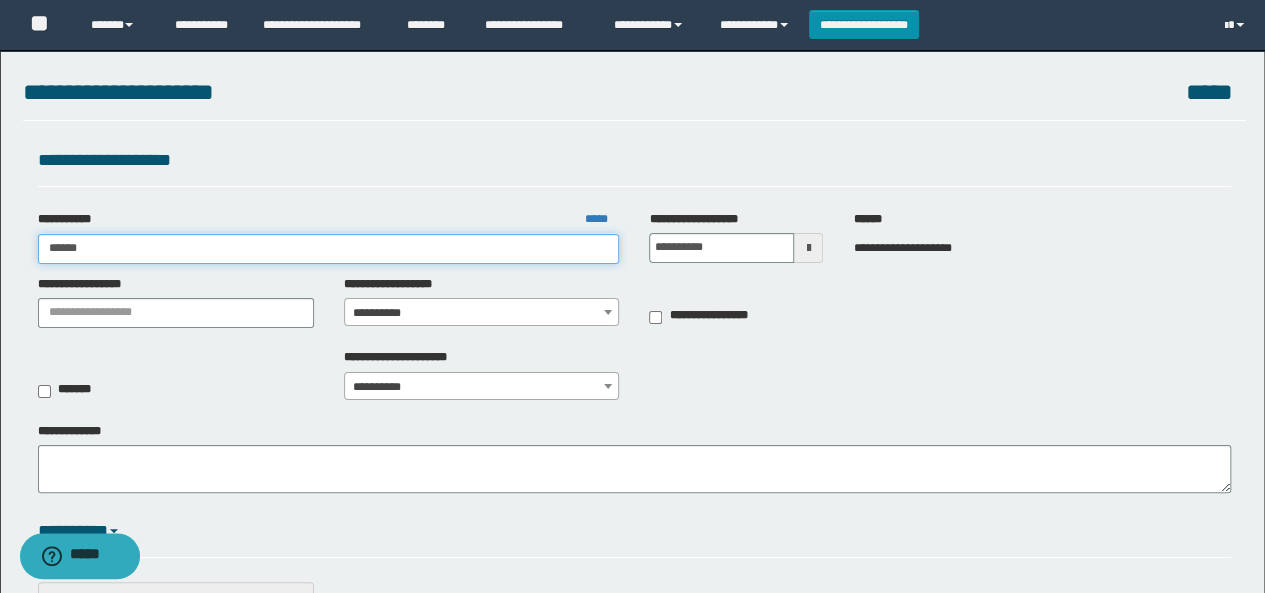 click on "******" at bounding box center (329, 249) 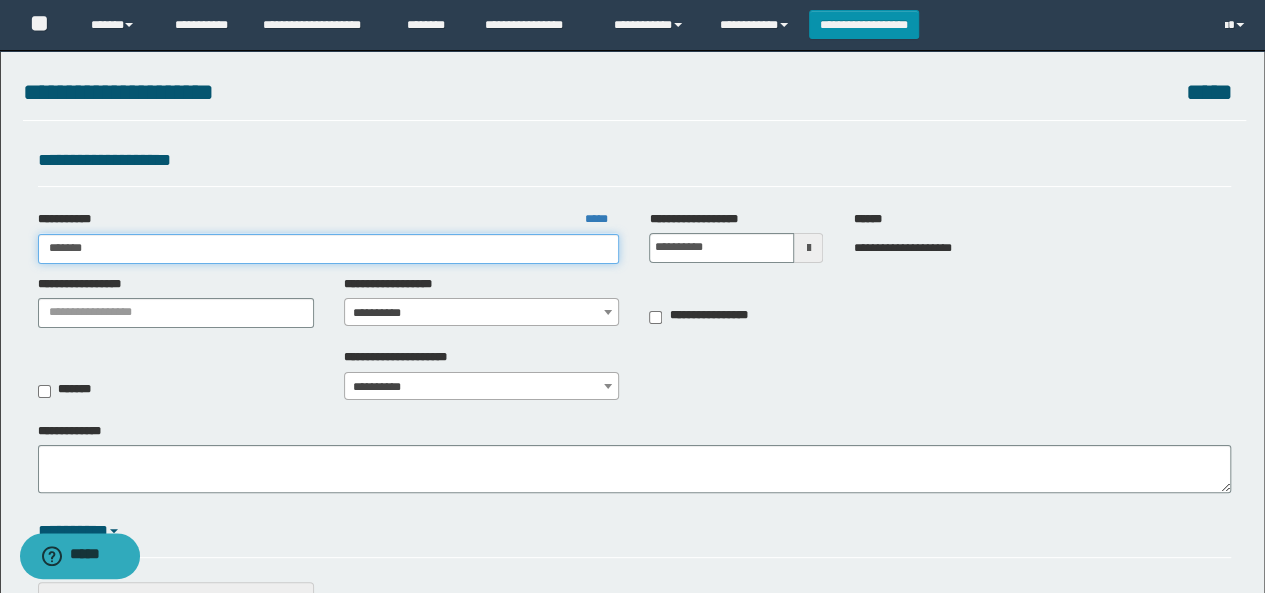 type on "*******" 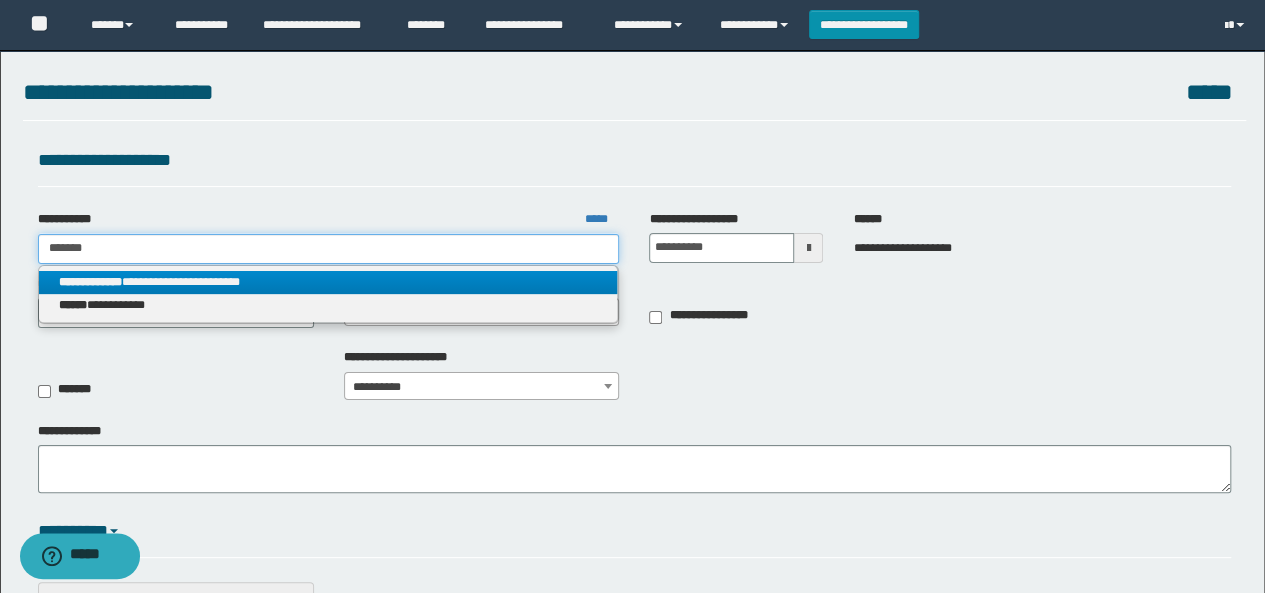type on "*******" 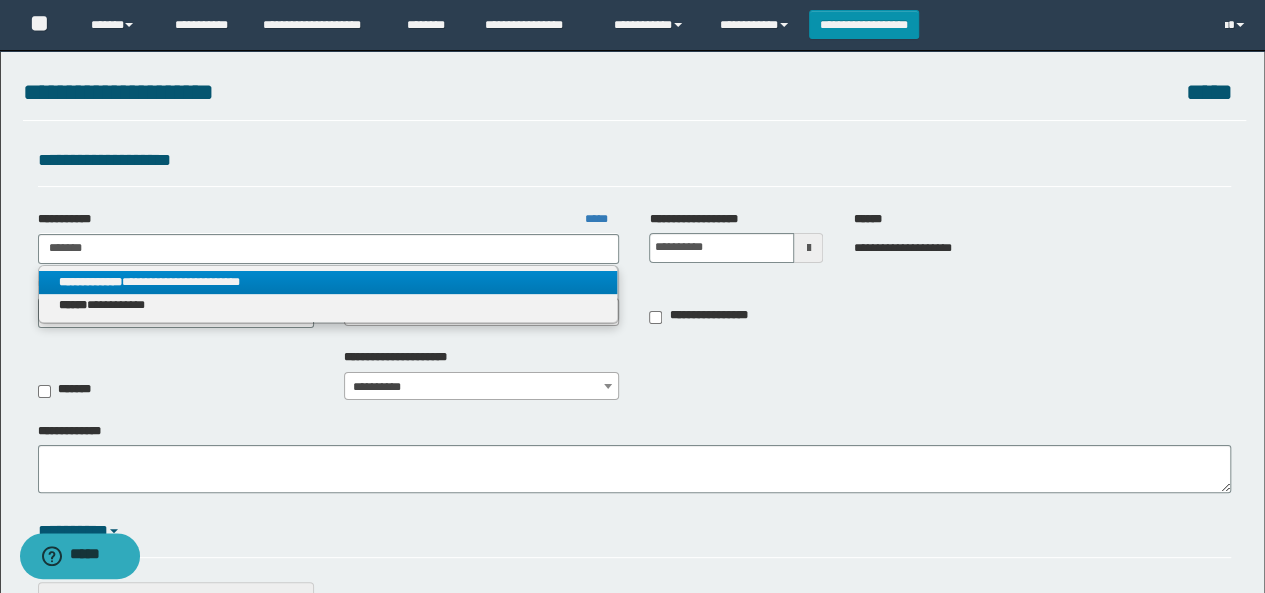 click on "**********" at bounding box center (329, 294) 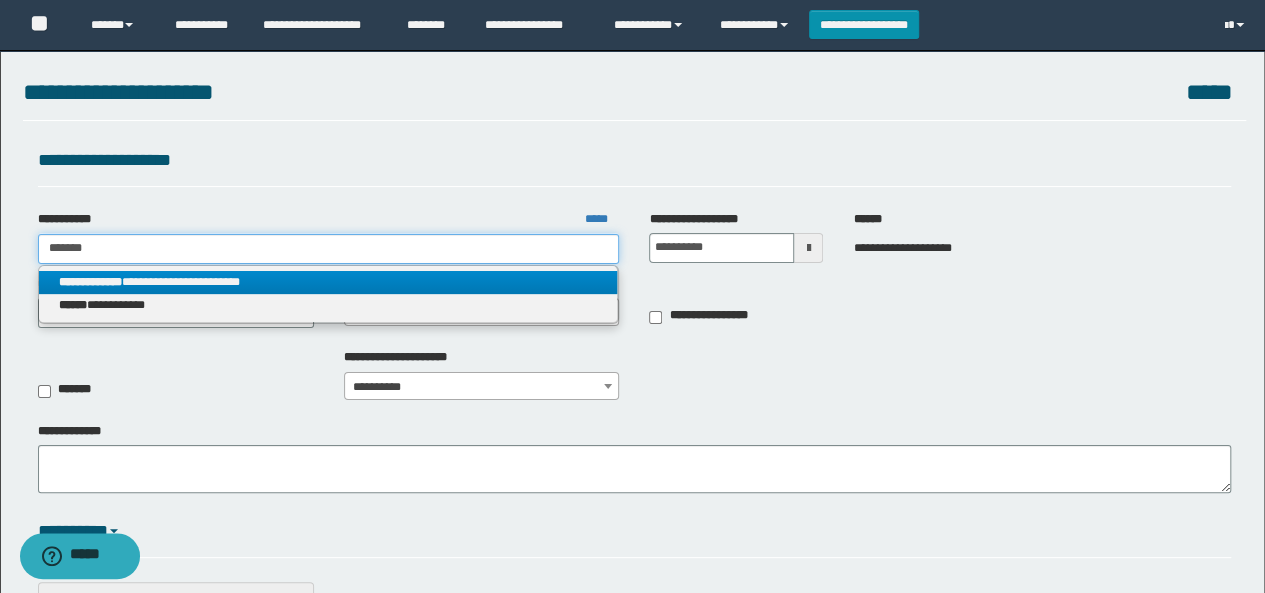 type 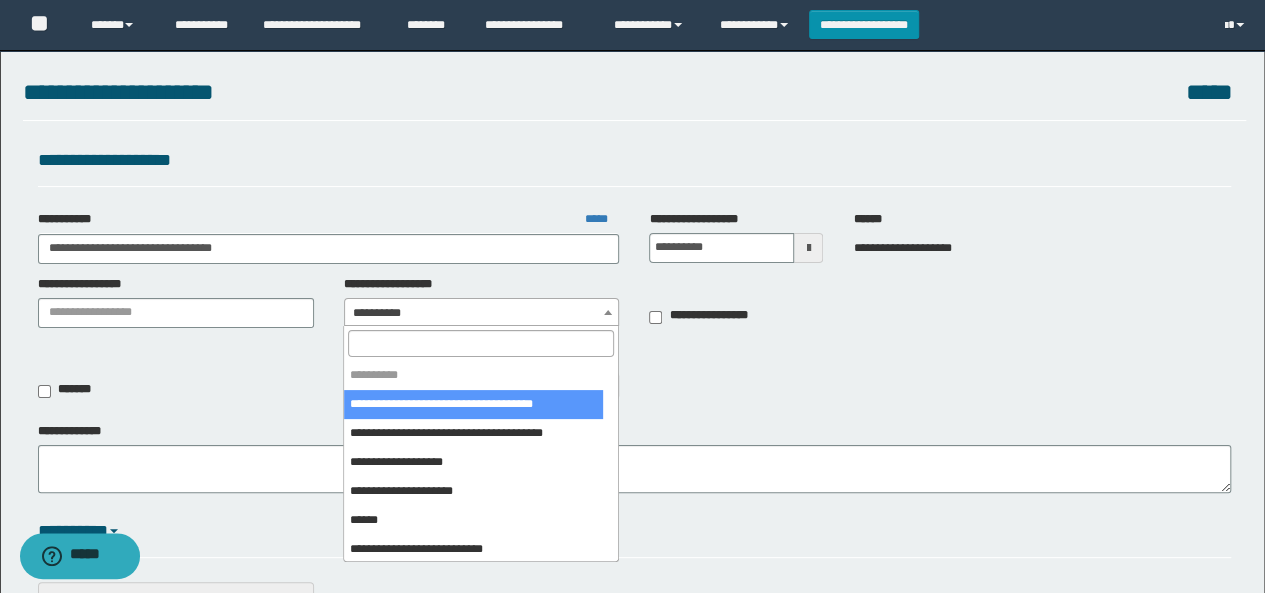 click on "**********" at bounding box center (482, 313) 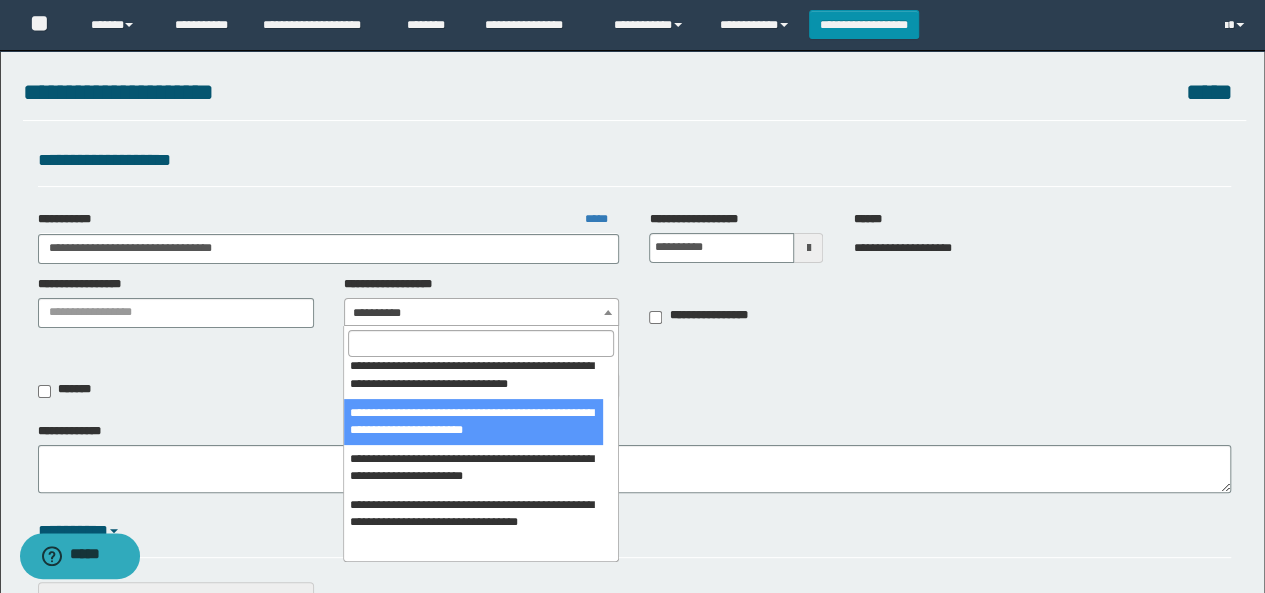 scroll, scrollTop: 700, scrollLeft: 0, axis: vertical 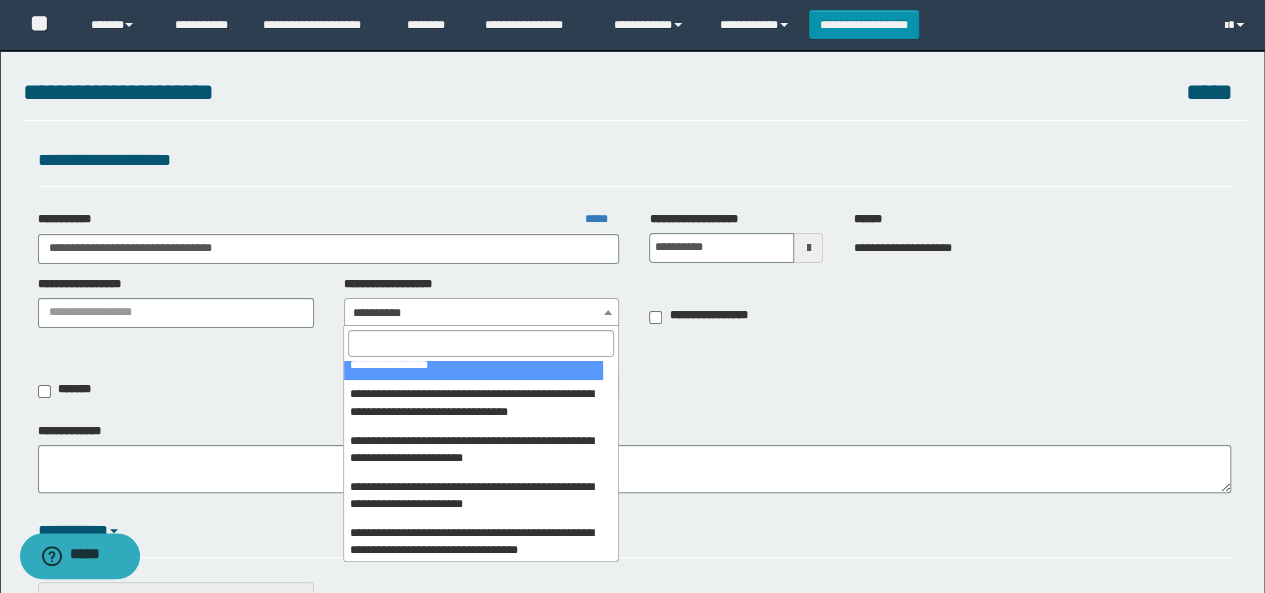 select on "****" 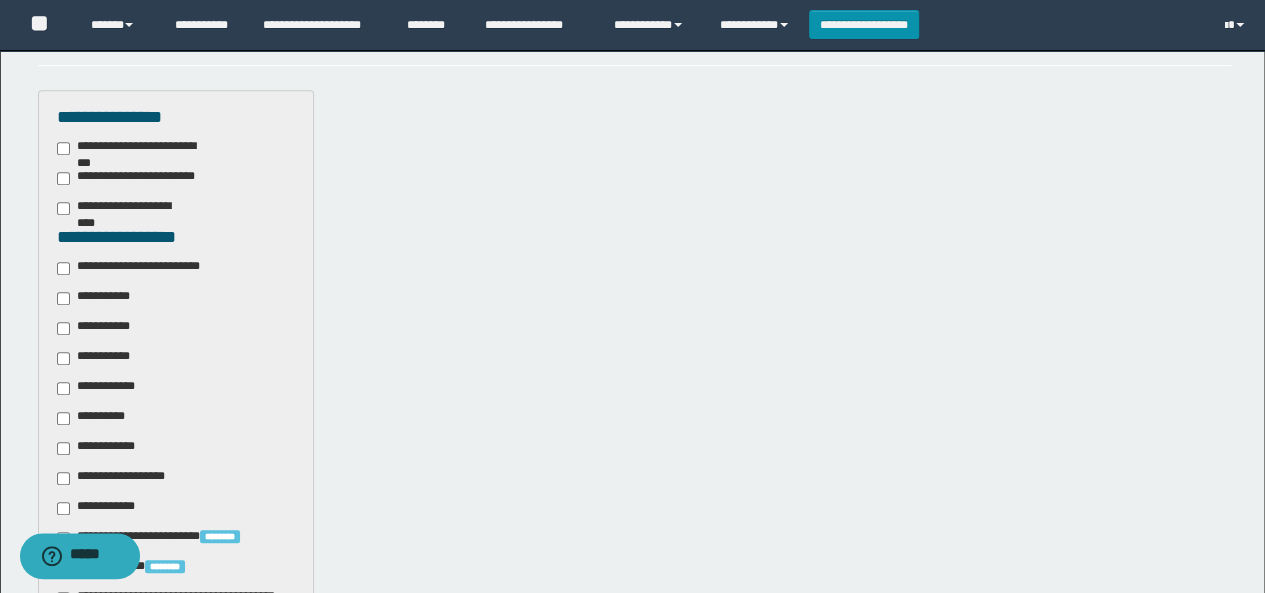 scroll, scrollTop: 500, scrollLeft: 0, axis: vertical 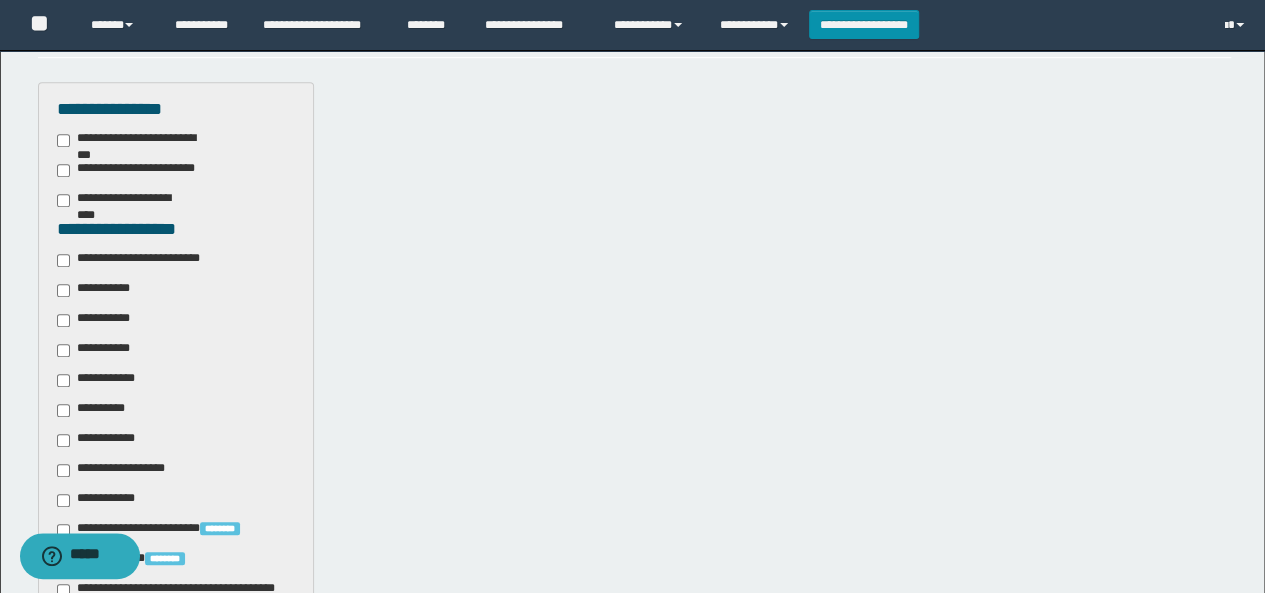 click on "**********" at bounding box center (143, 260) 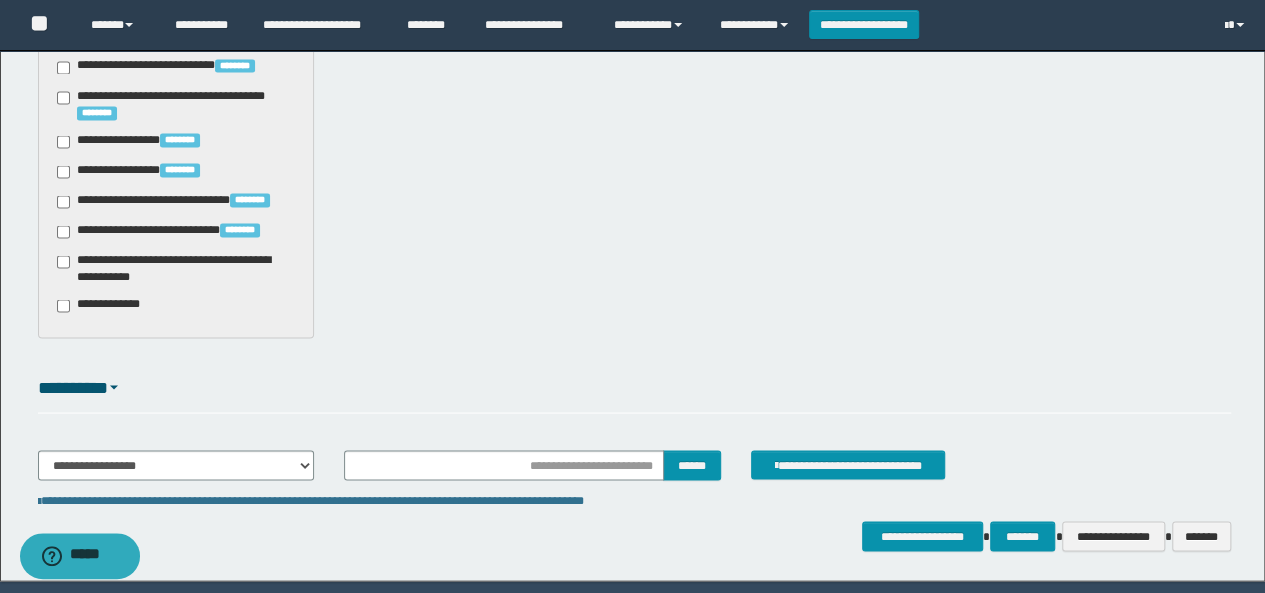 scroll, scrollTop: 1862, scrollLeft: 0, axis: vertical 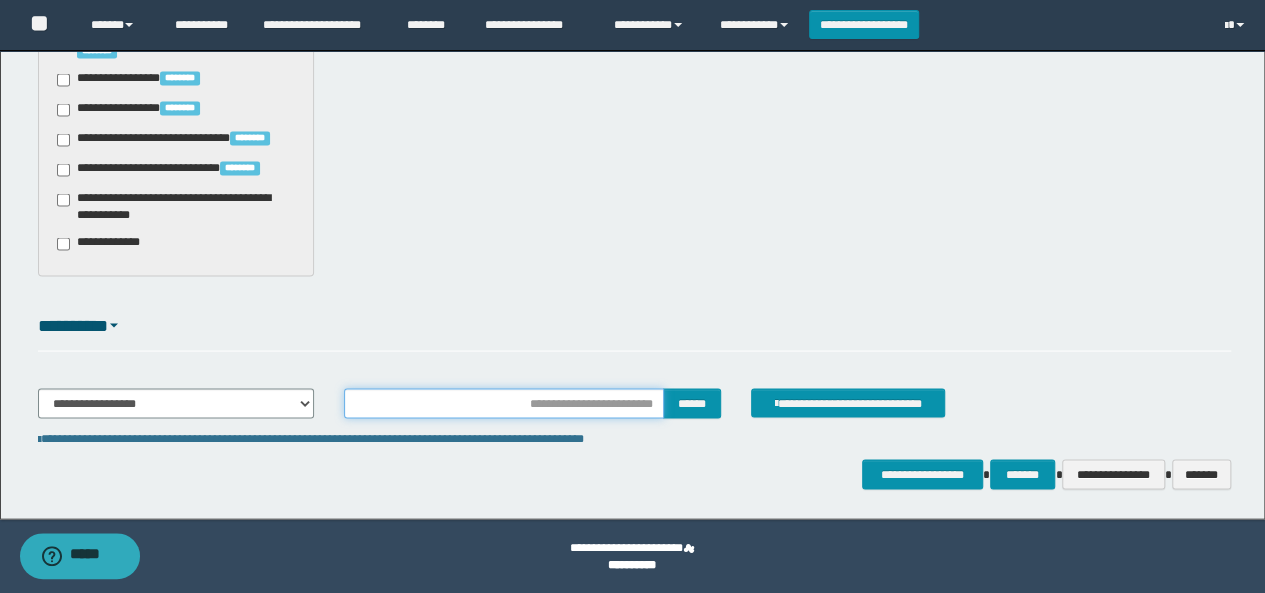 click at bounding box center [504, 403] 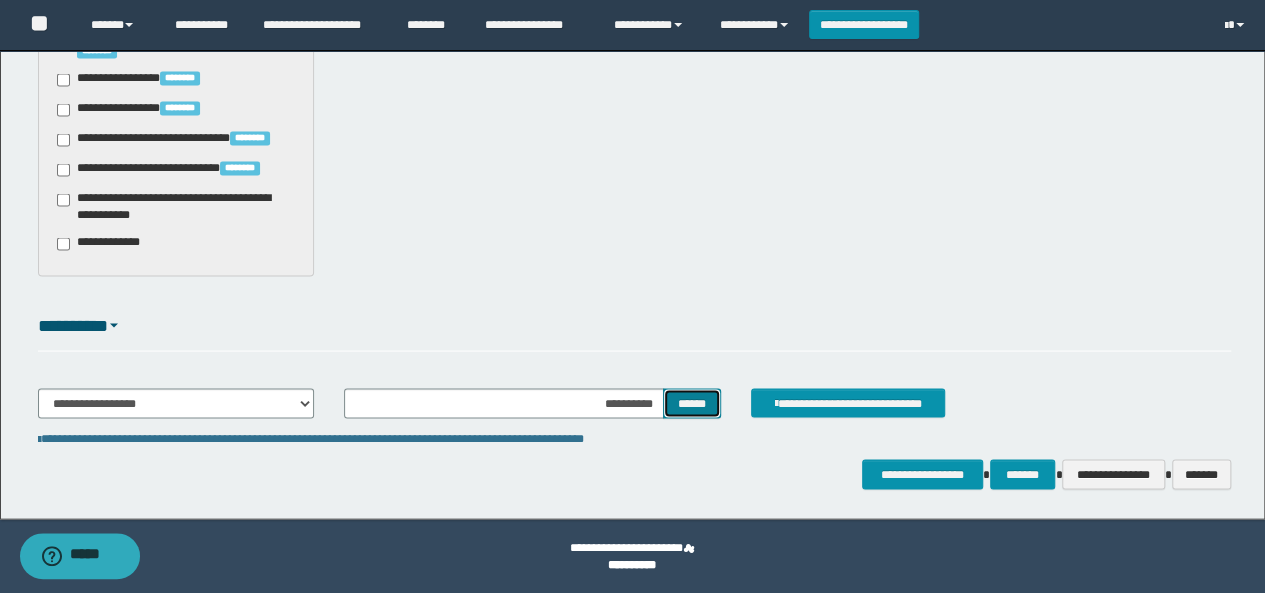 click on "******" at bounding box center [692, 402] 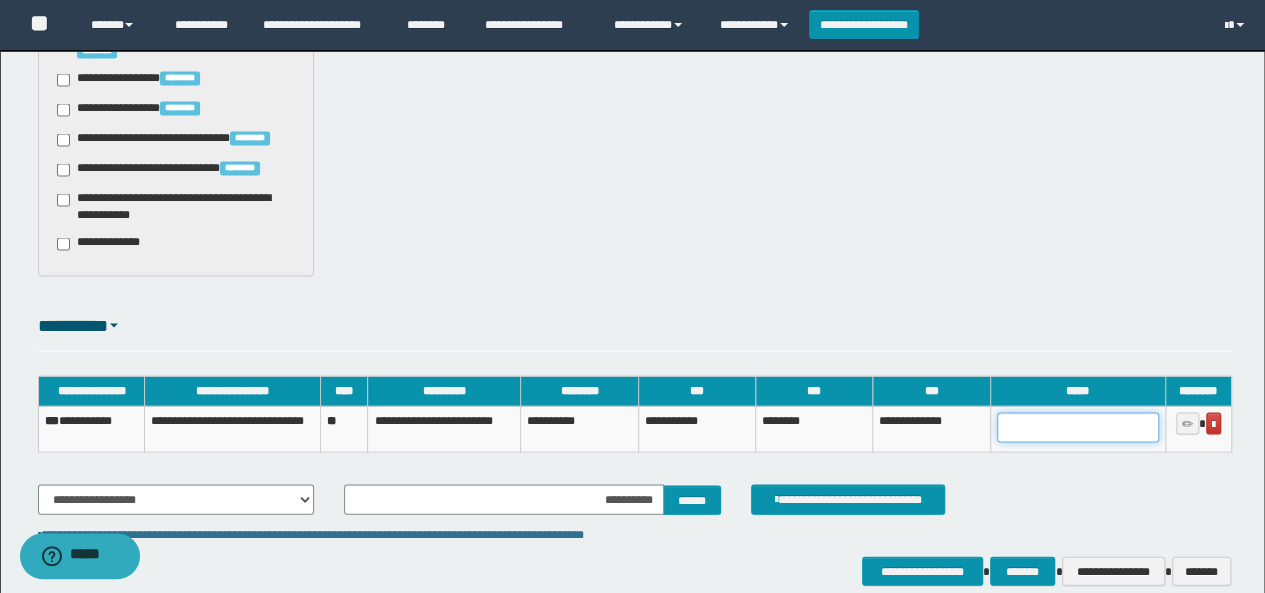 click at bounding box center (1078, 427) 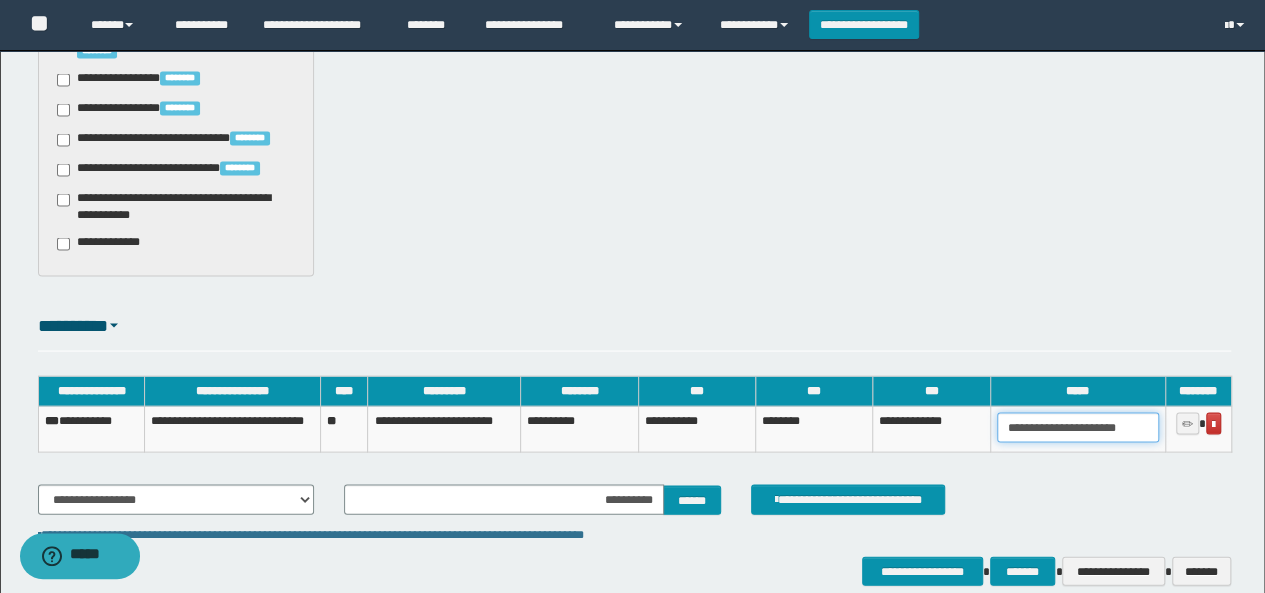 scroll, scrollTop: 0, scrollLeft: 18, axis: horizontal 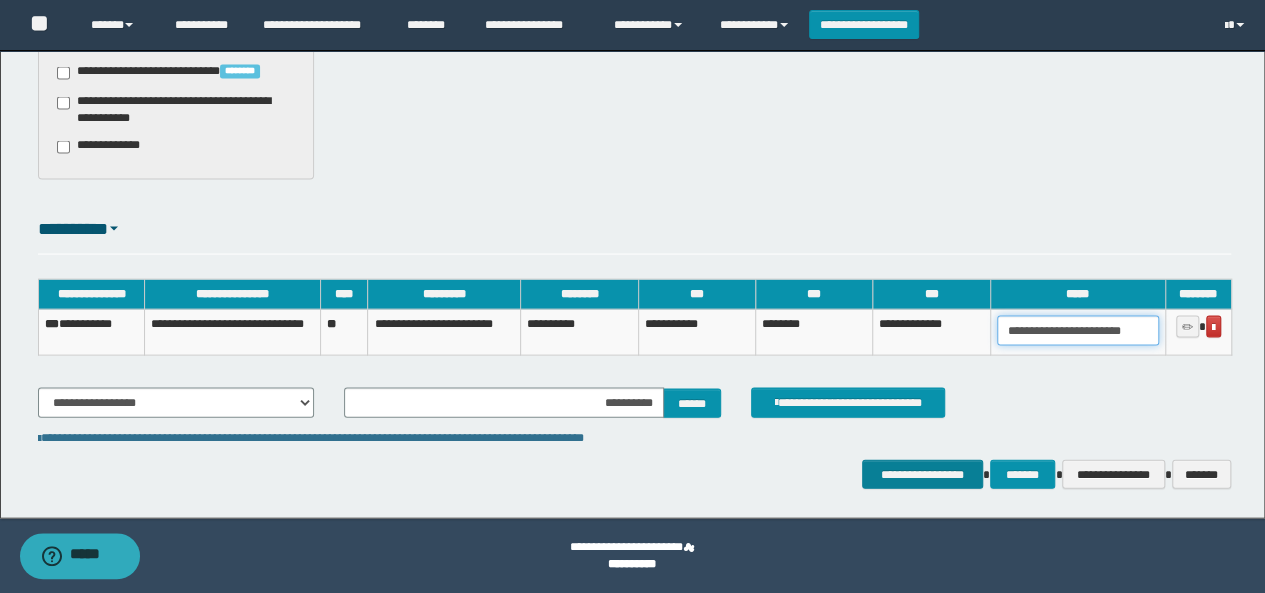 type on "**********" 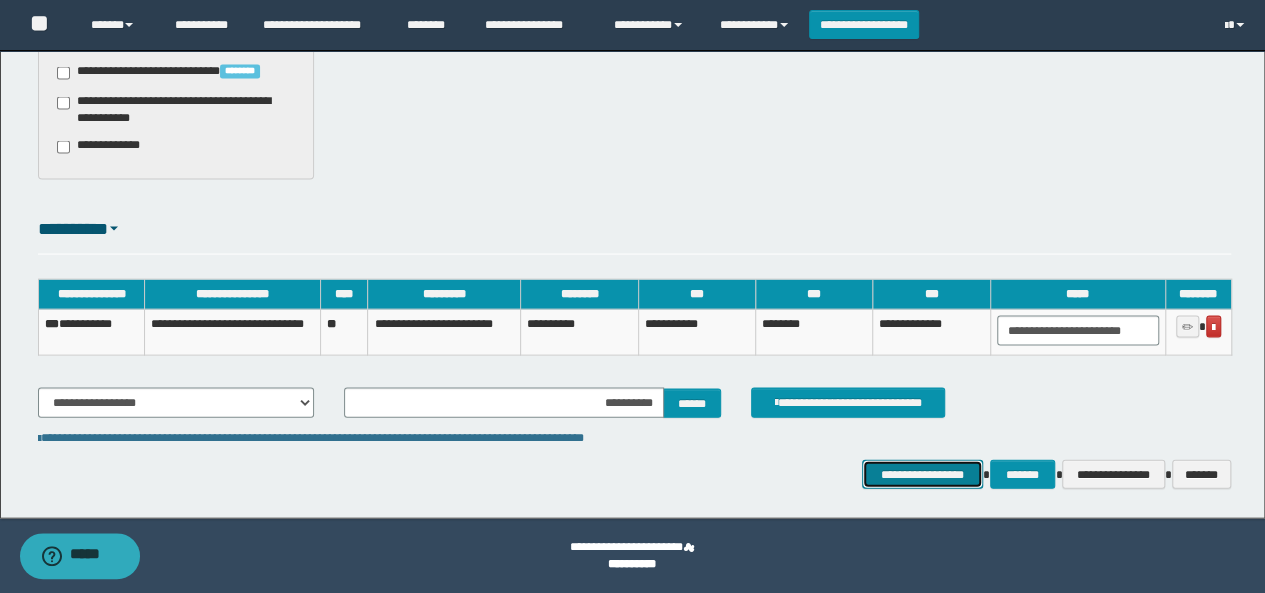 scroll, scrollTop: 0, scrollLeft: 0, axis: both 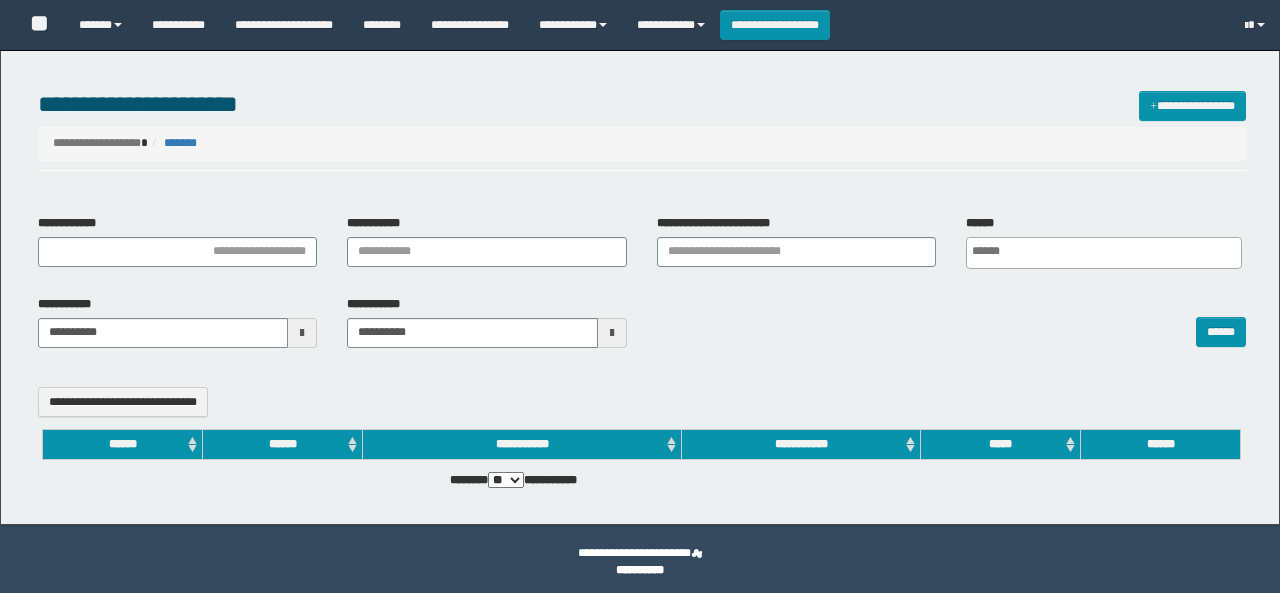 select 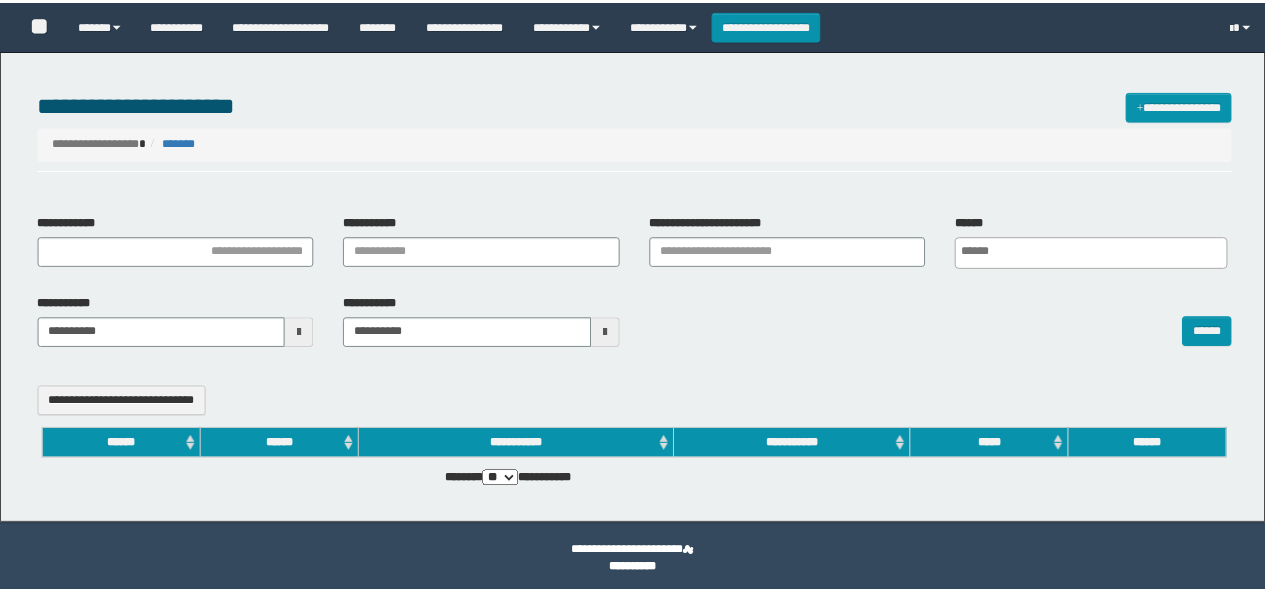 scroll, scrollTop: 0, scrollLeft: 0, axis: both 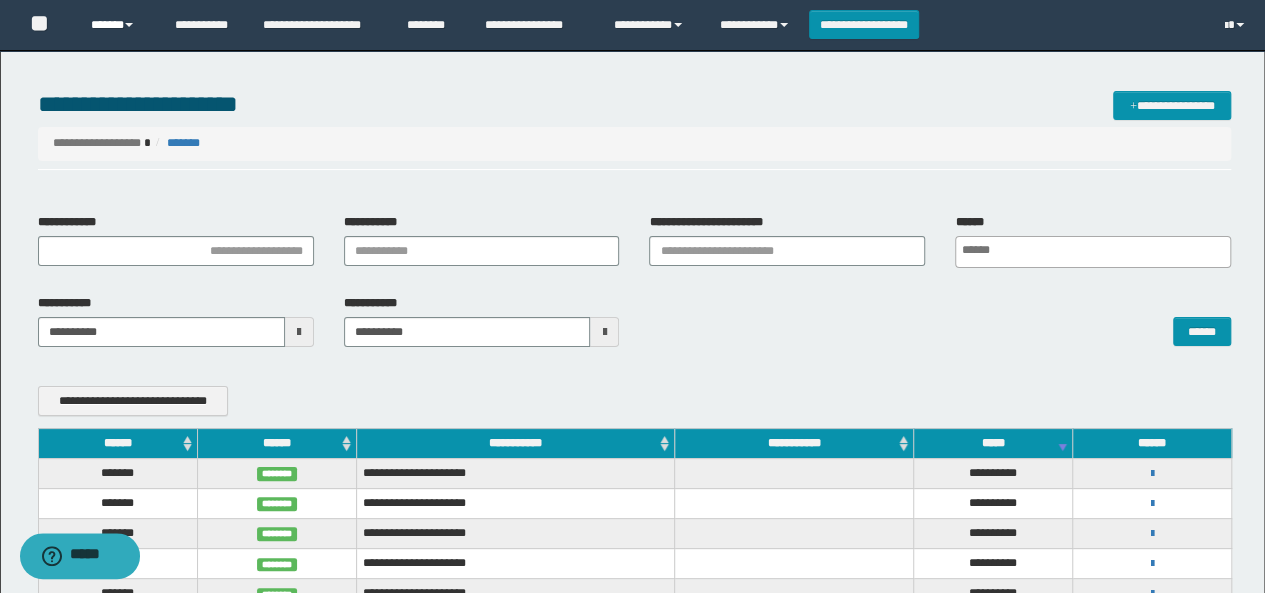 click on "******" at bounding box center [117, 25] 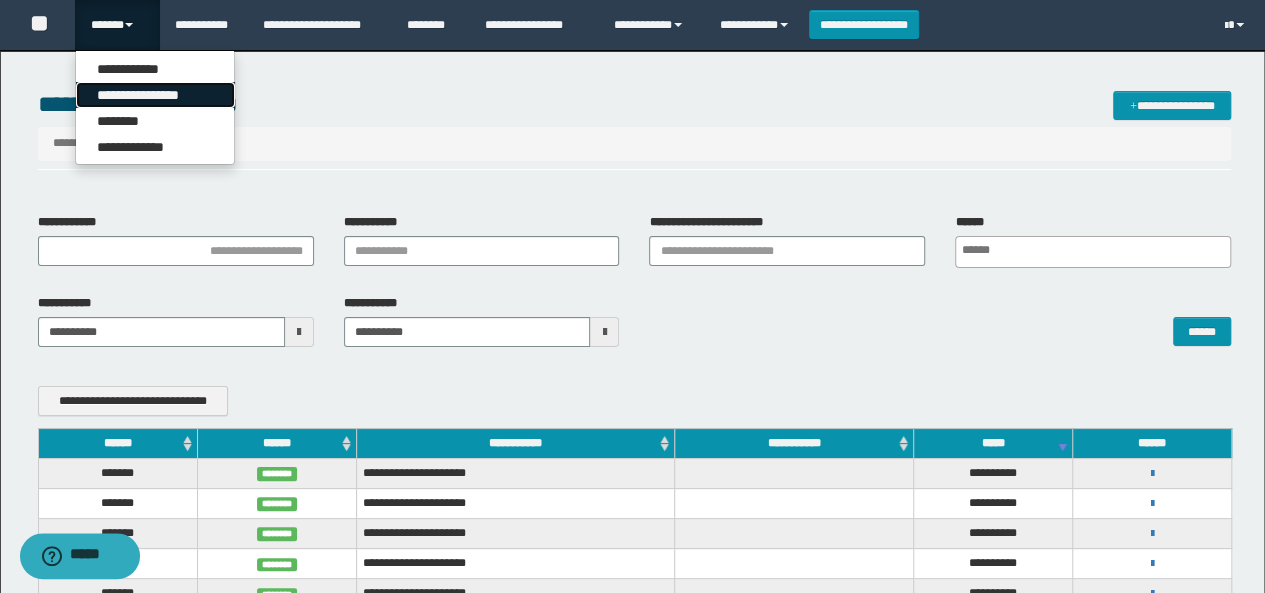 click on "**********" at bounding box center [155, 95] 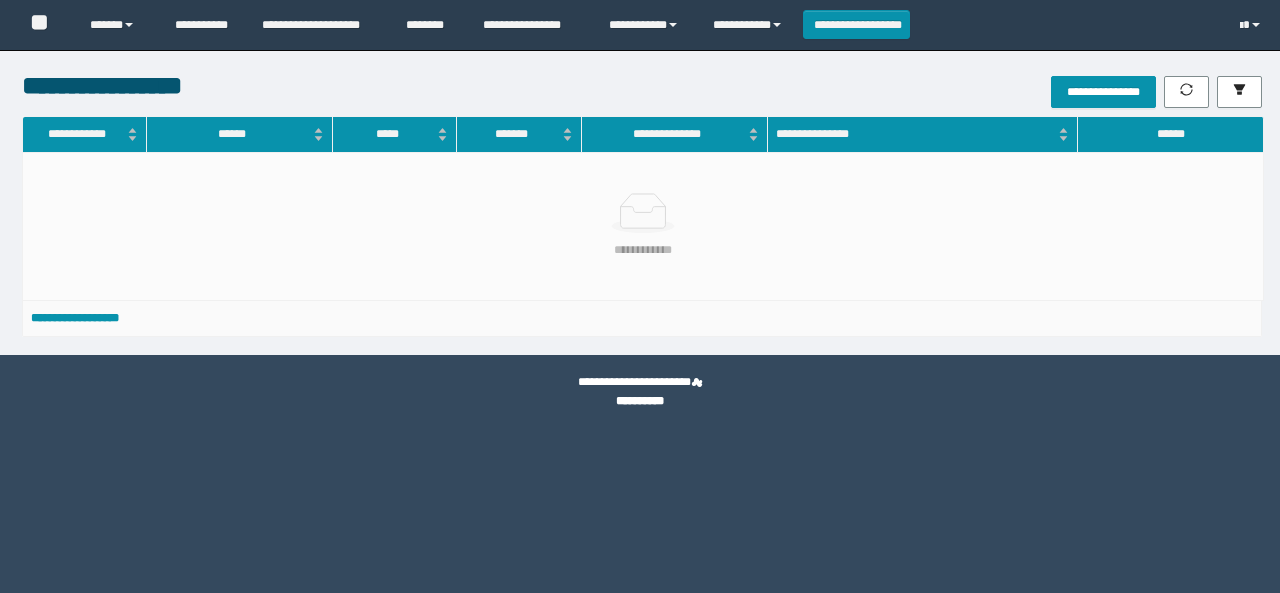 scroll, scrollTop: 0, scrollLeft: 0, axis: both 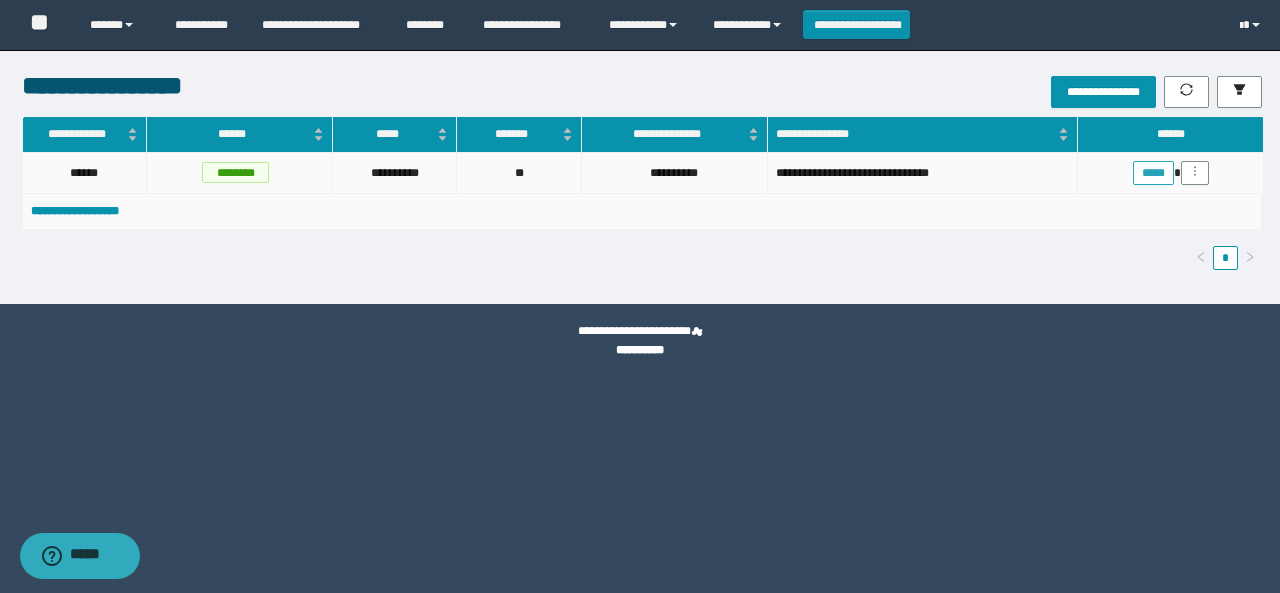 click on "*****" at bounding box center (1153, 173) 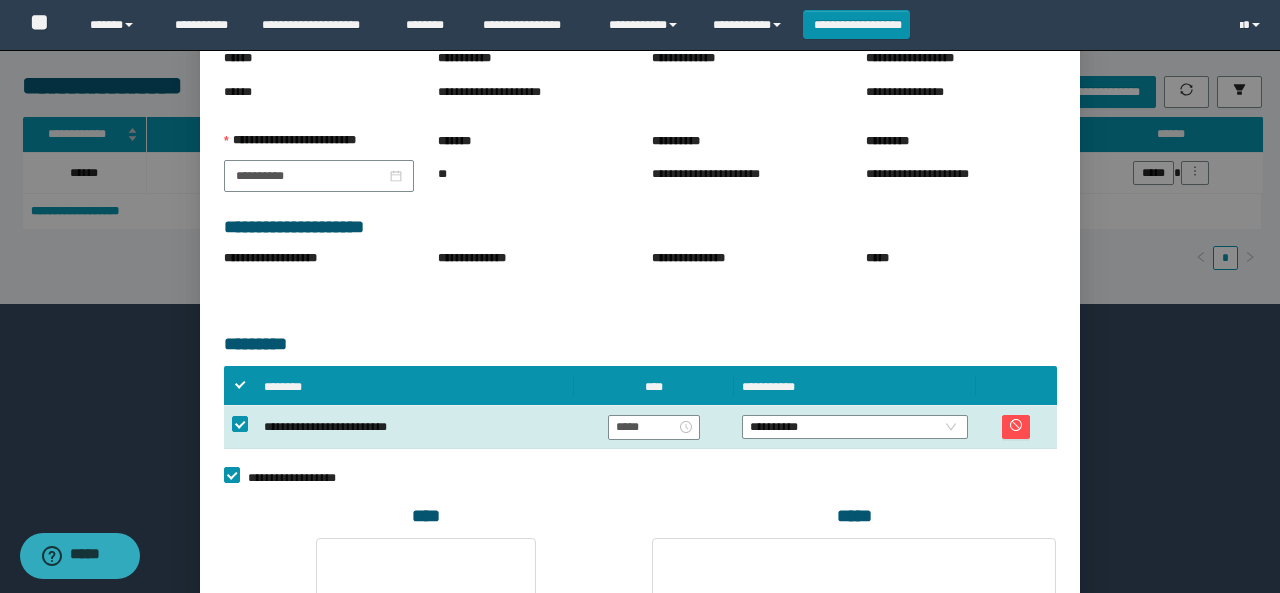 scroll, scrollTop: 300, scrollLeft: 0, axis: vertical 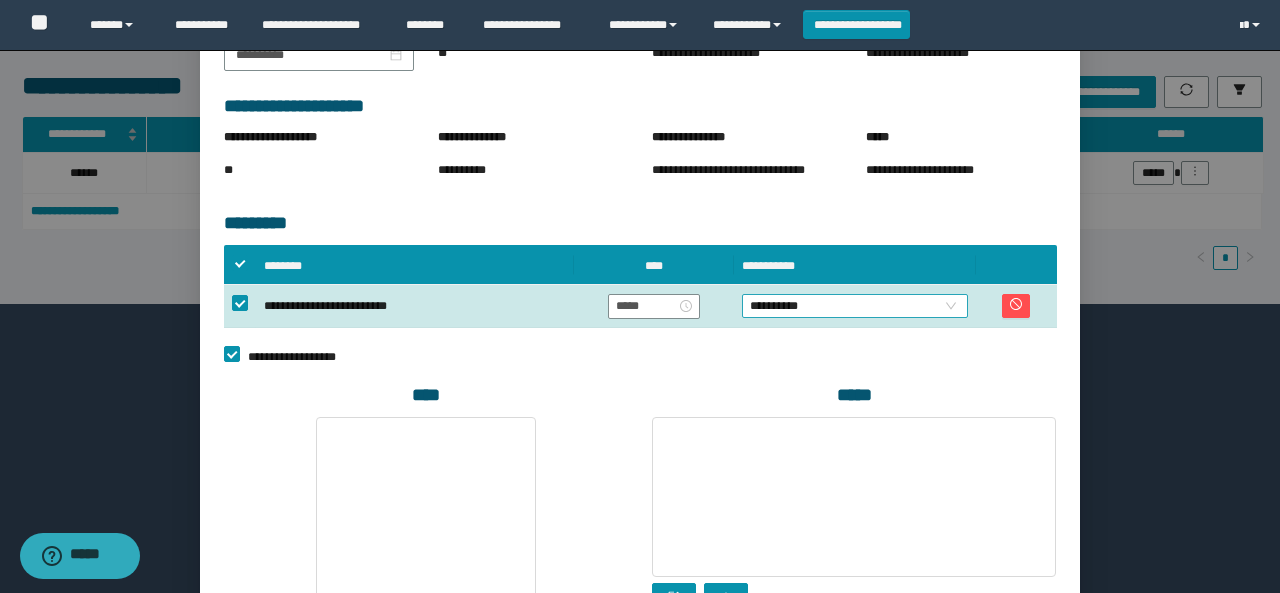 click on "**********" at bounding box center [855, 306] 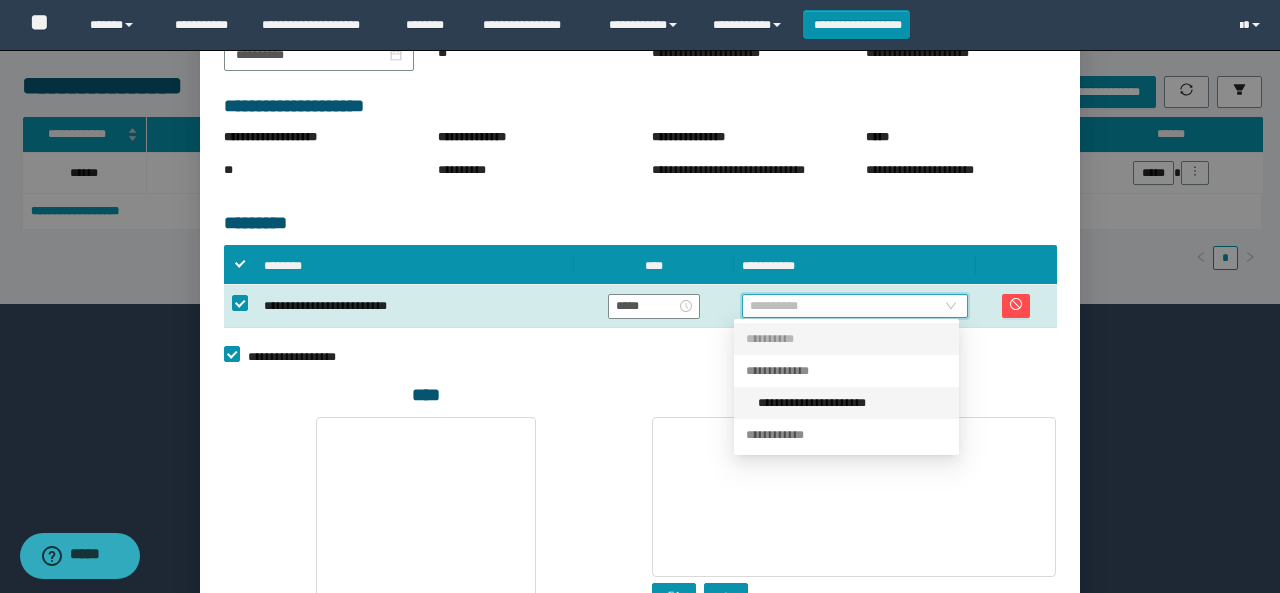 click on "**********" at bounding box center [852, 403] 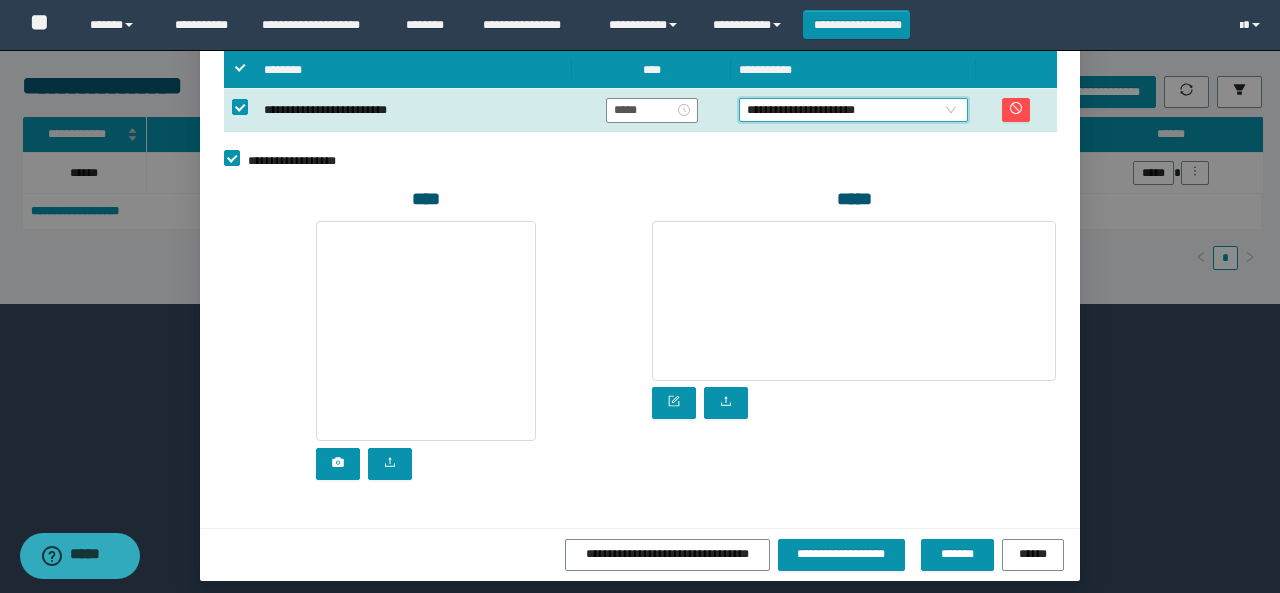 scroll, scrollTop: 499, scrollLeft: 0, axis: vertical 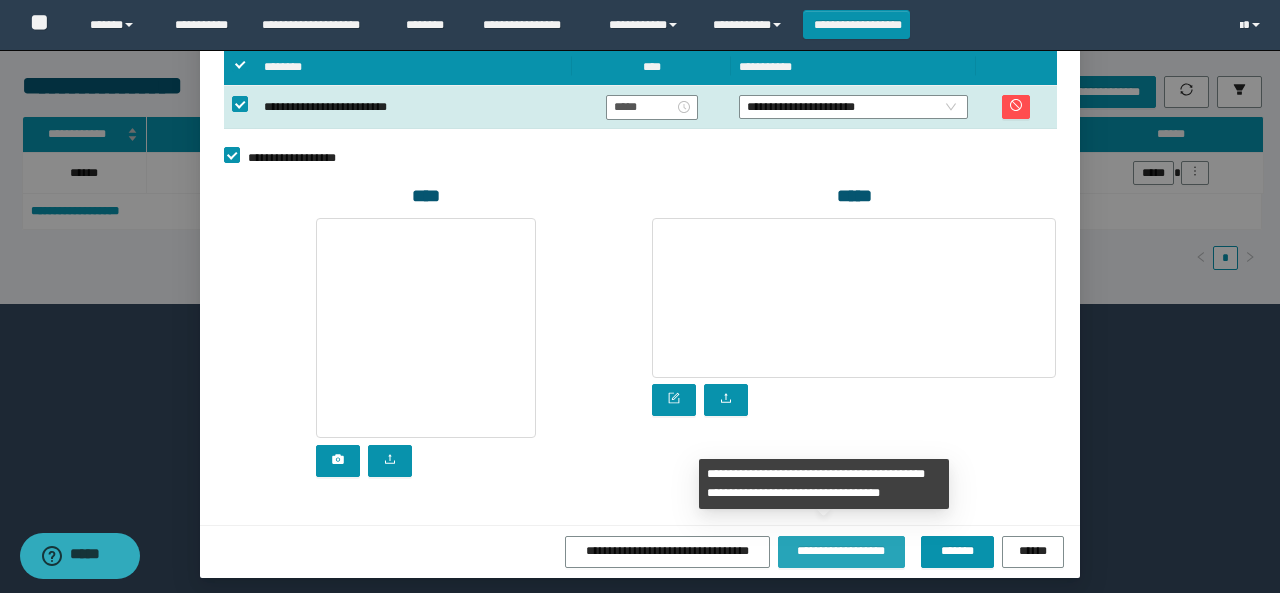 click on "**********" at bounding box center (841, 550) 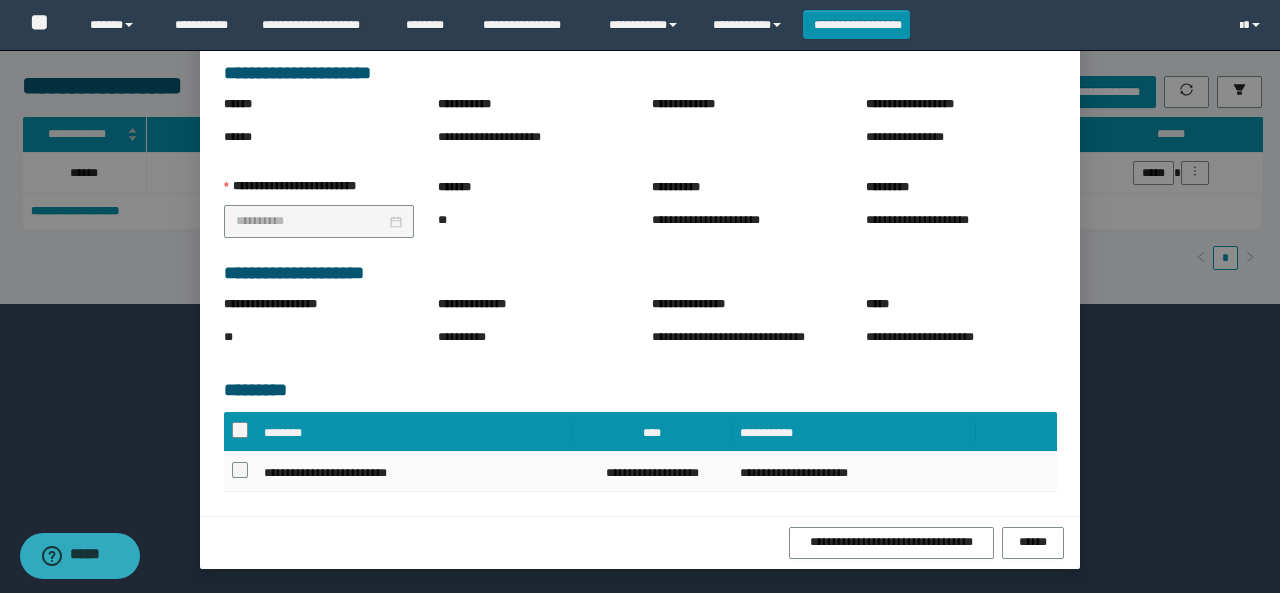 scroll, scrollTop: 180, scrollLeft: 0, axis: vertical 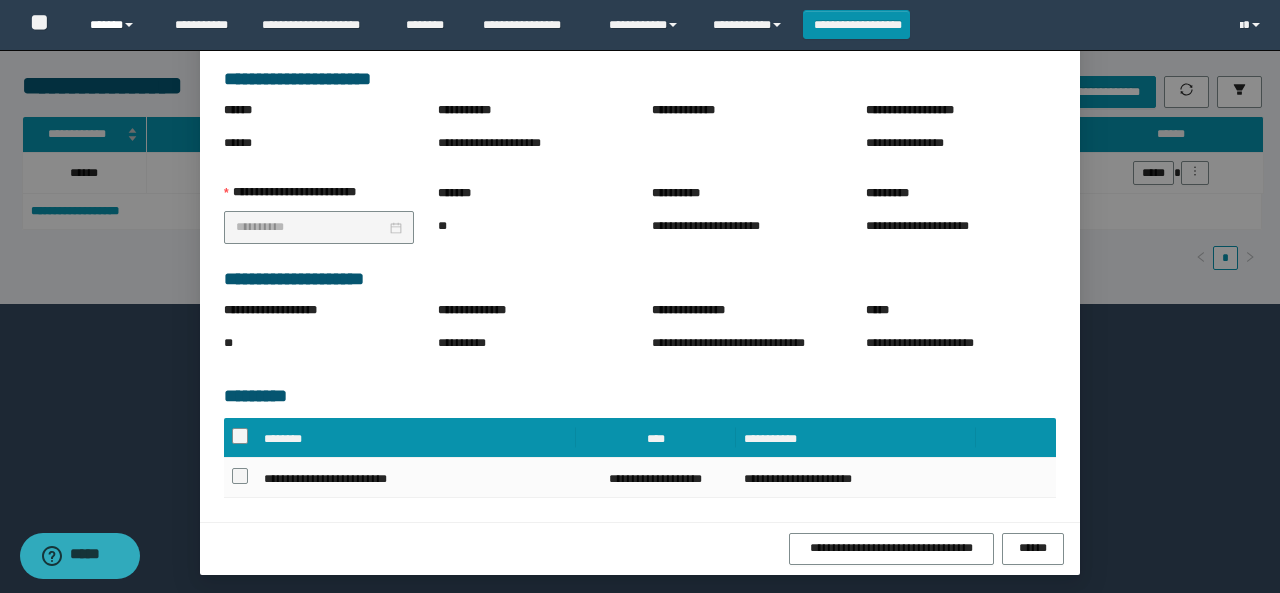 click on "******" at bounding box center [117, 25] 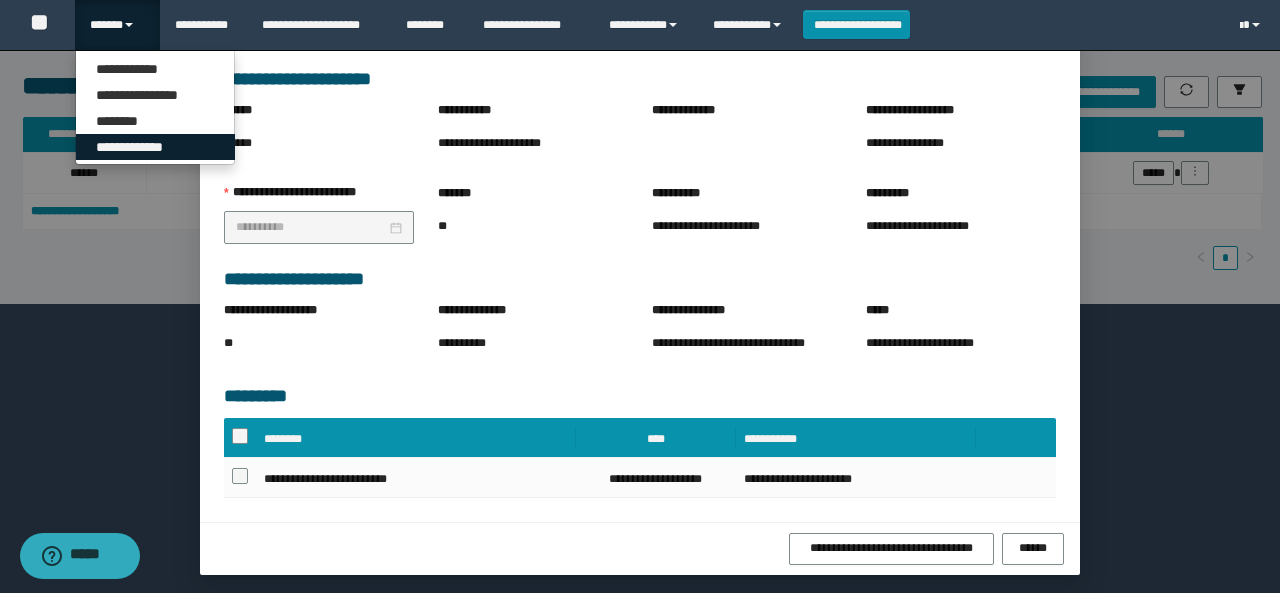 click on "**********" at bounding box center (155, 147) 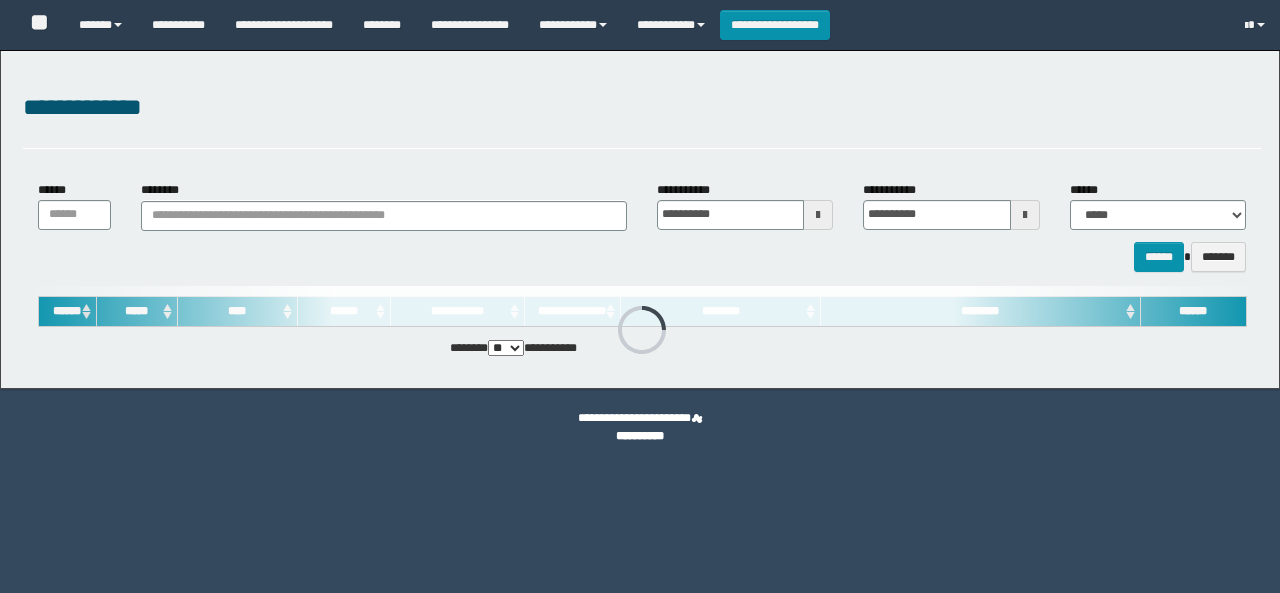 scroll, scrollTop: 0, scrollLeft: 0, axis: both 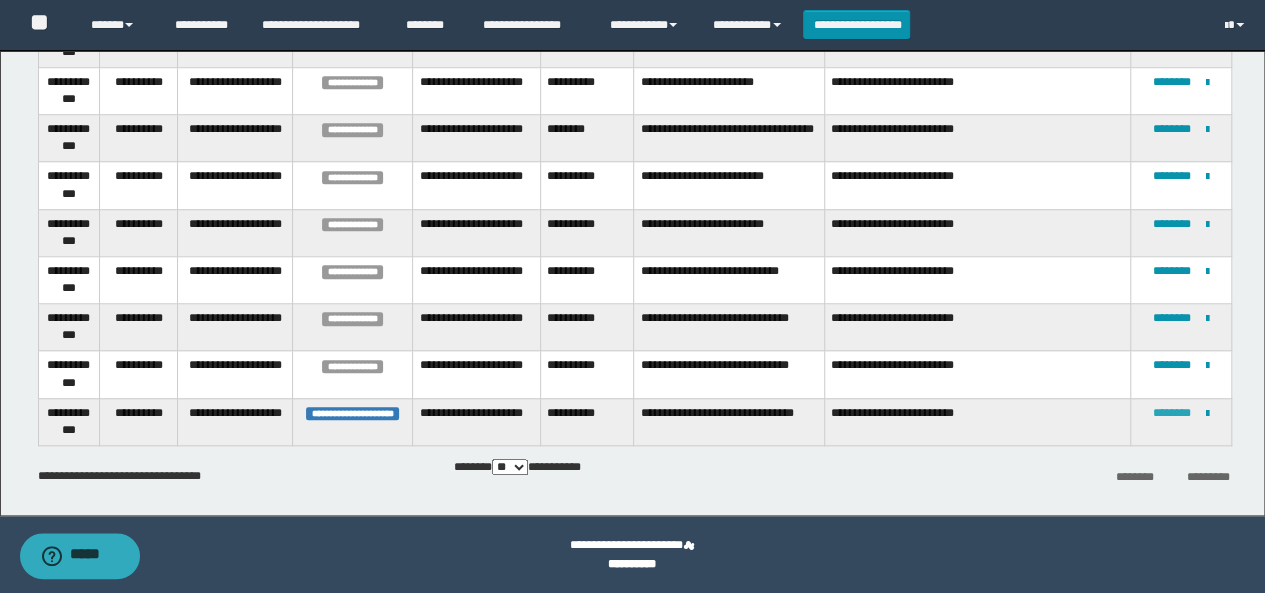 click on "********" at bounding box center [1172, 413] 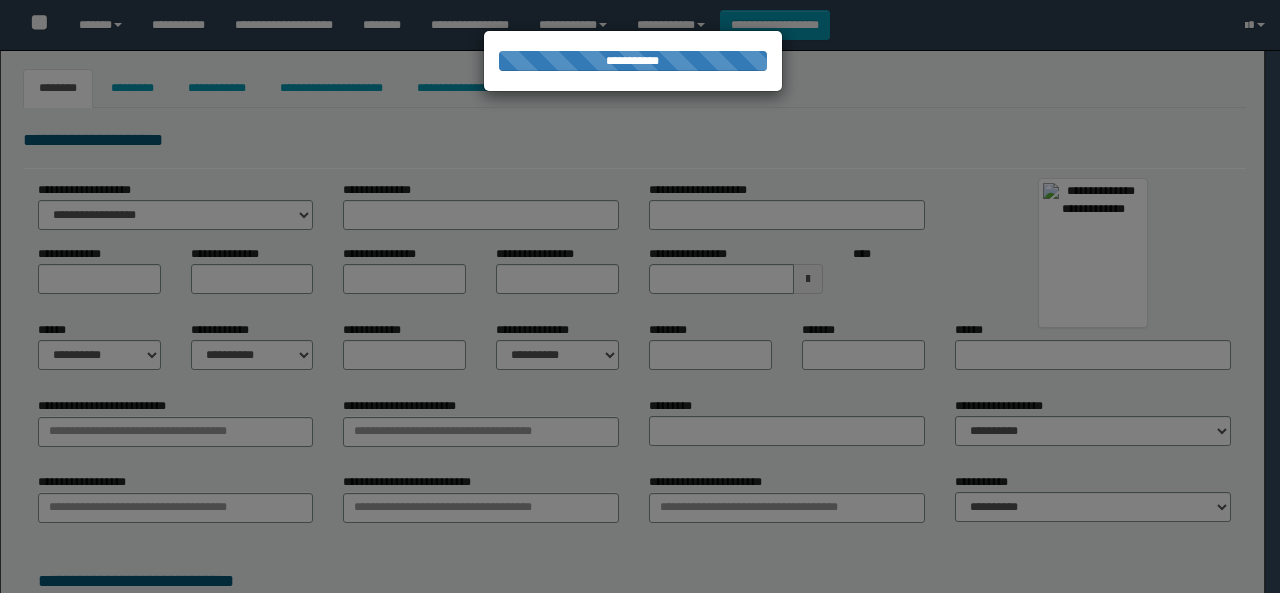 select on "****" 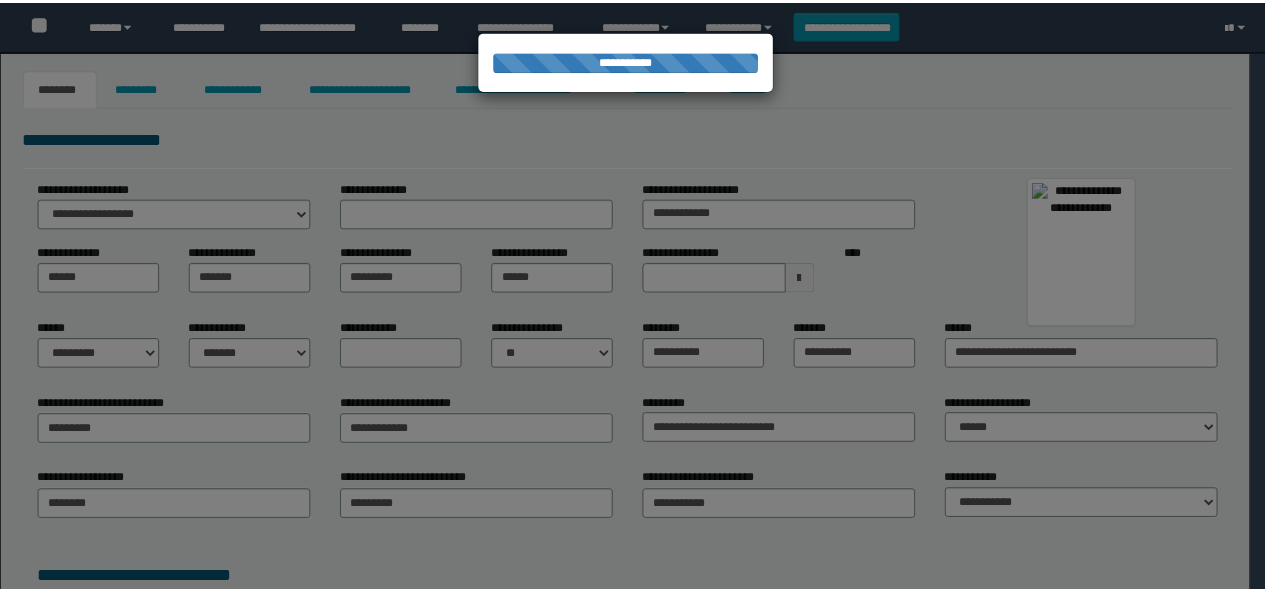 scroll, scrollTop: 0, scrollLeft: 0, axis: both 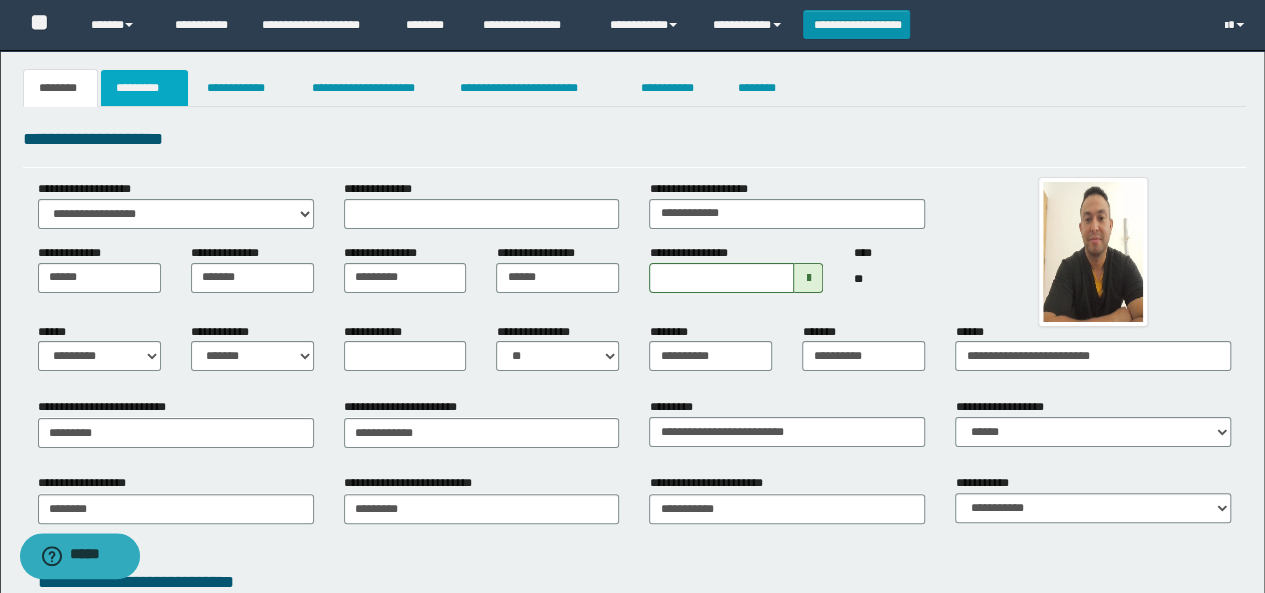 click on "*********" at bounding box center (144, 88) 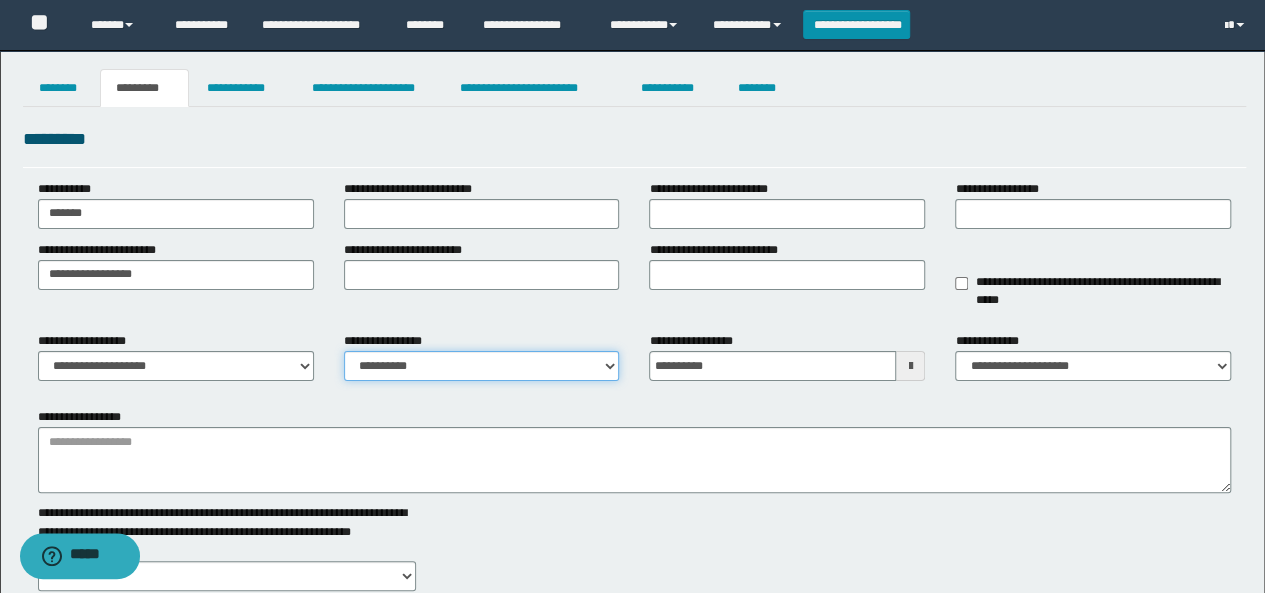 drag, startPoint x: 380, startPoint y: 359, endPoint x: 374, endPoint y: 377, distance: 18.973665 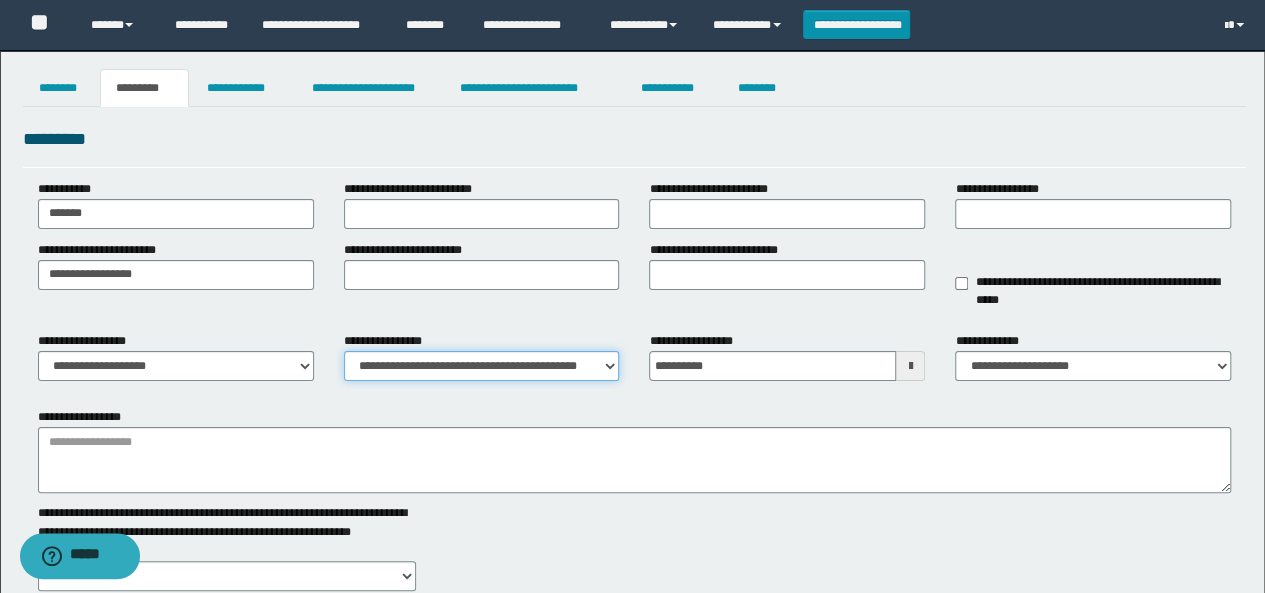 click on "**********" at bounding box center (482, 366) 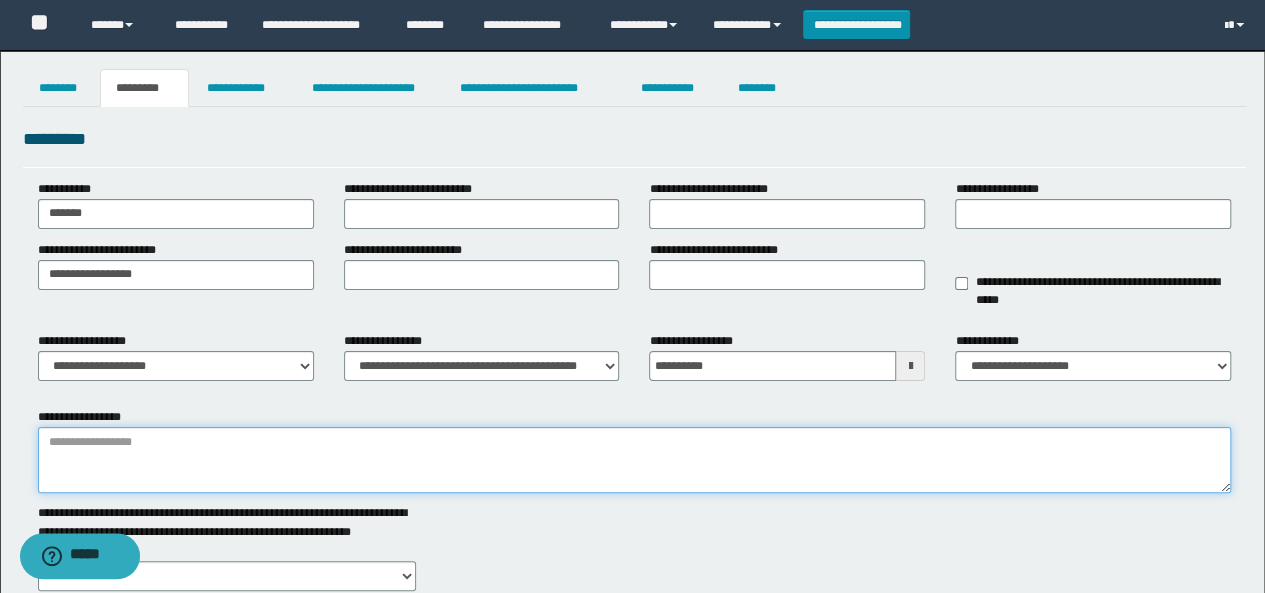 click on "**********" at bounding box center [635, 460] 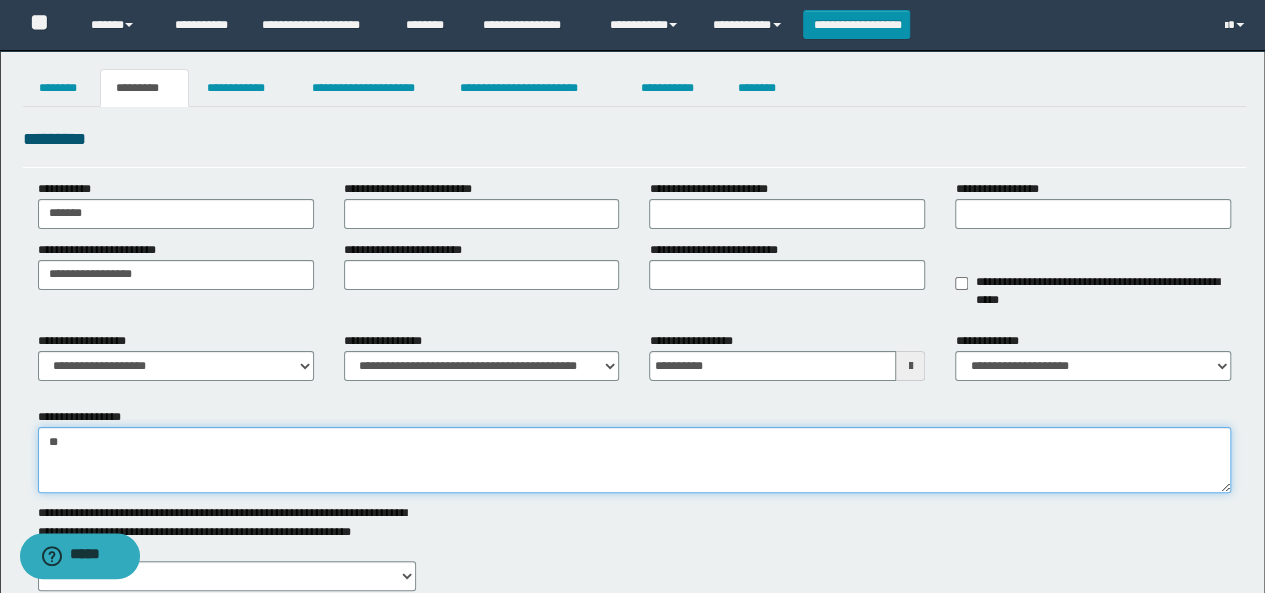 type on "*" 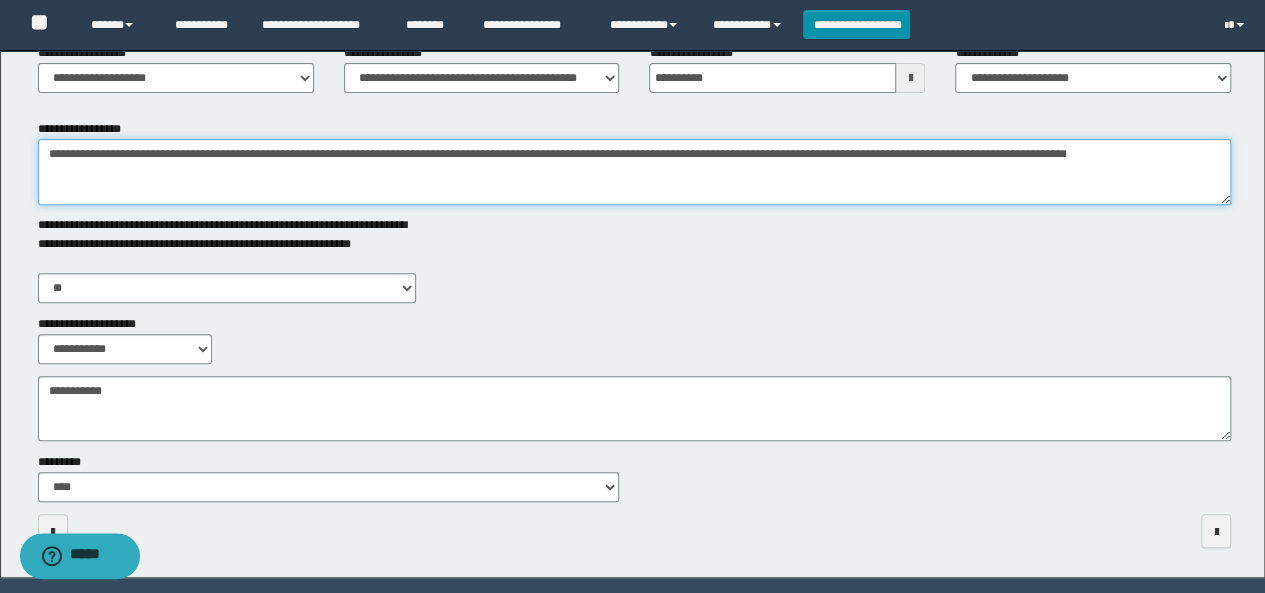 scroll, scrollTop: 350, scrollLeft: 0, axis: vertical 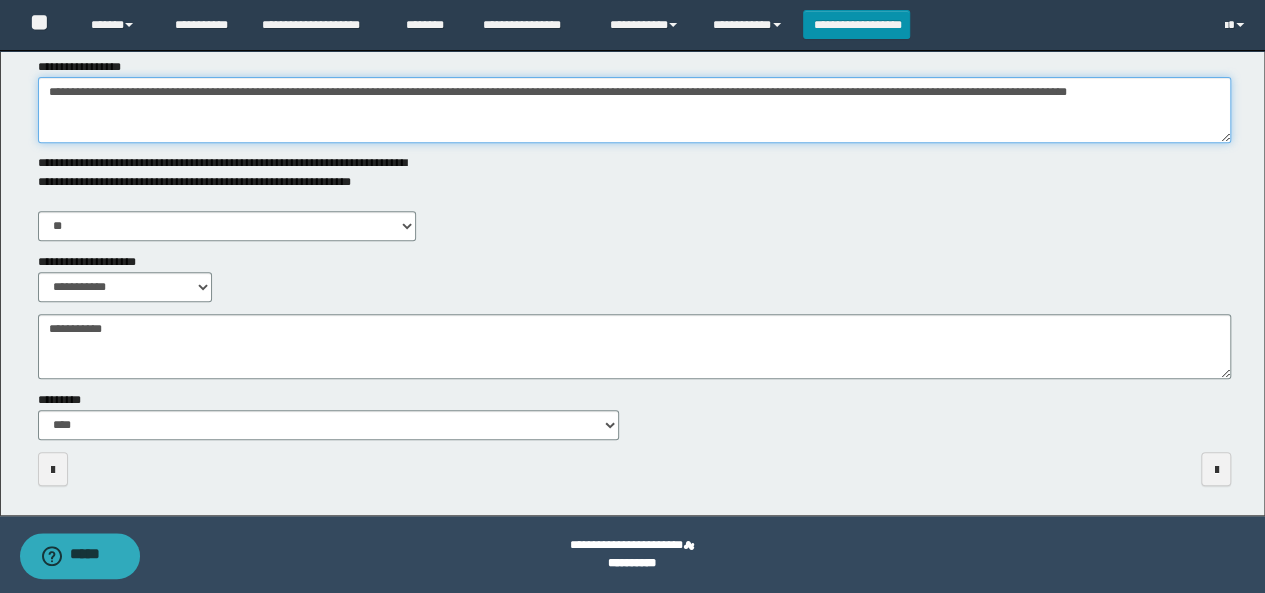 type on "**********" 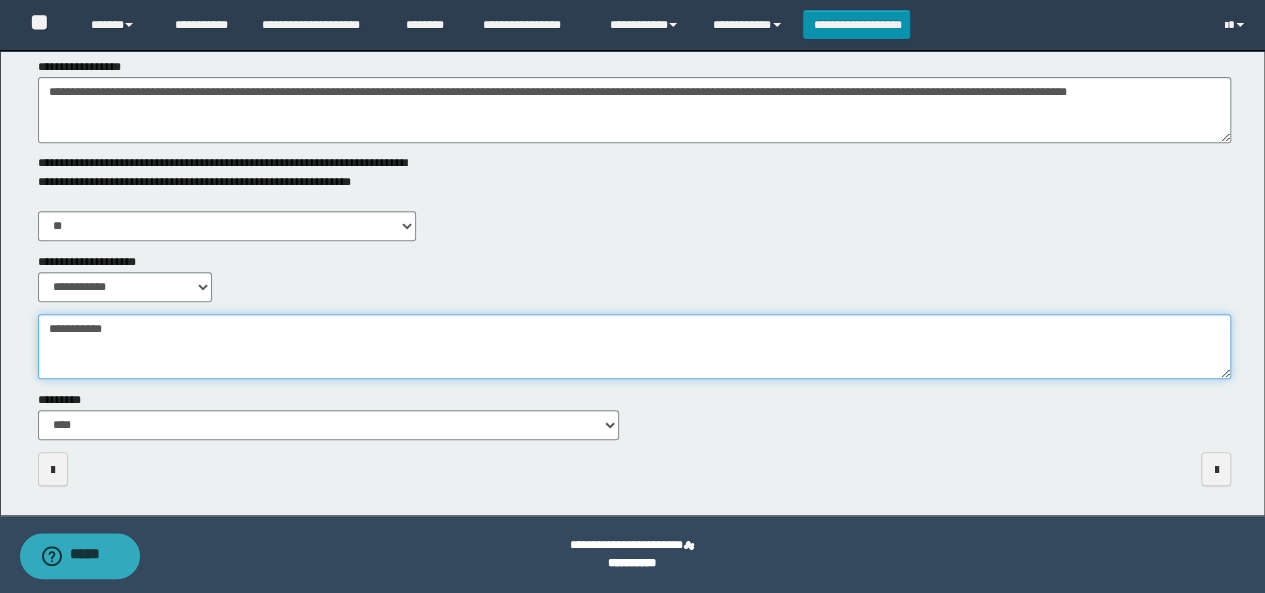 click on "**********" at bounding box center [635, 346] 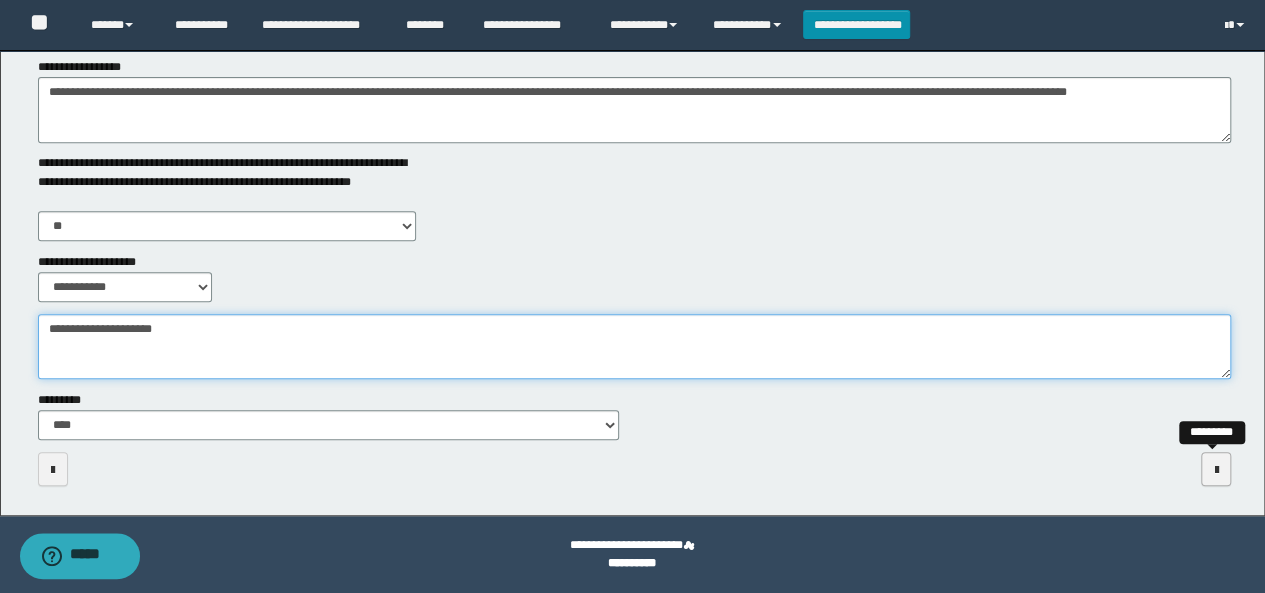type on "**********" 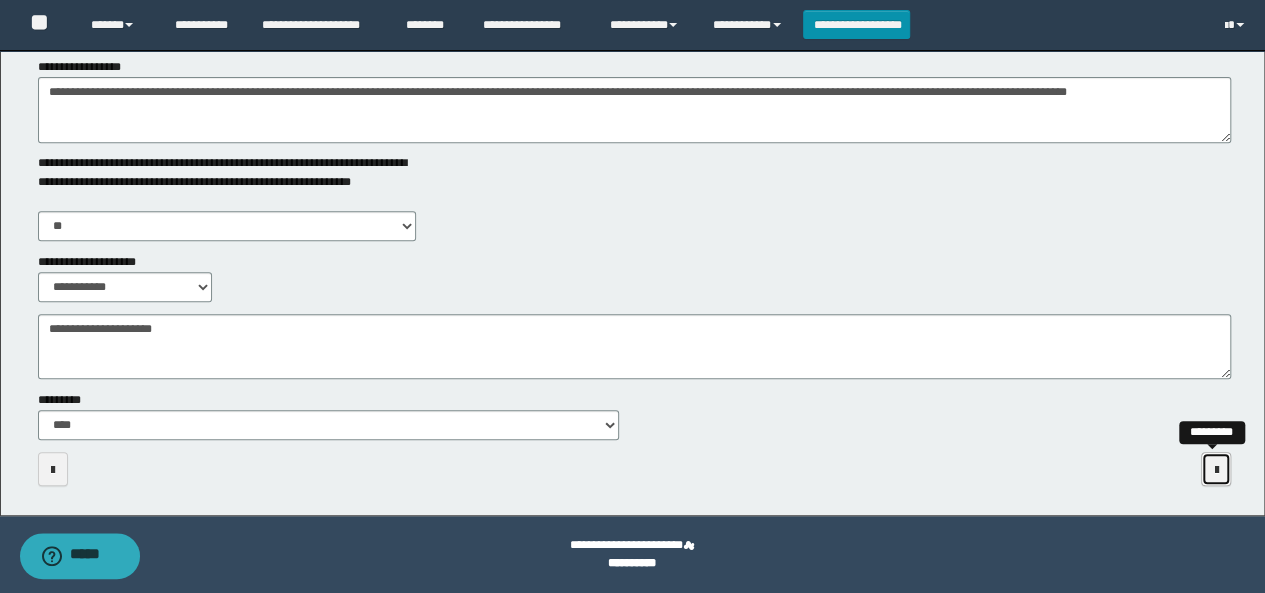 click at bounding box center (1216, 469) 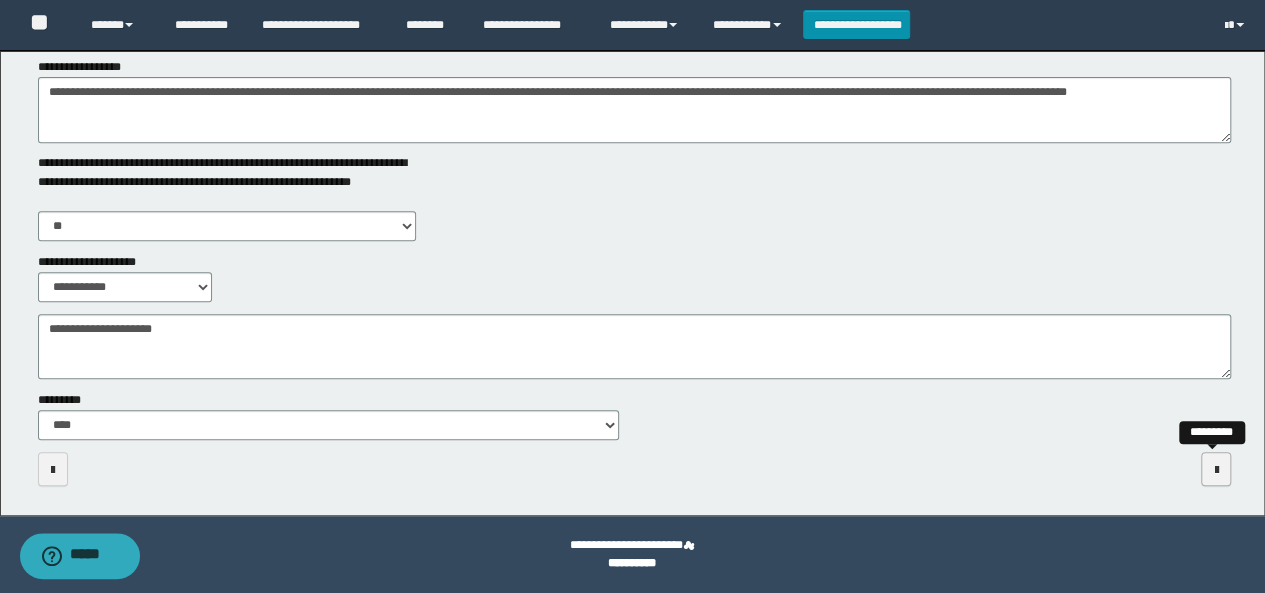scroll, scrollTop: 0, scrollLeft: 0, axis: both 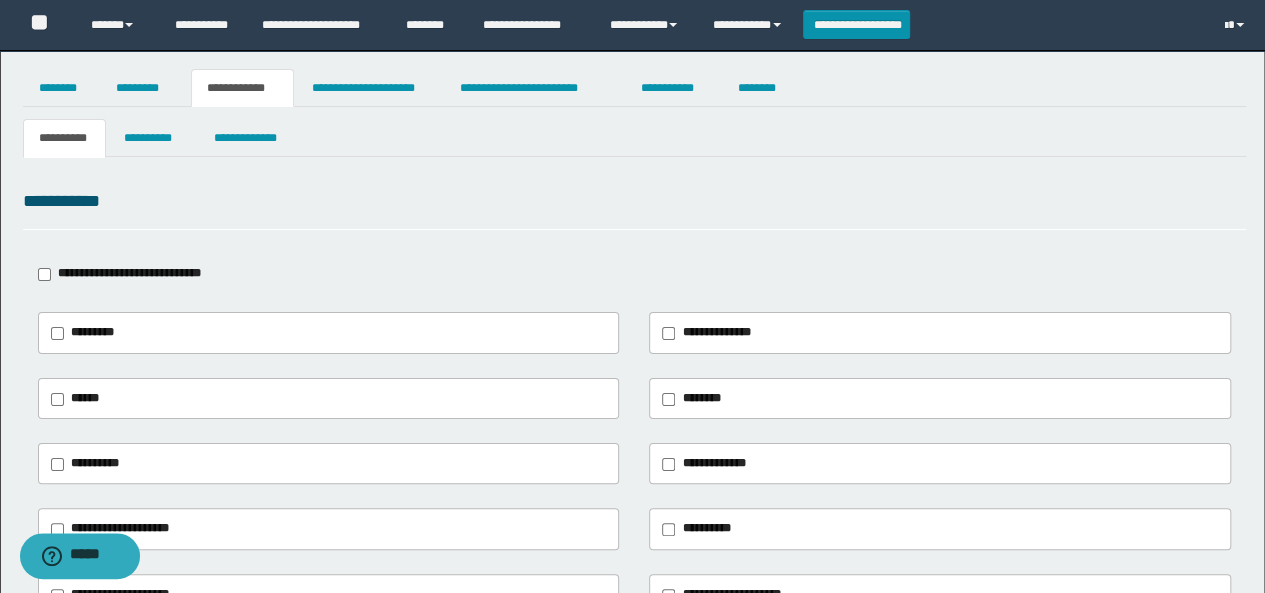 click on "********" at bounding box center [696, 399] 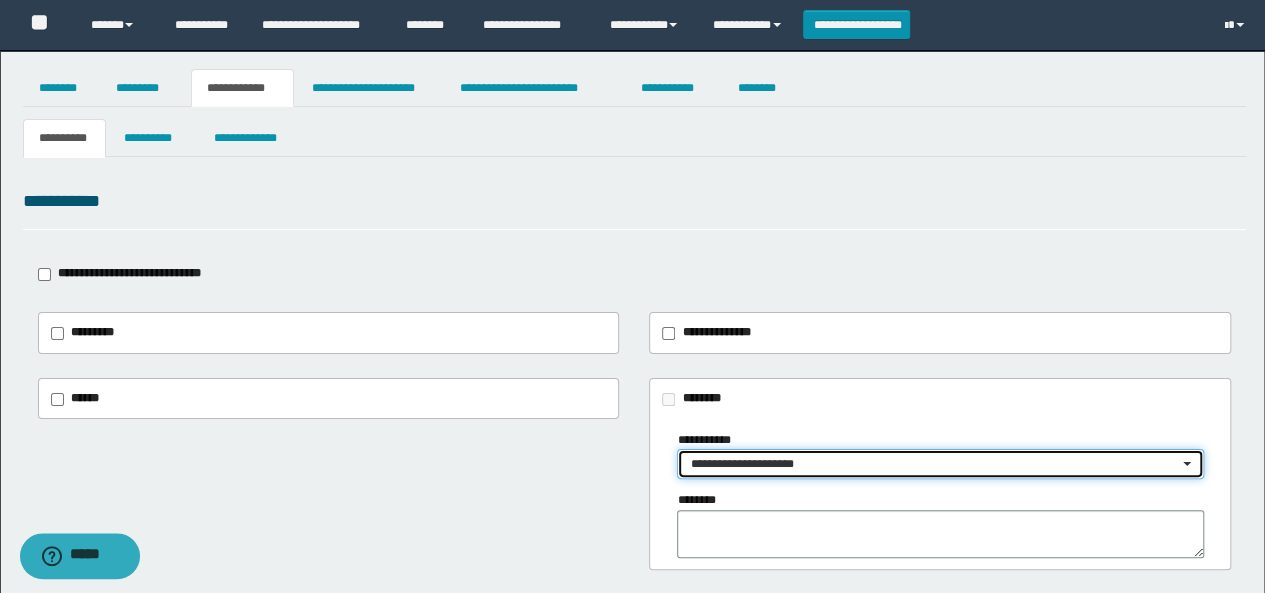 click on "**********" at bounding box center (940, 464) 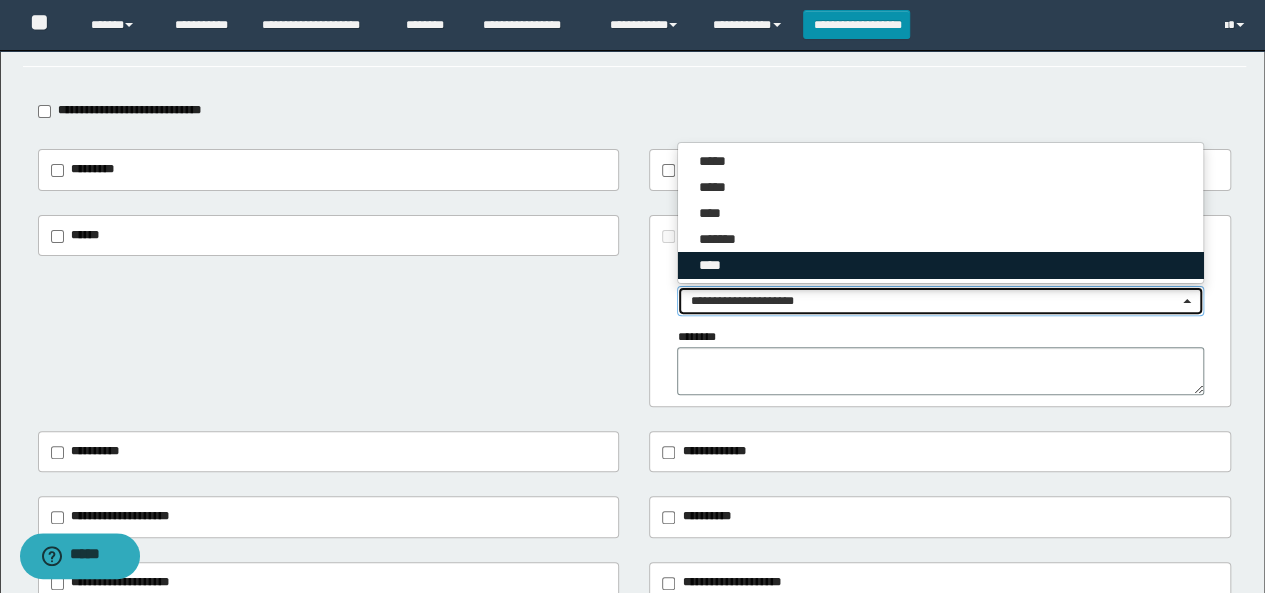 scroll, scrollTop: 200, scrollLeft: 0, axis: vertical 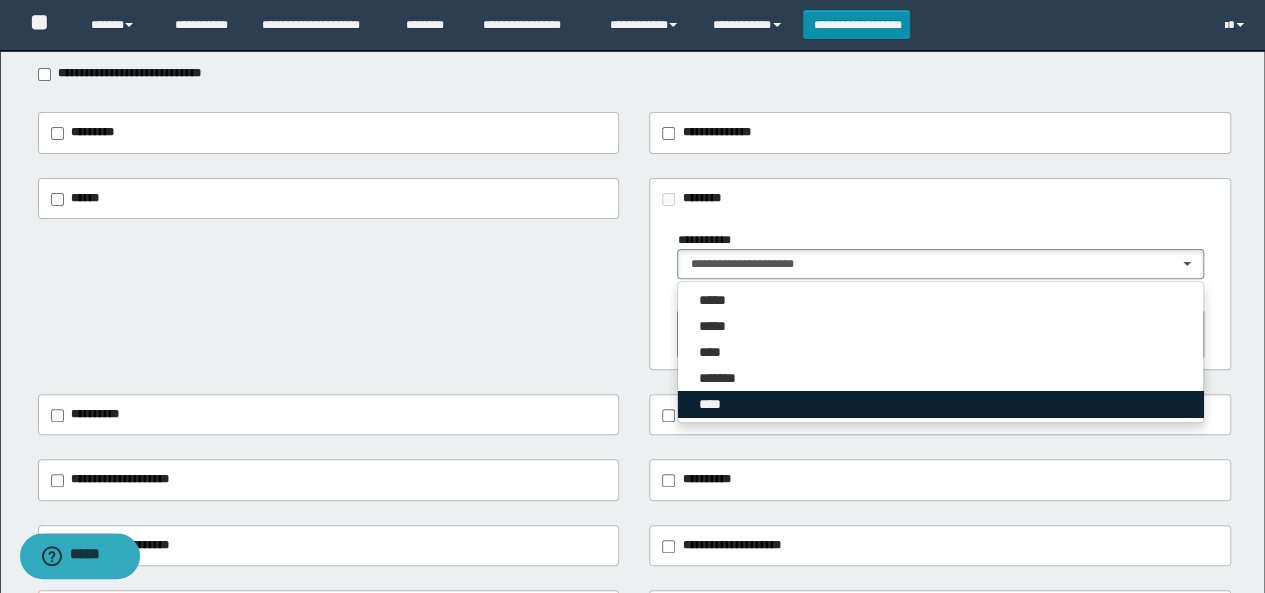 click on "****" at bounding box center (712, 404) 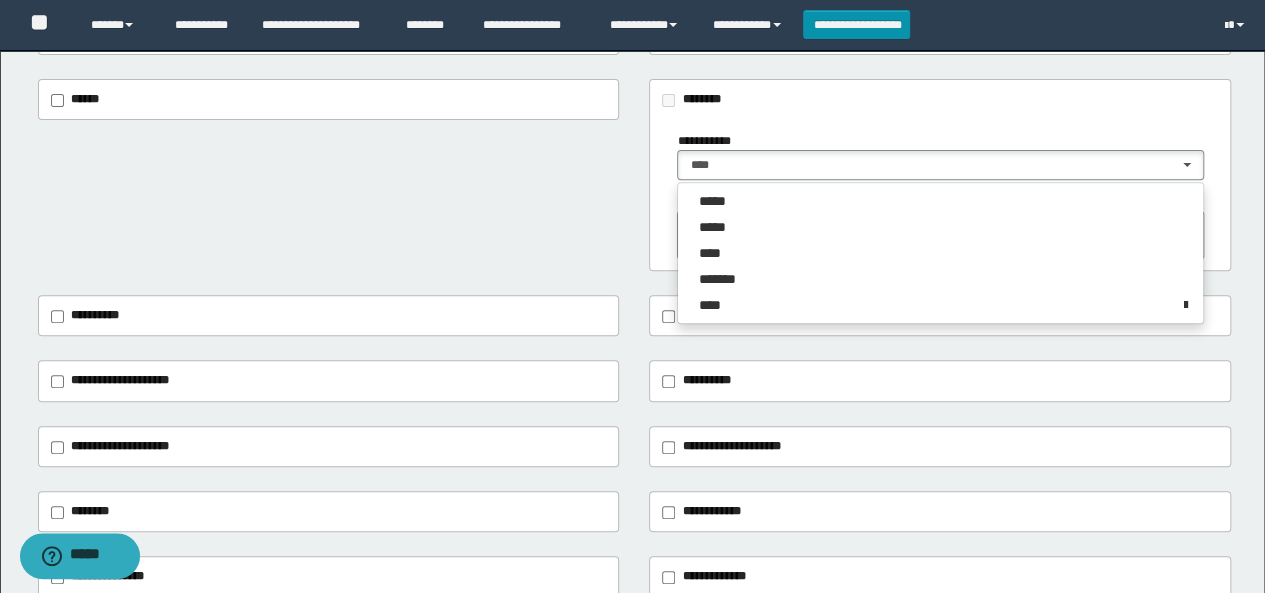 scroll, scrollTop: 300, scrollLeft: 0, axis: vertical 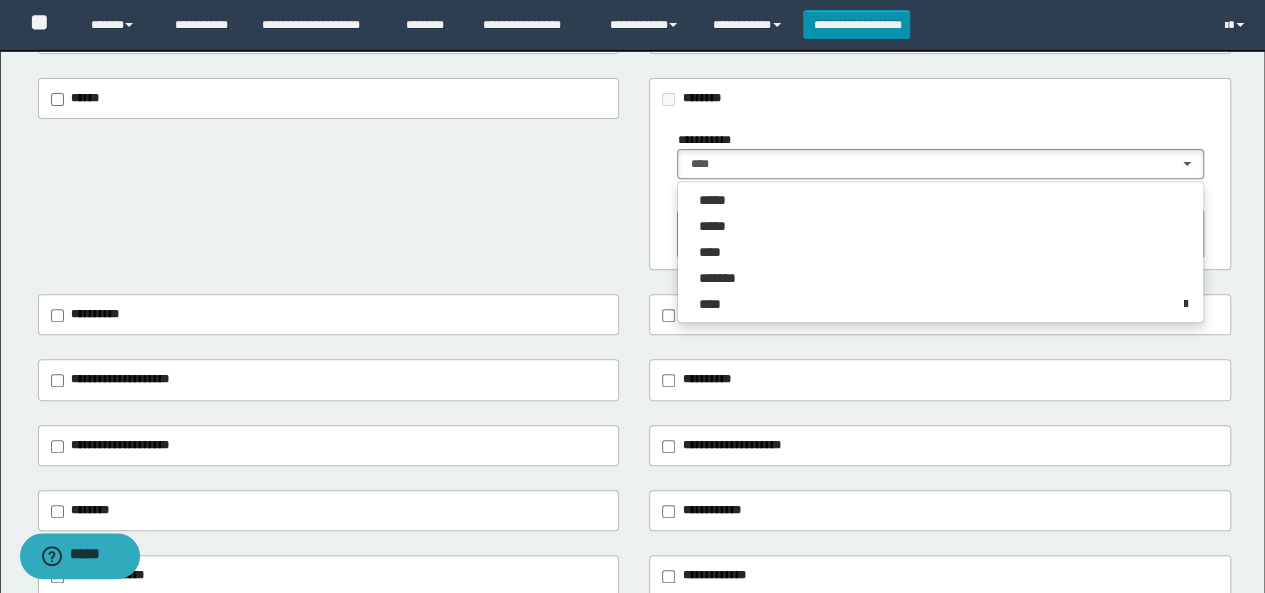click on "**********" at bounding box center [120, 379] 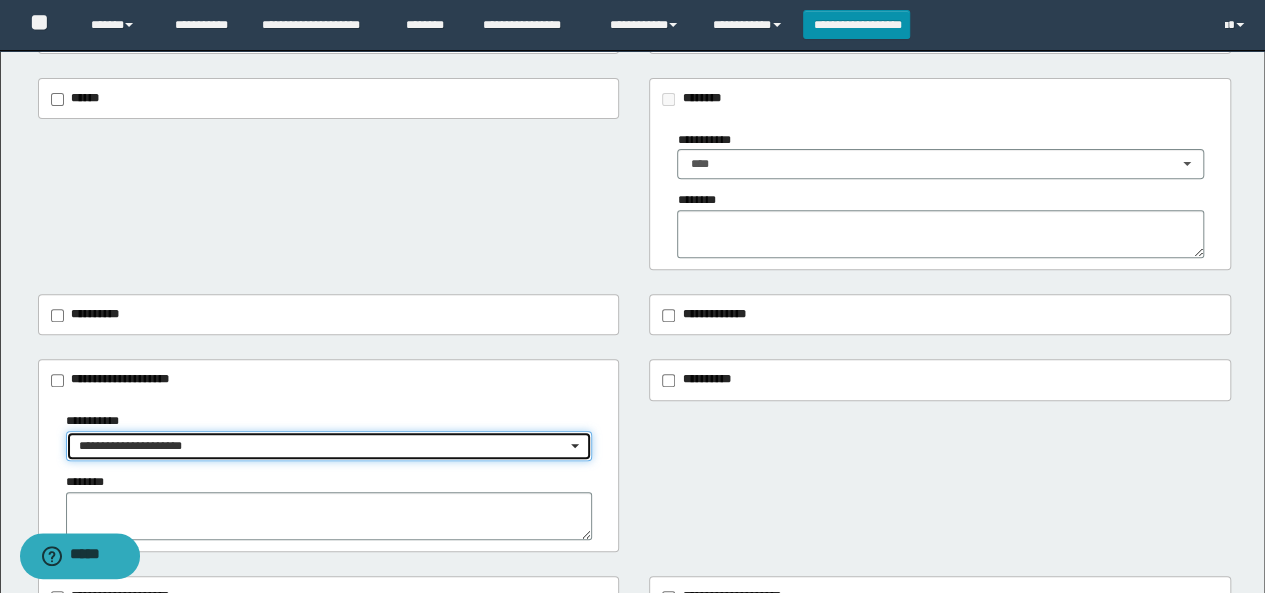 click on "**********" at bounding box center (323, 446) 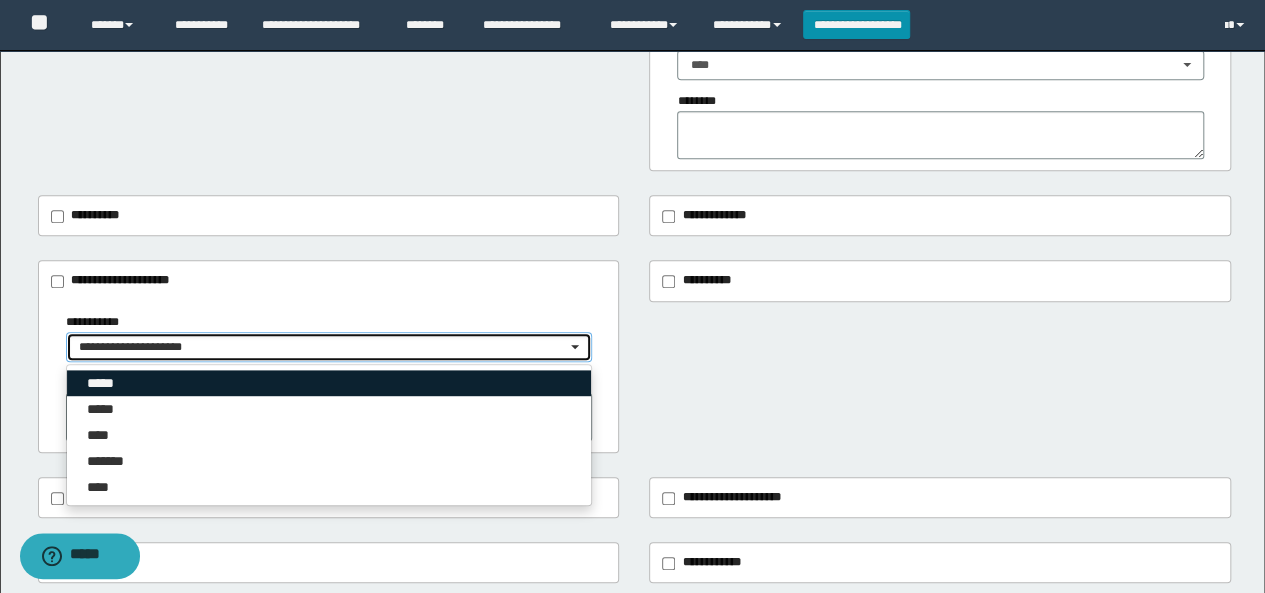 scroll, scrollTop: 400, scrollLeft: 0, axis: vertical 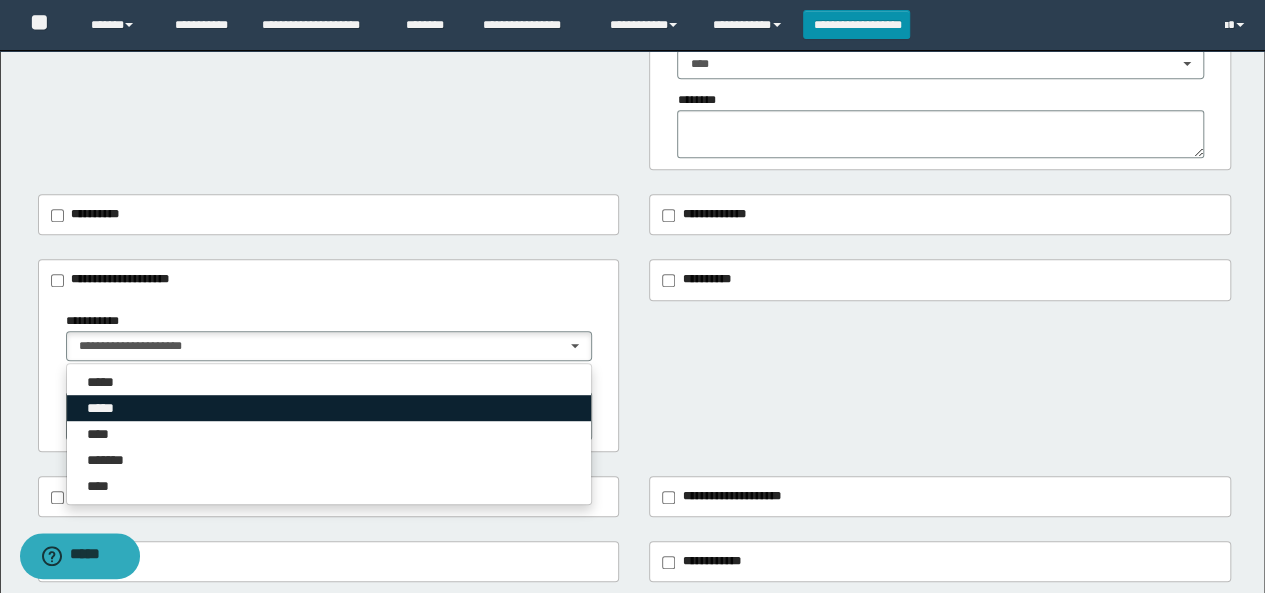 click on "*****" at bounding box center (107, 408) 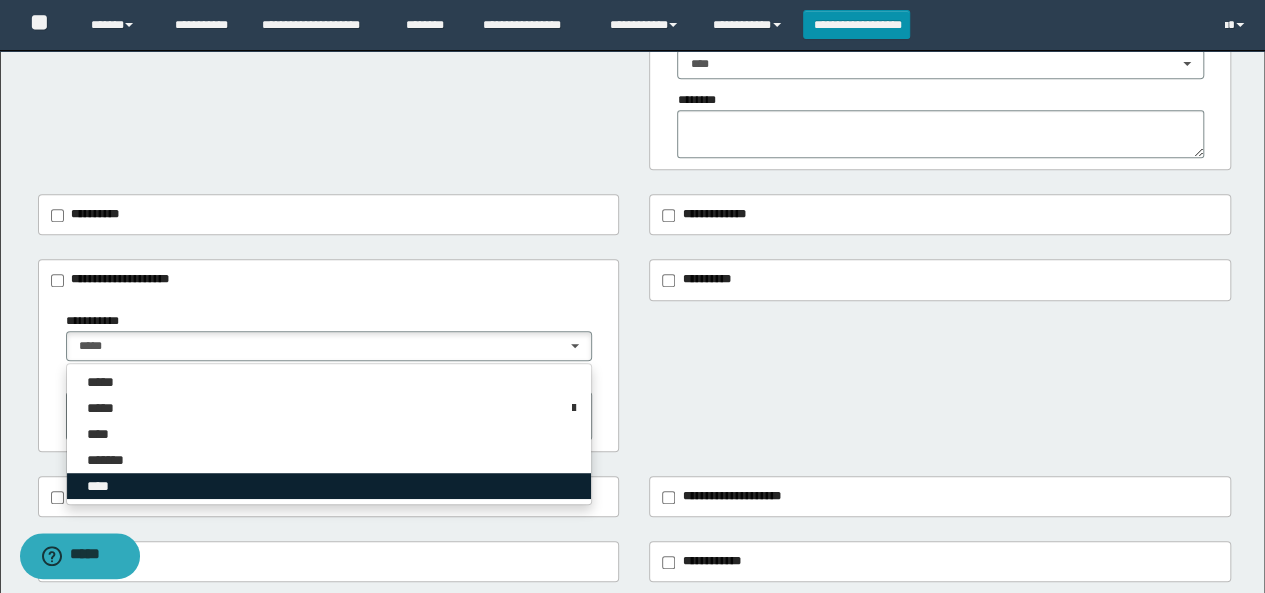 click on "****" at bounding box center (101, 486) 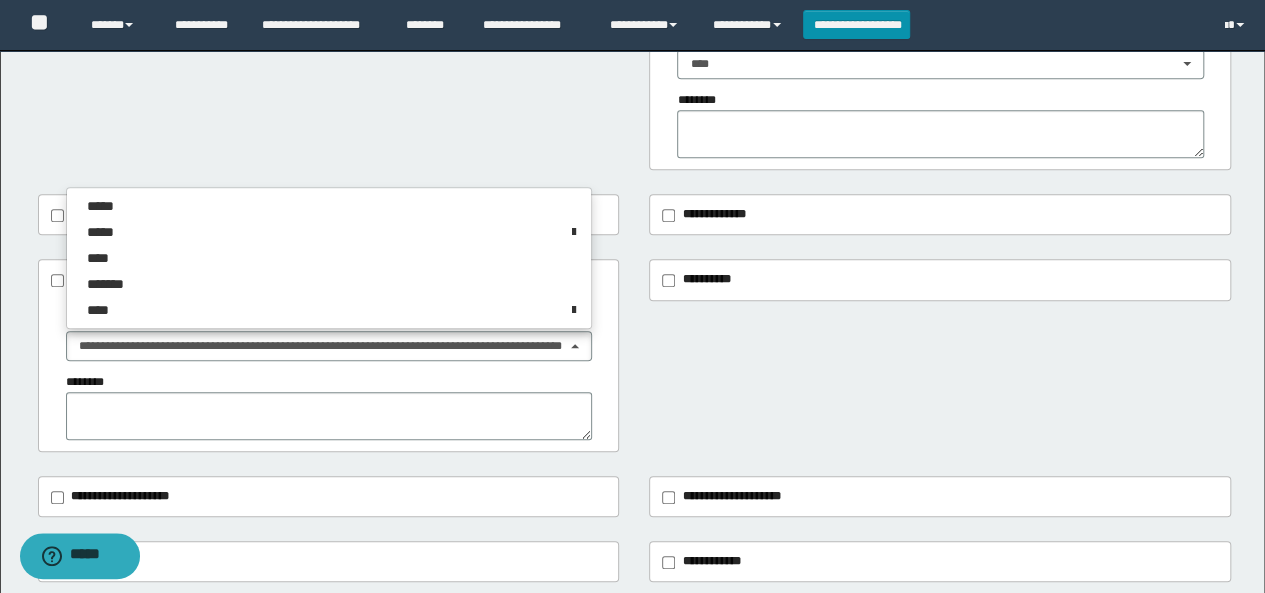 scroll, scrollTop: 0, scrollLeft: 0, axis: both 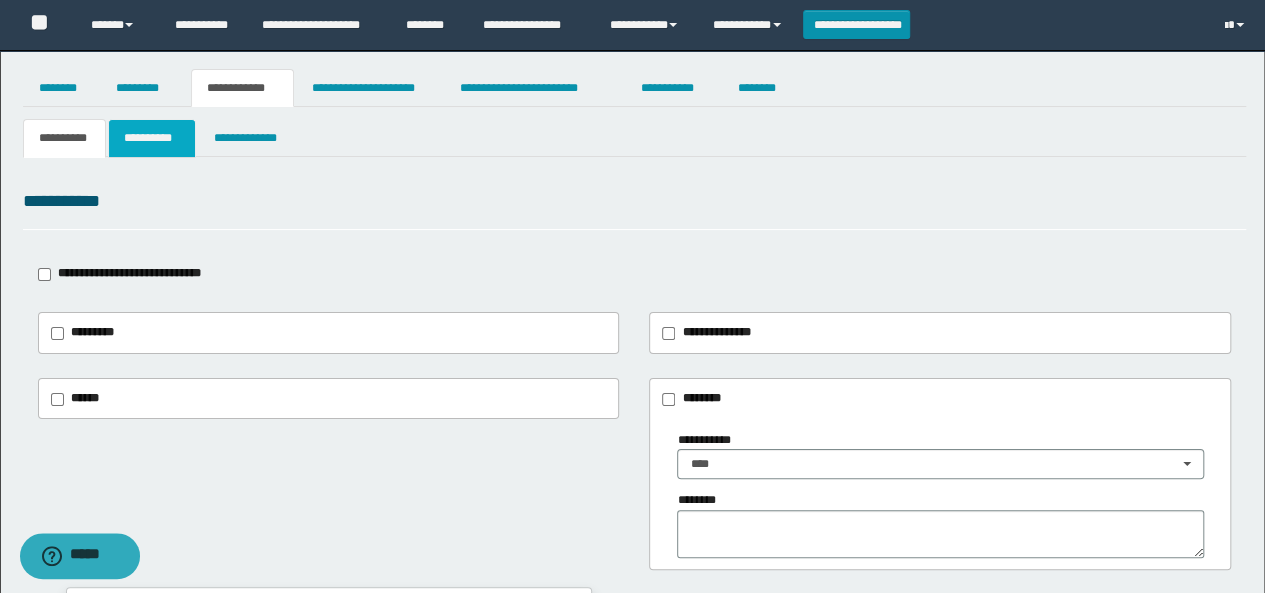 click on "**********" at bounding box center (151, 138) 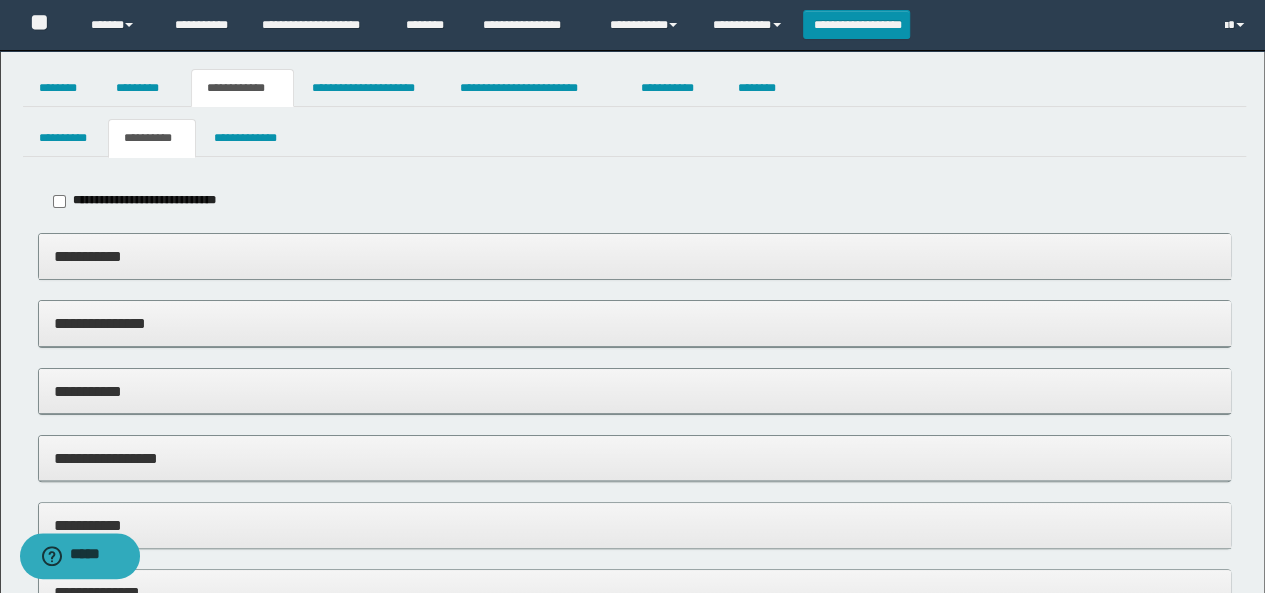 drag, startPoint x: 138, startPoint y: 387, endPoint x: 156, endPoint y: 398, distance: 21.095022 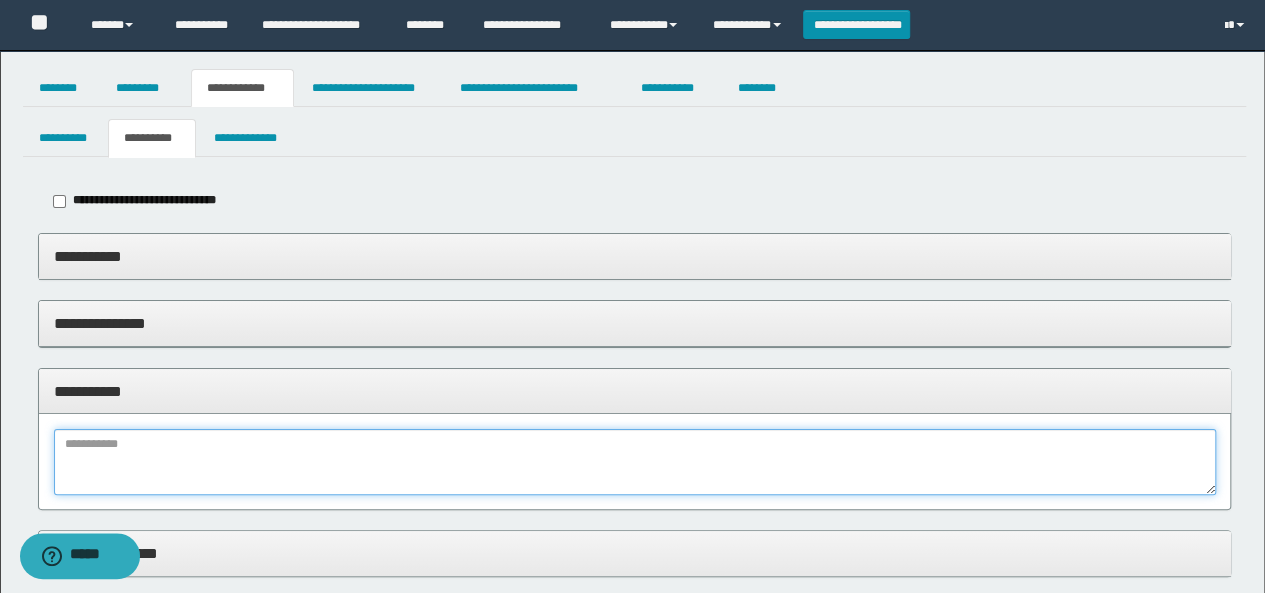 drag, startPoint x: 162, startPoint y: 451, endPoint x: 198, endPoint y: 447, distance: 36.221542 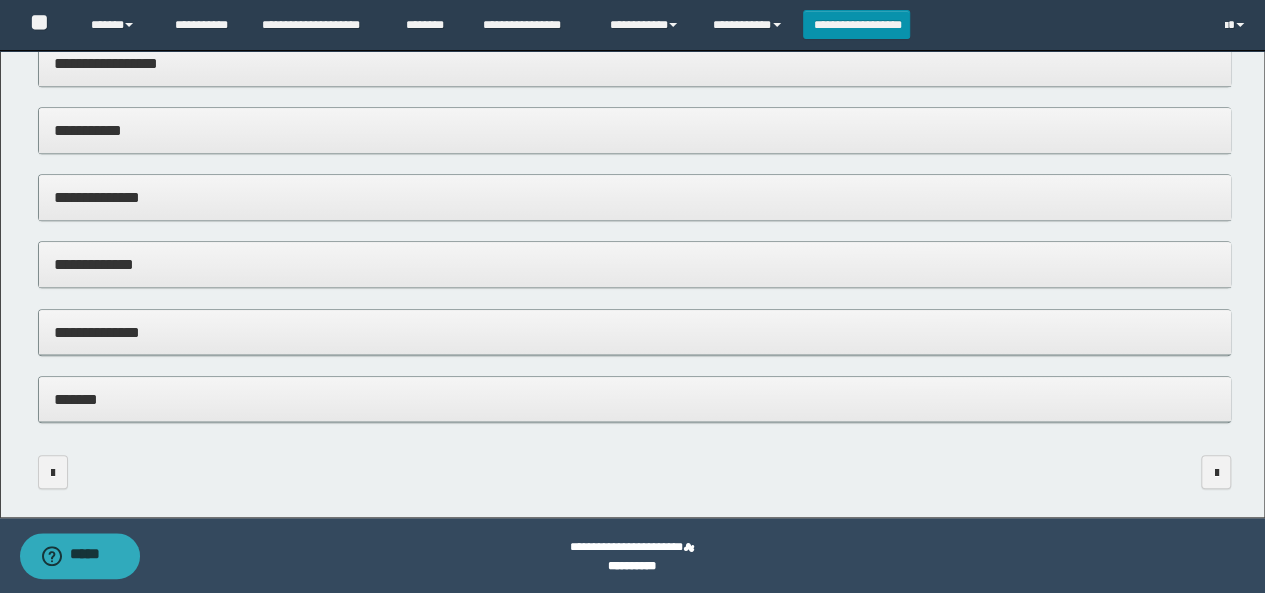 scroll, scrollTop: 492, scrollLeft: 0, axis: vertical 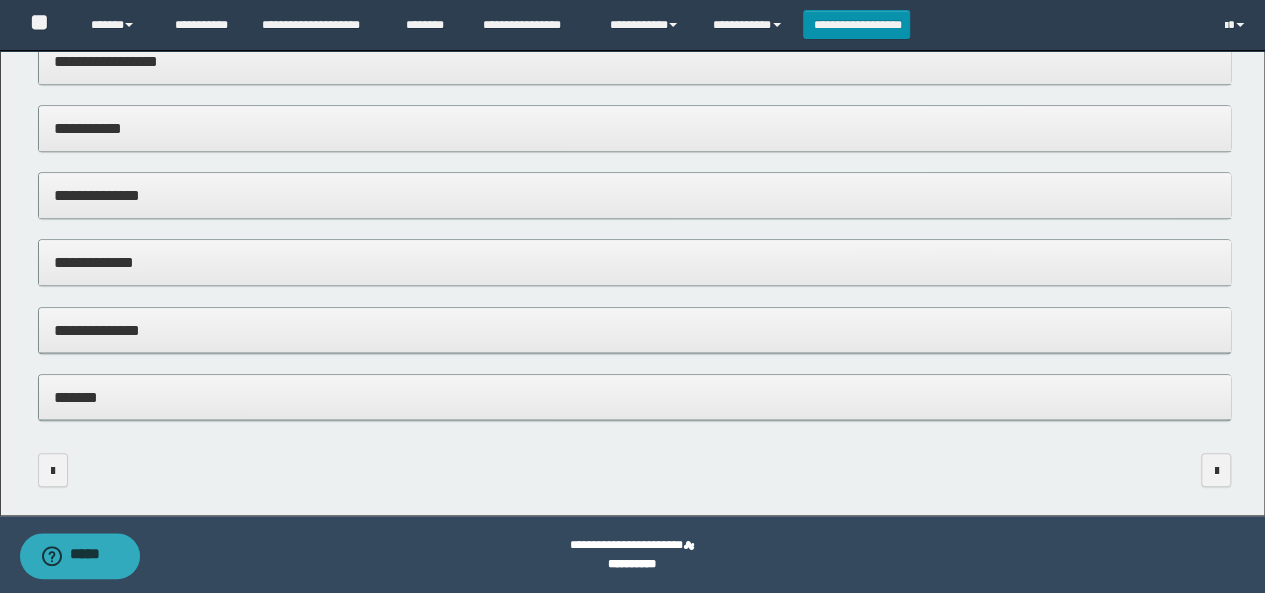 type on "**********" 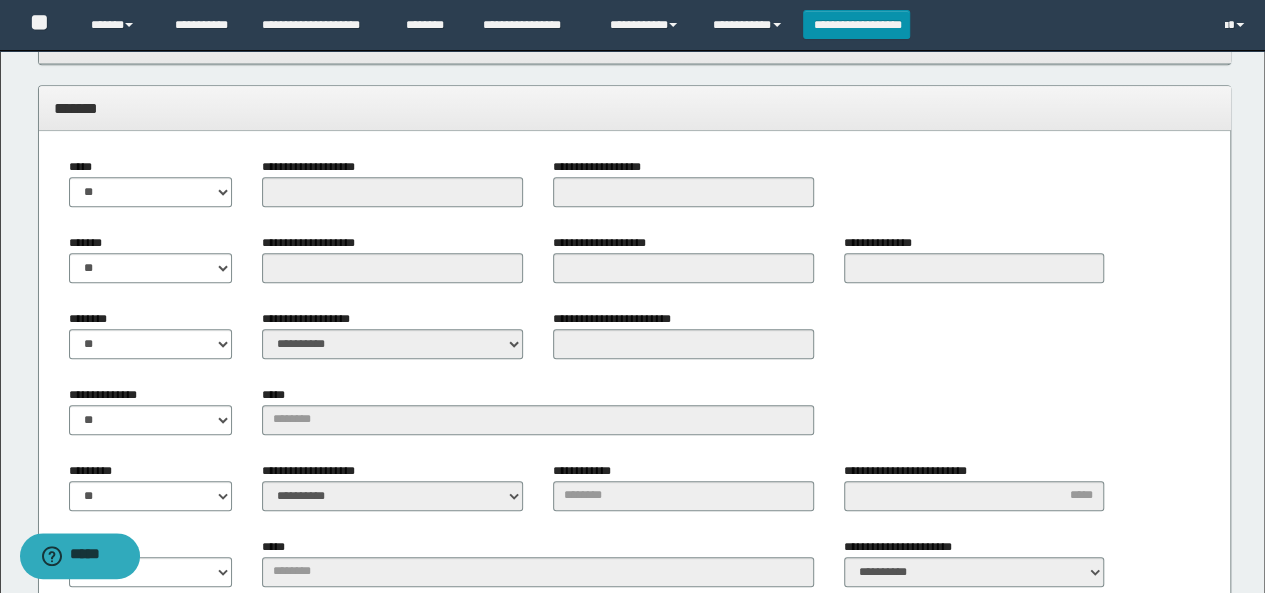 scroll, scrollTop: 792, scrollLeft: 0, axis: vertical 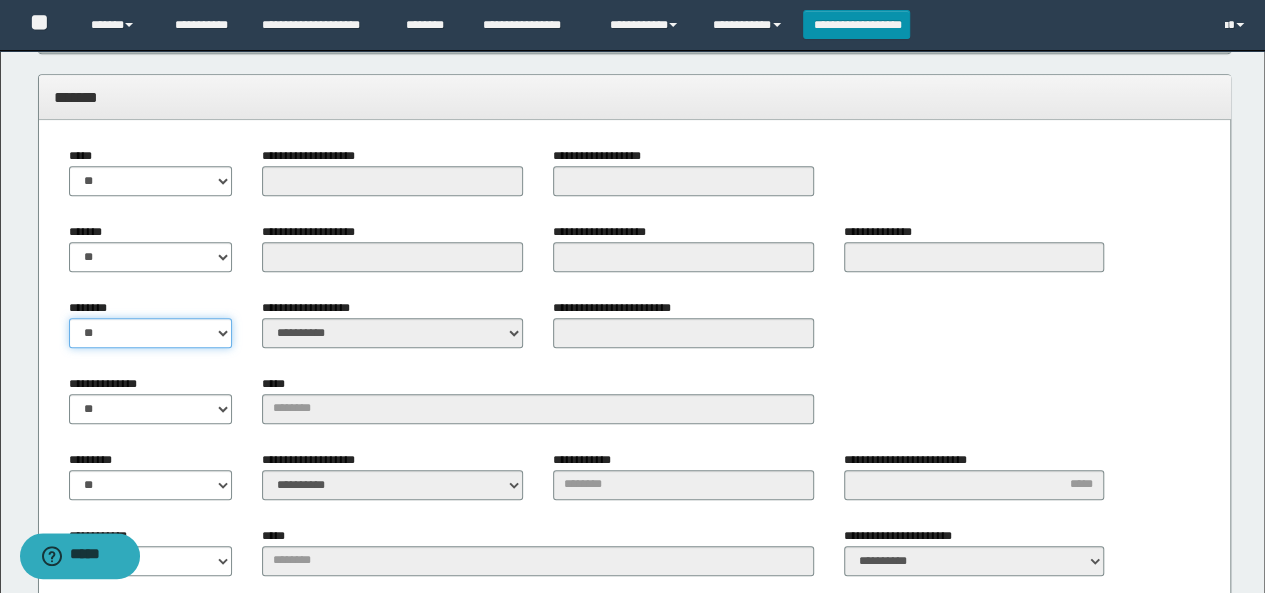 click on "**
**" at bounding box center (151, 333) 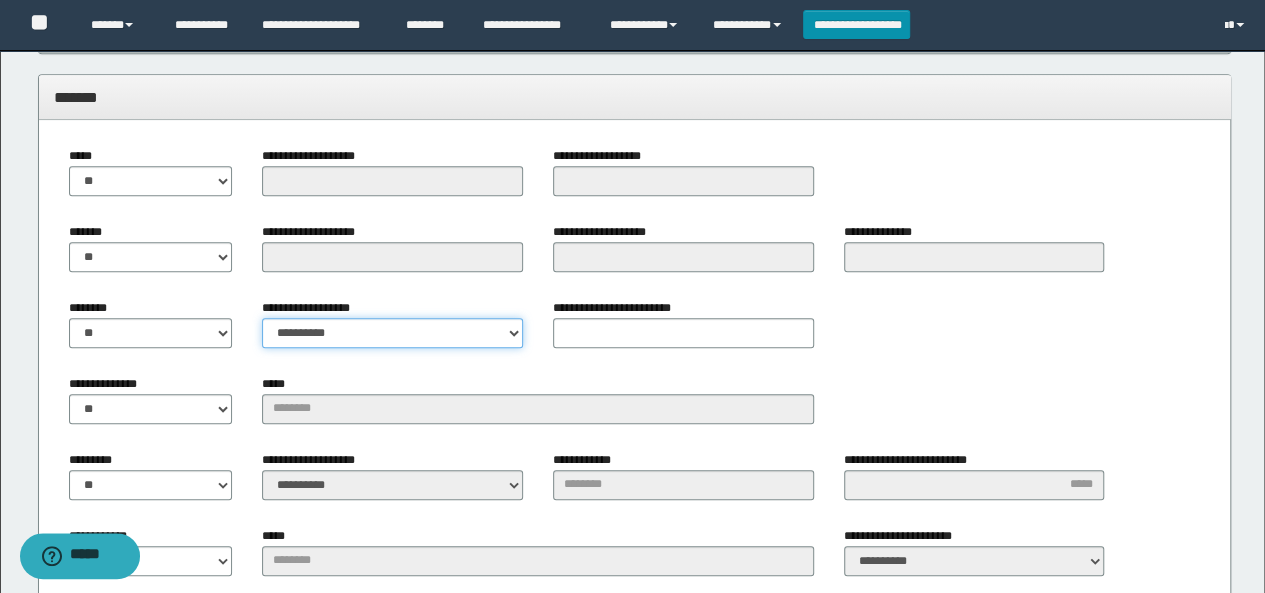 drag, startPoint x: 265, startPoint y: 336, endPoint x: 275, endPoint y: 343, distance: 12.206555 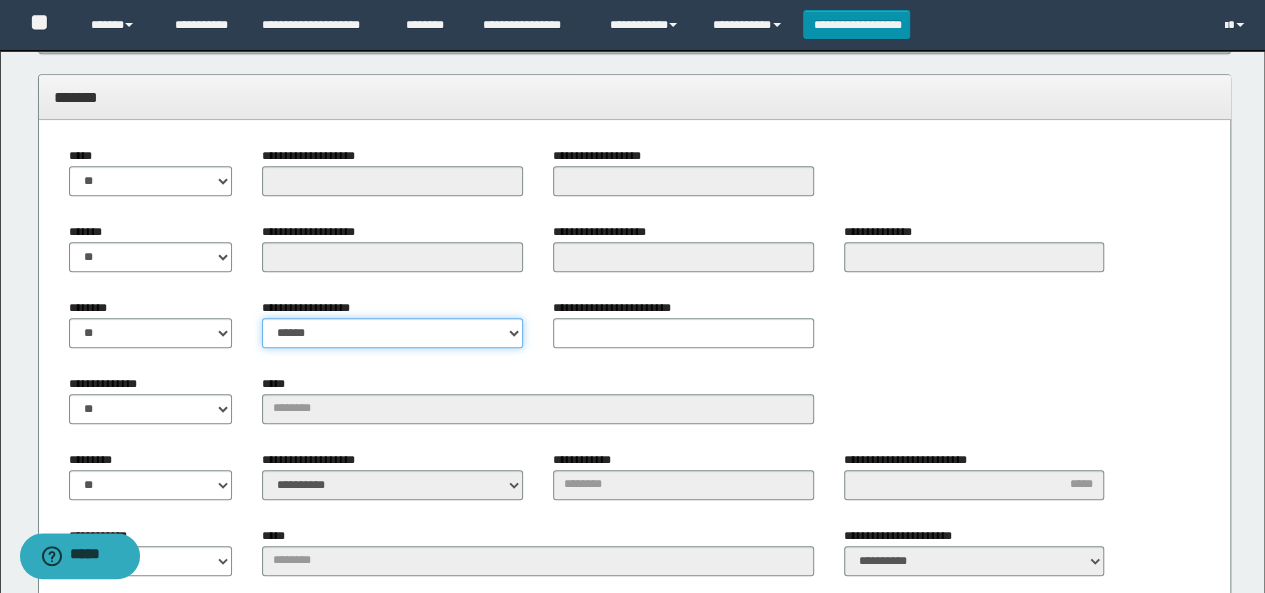 click on "**********" at bounding box center [392, 333] 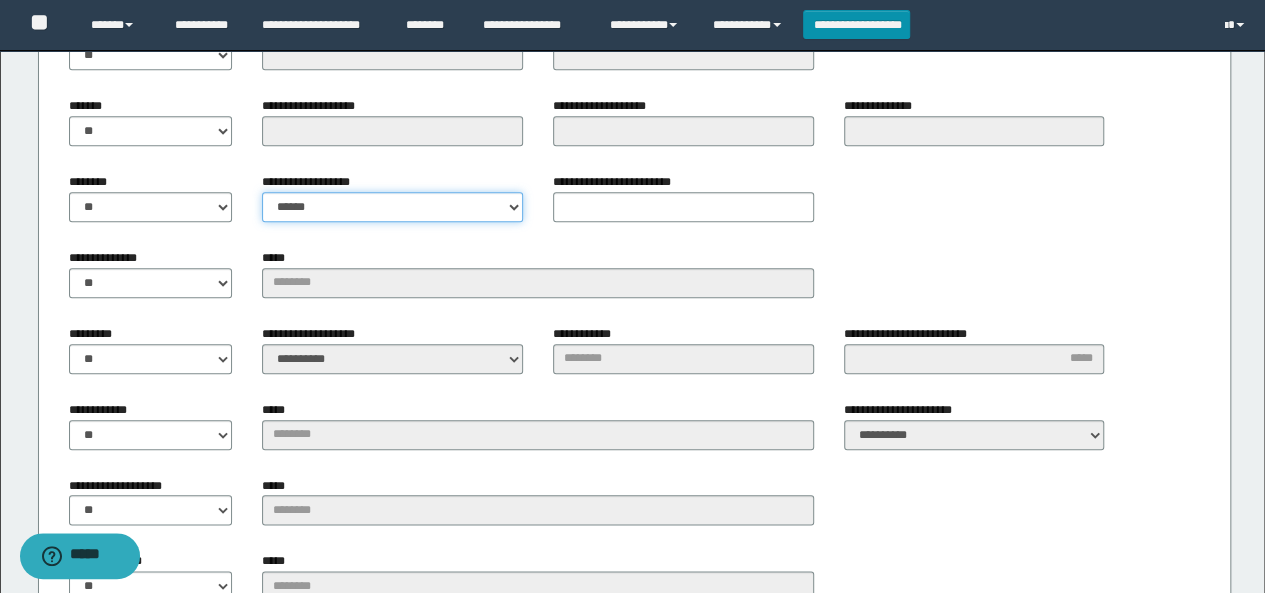 scroll, scrollTop: 992, scrollLeft: 0, axis: vertical 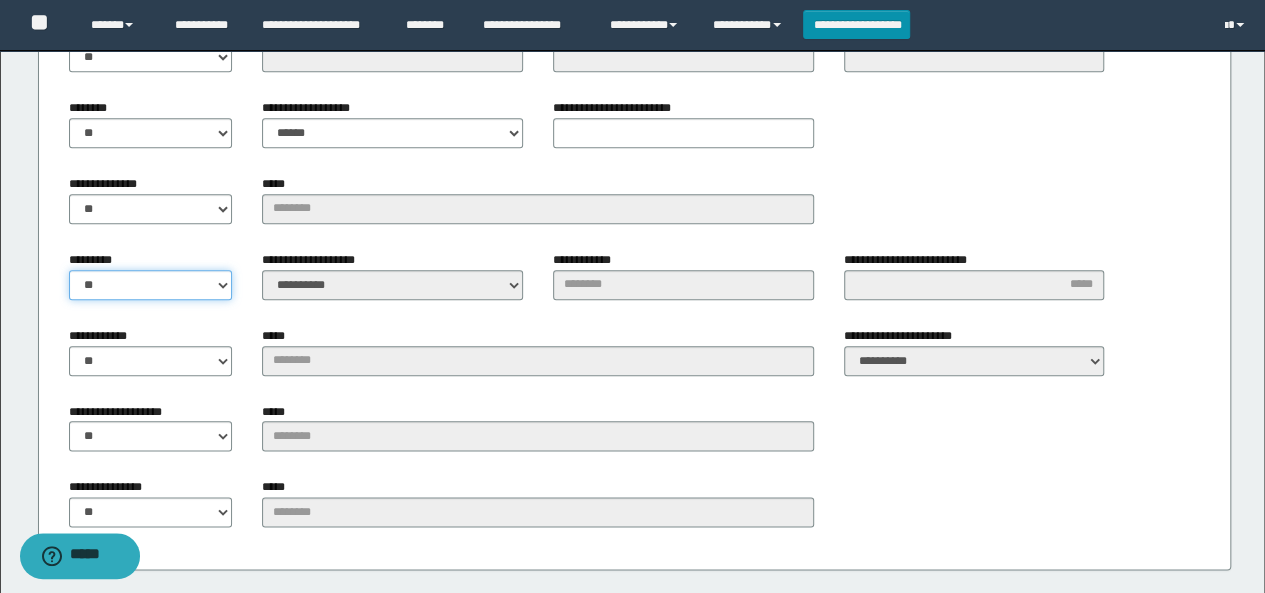 drag, startPoint x: 159, startPoint y: 286, endPoint x: 148, endPoint y: 293, distance: 13.038404 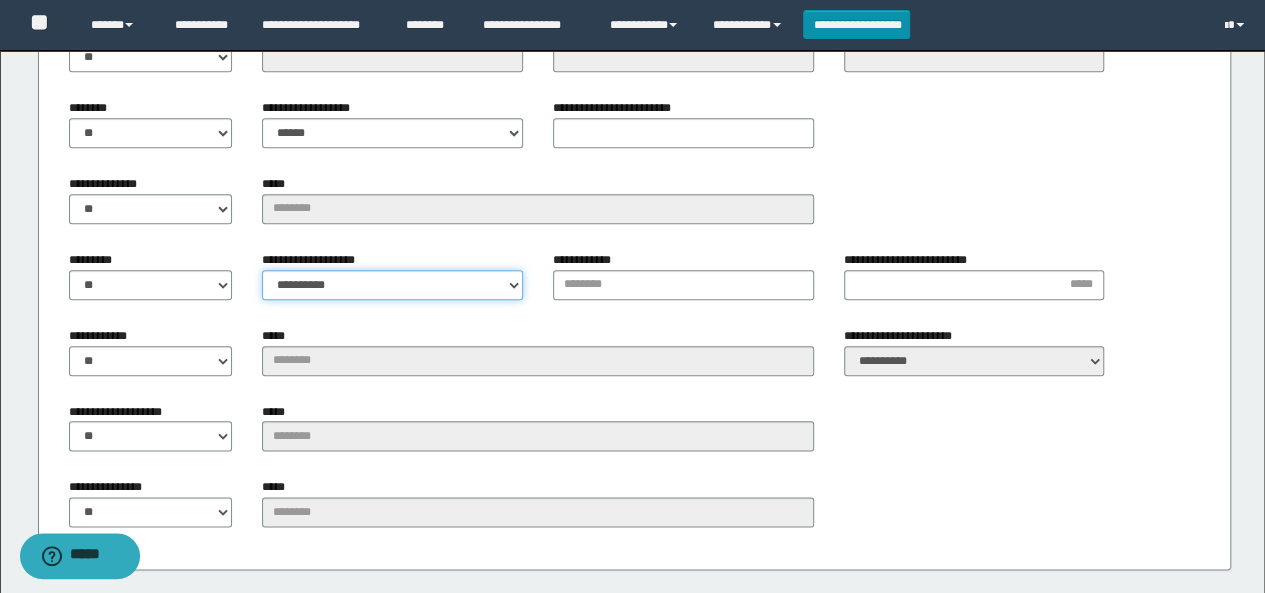 click on "**********" at bounding box center [392, 285] 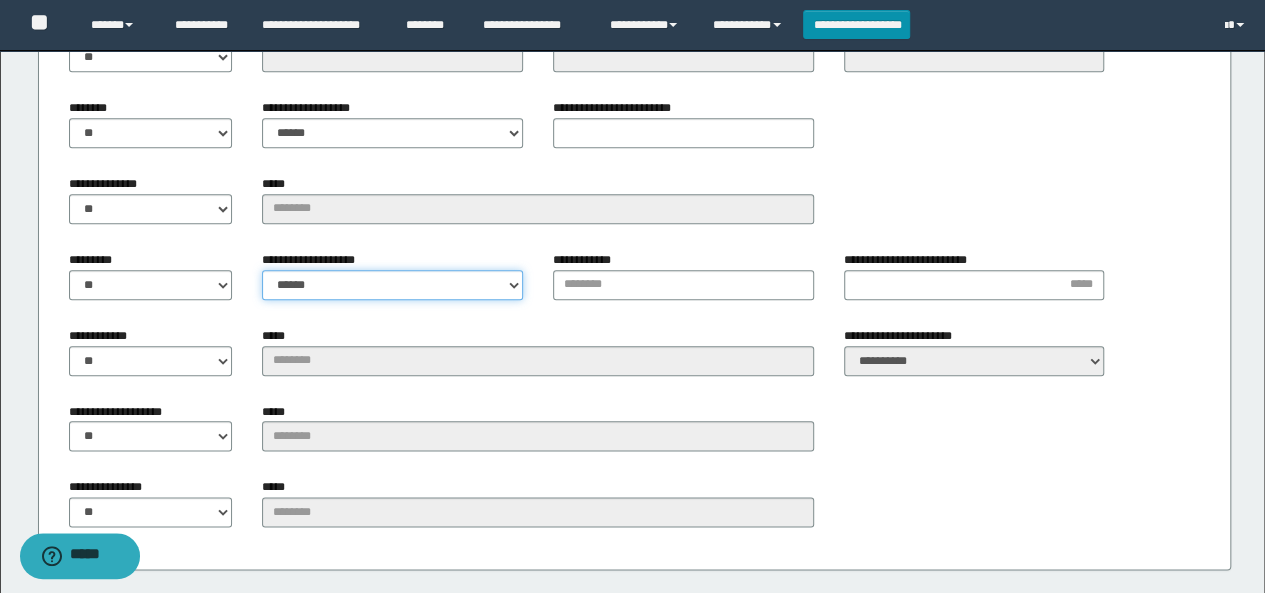 click on "**********" at bounding box center (392, 285) 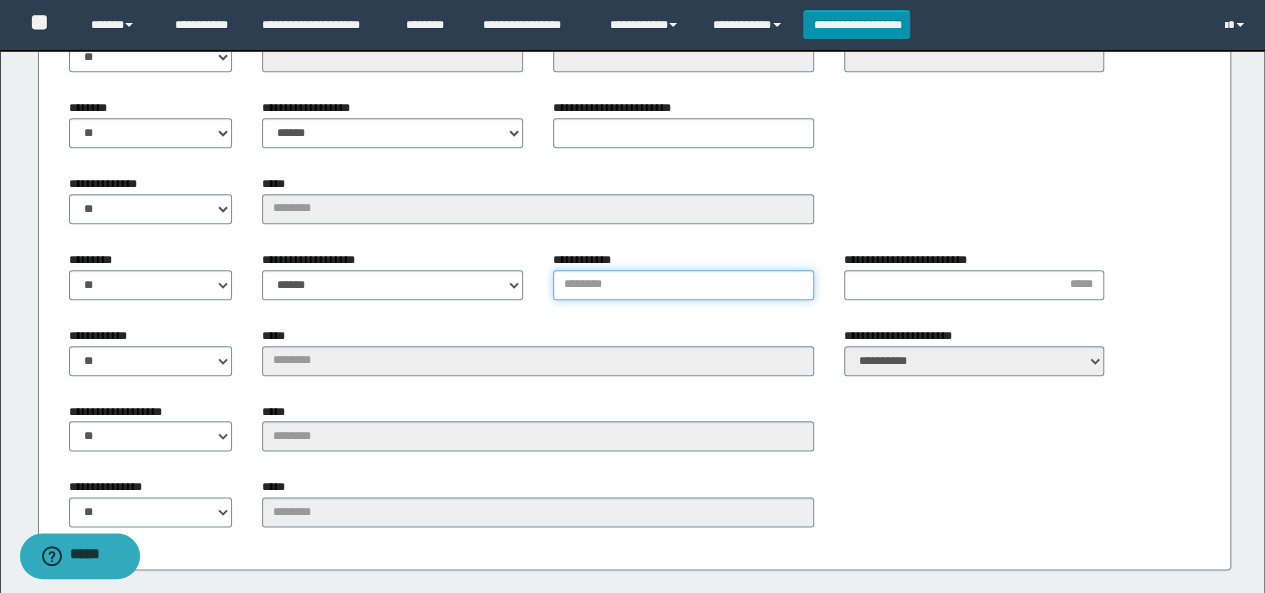 click on "**********" at bounding box center (683, 285) 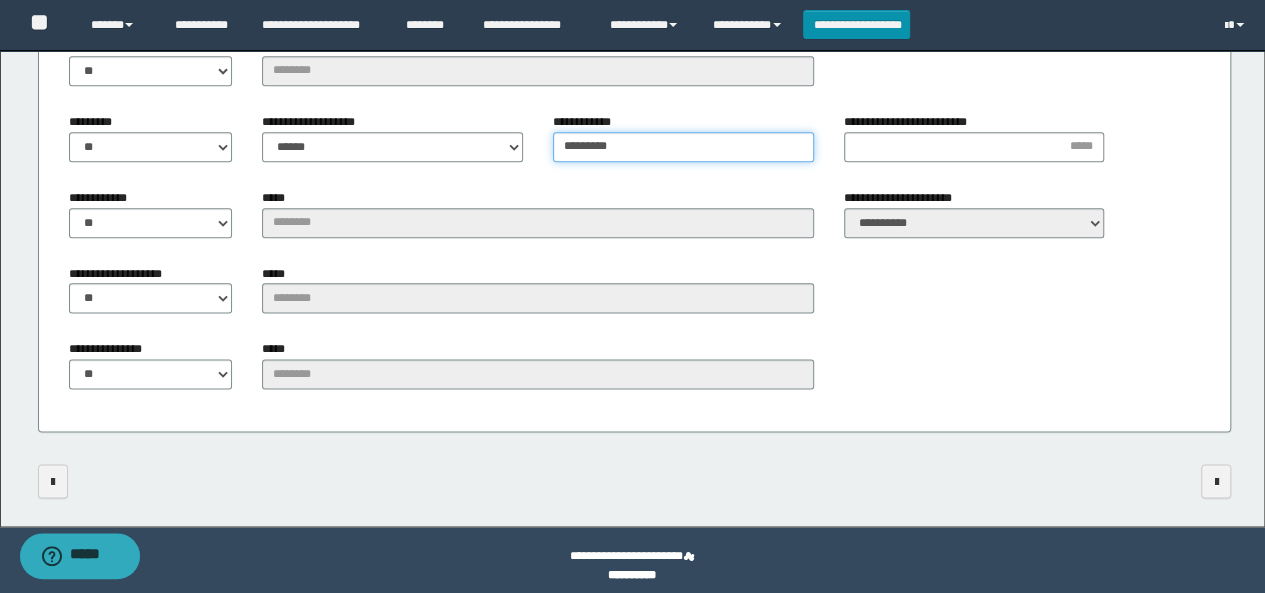 scroll, scrollTop: 1142, scrollLeft: 0, axis: vertical 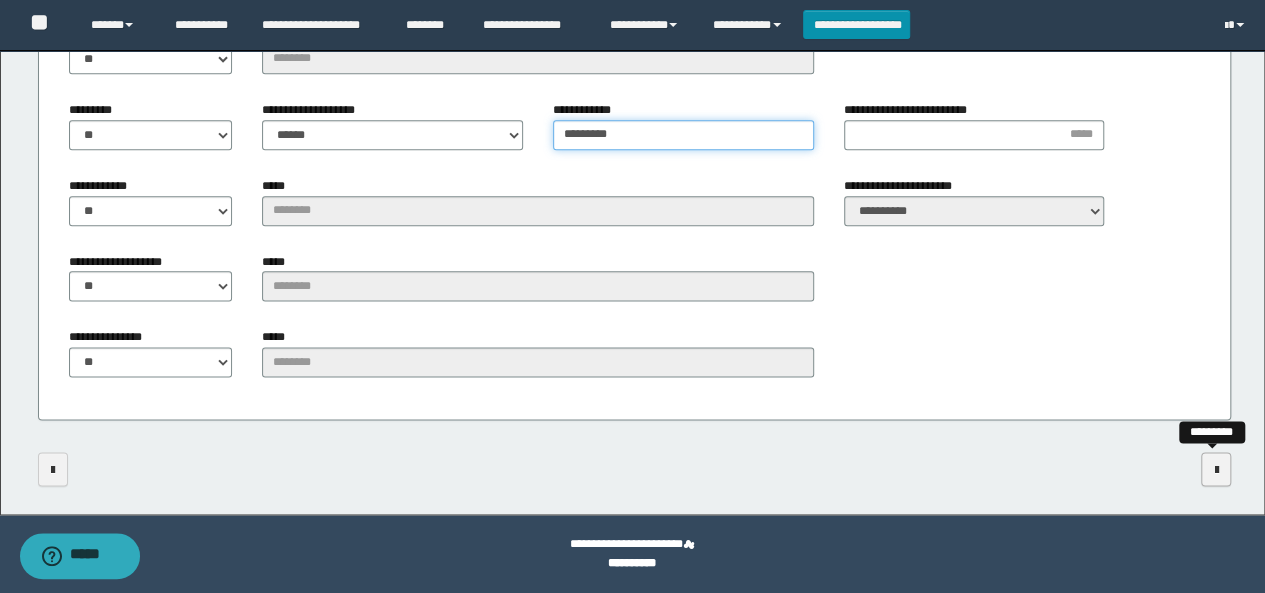 type on "*********" 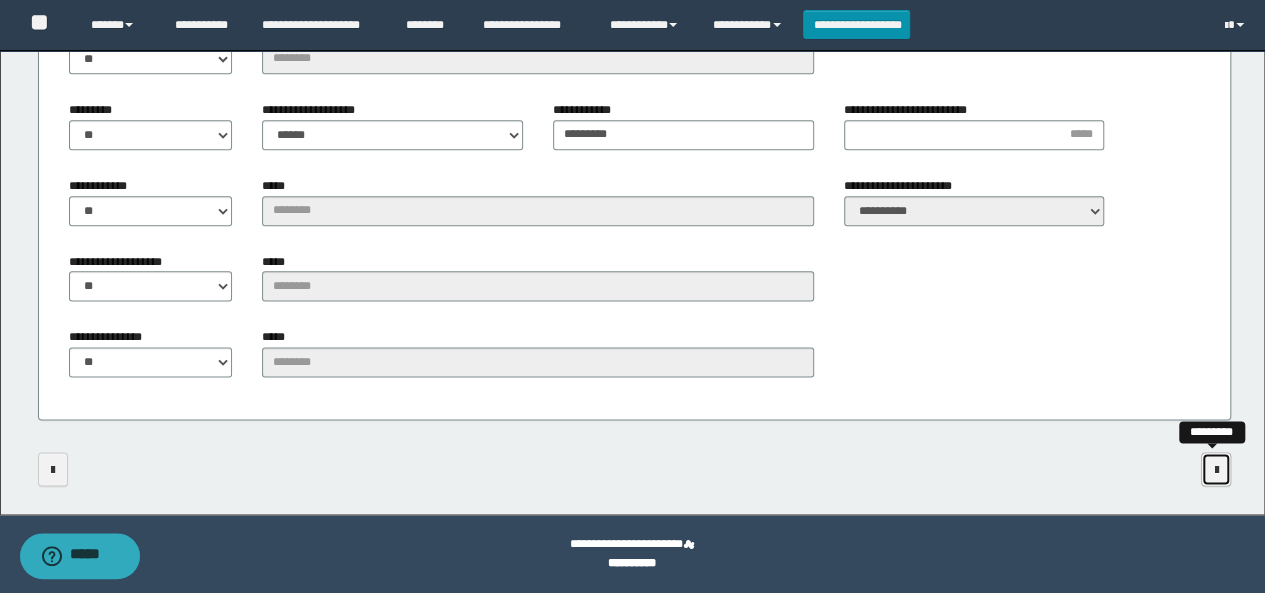 click at bounding box center [1216, 470] 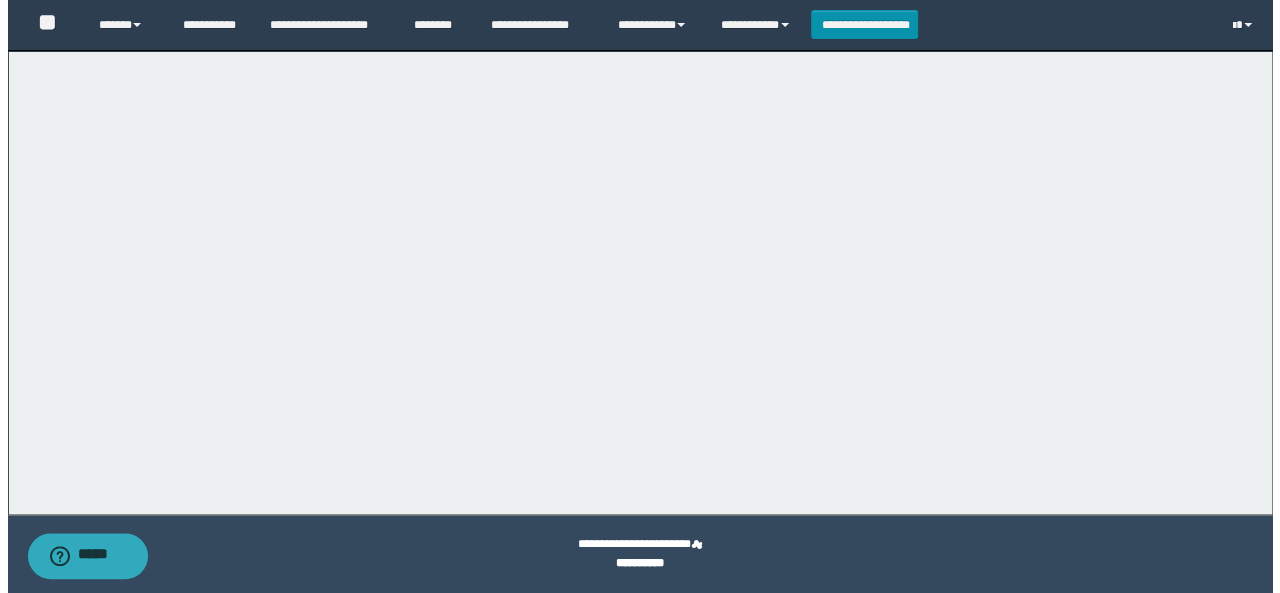 scroll, scrollTop: 0, scrollLeft: 0, axis: both 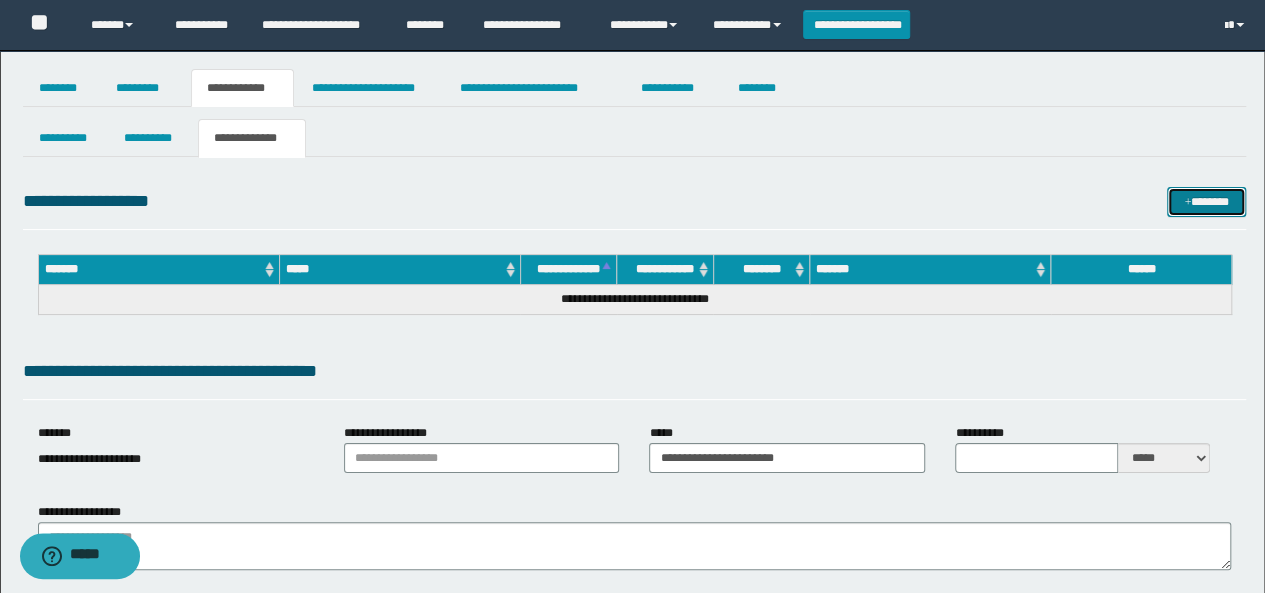 click on "*******" at bounding box center [1206, 201] 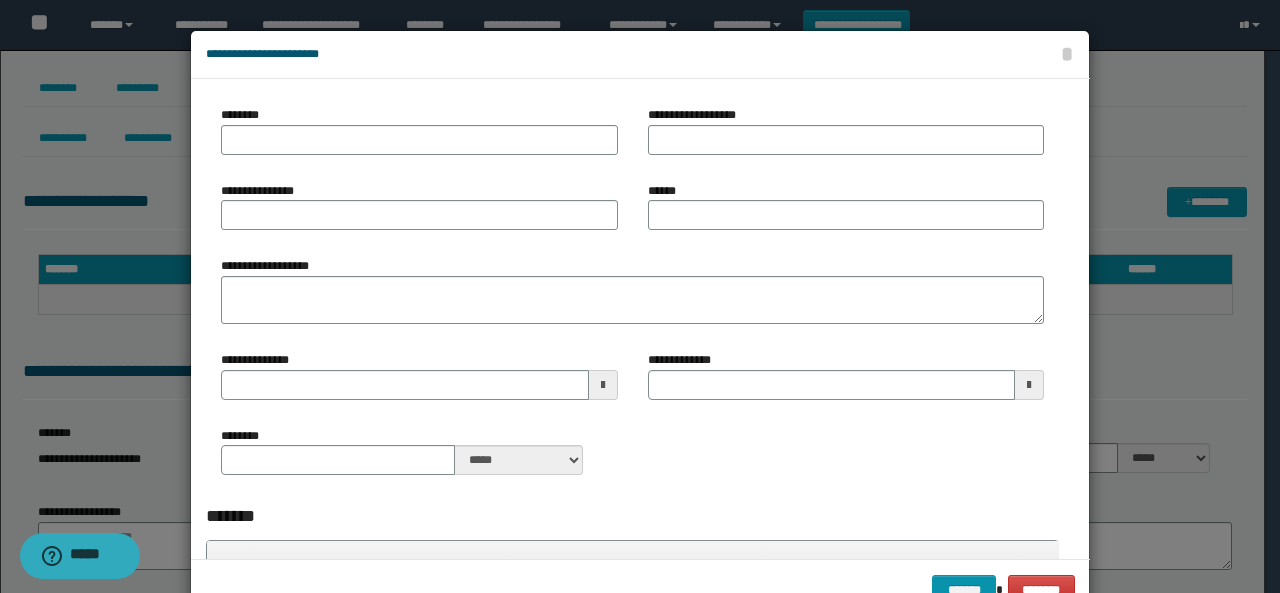 click on "********" at bounding box center (419, 138) 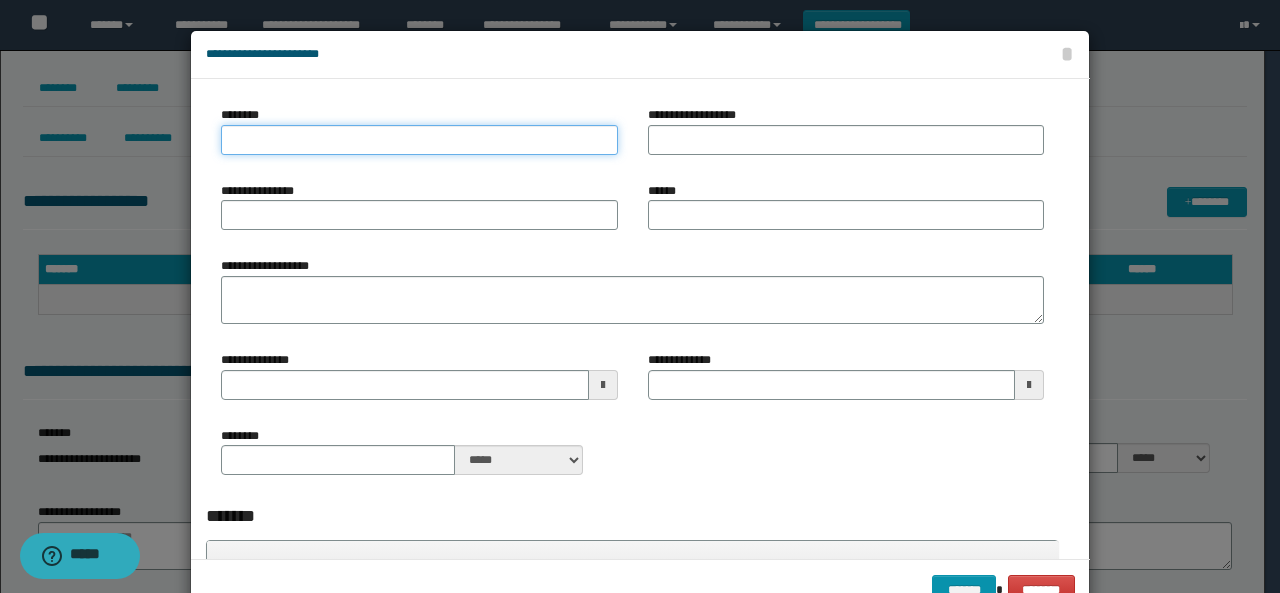 click on "********" at bounding box center (419, 140) 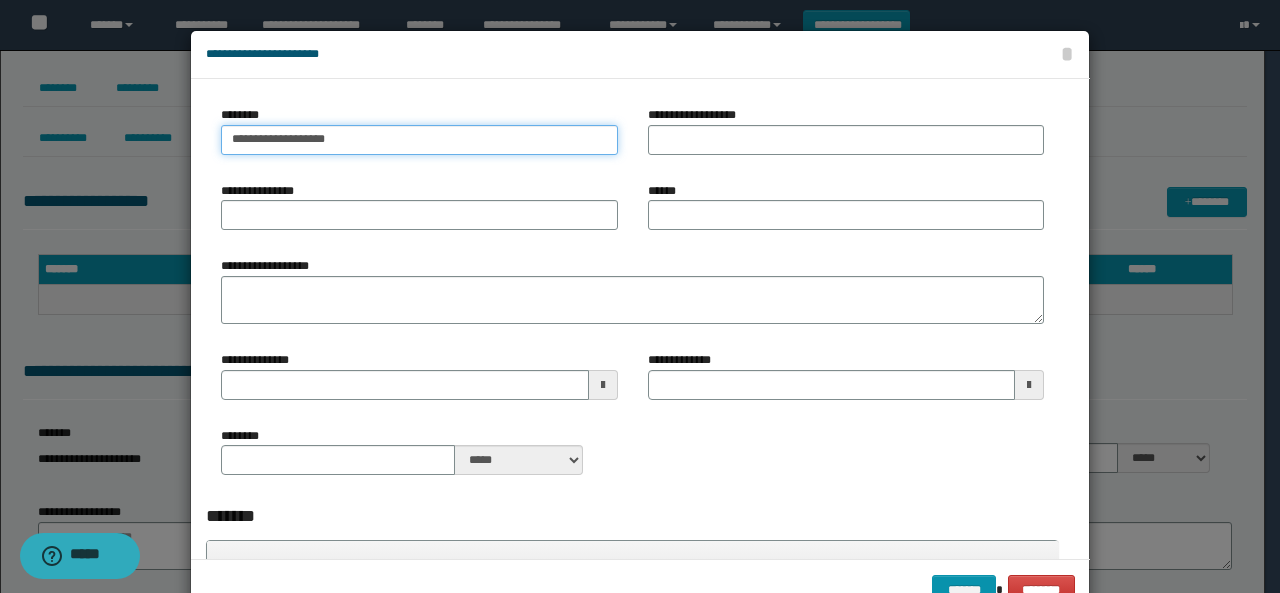 type on "**********" 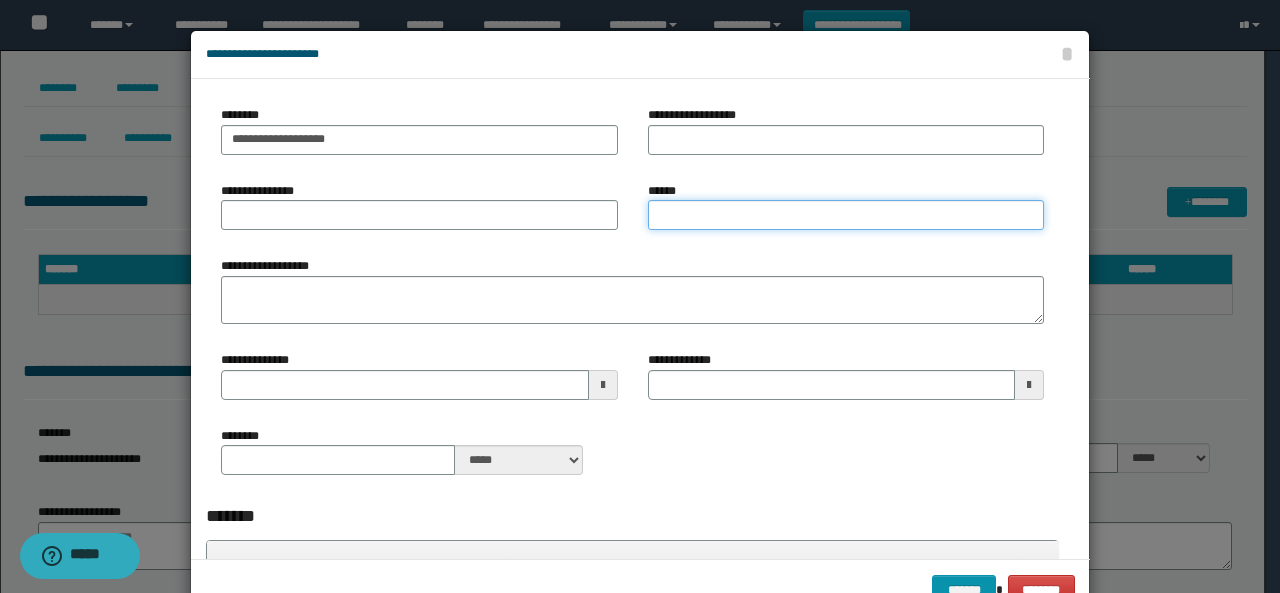 click on "******" at bounding box center [846, 215] 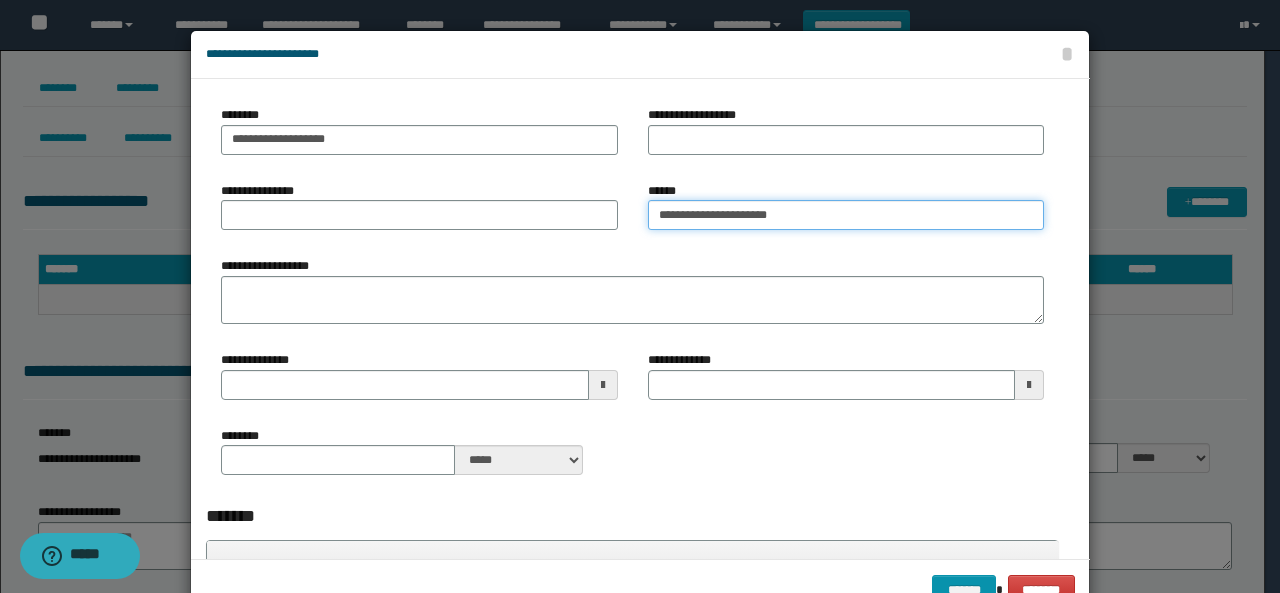 type on "**********" 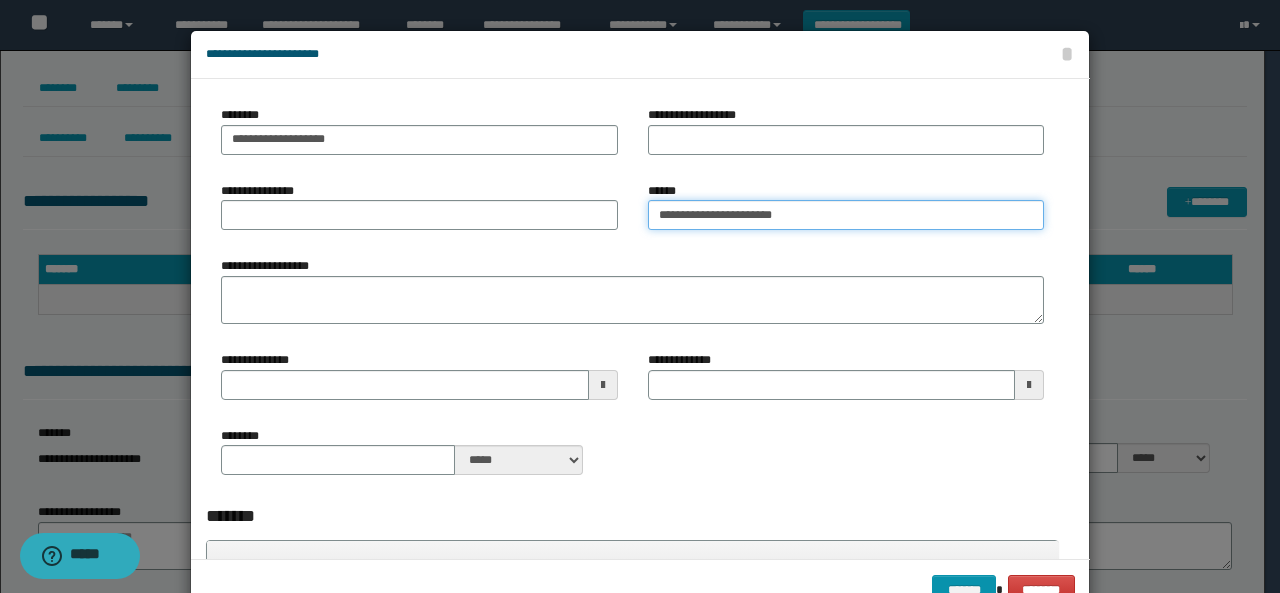 type 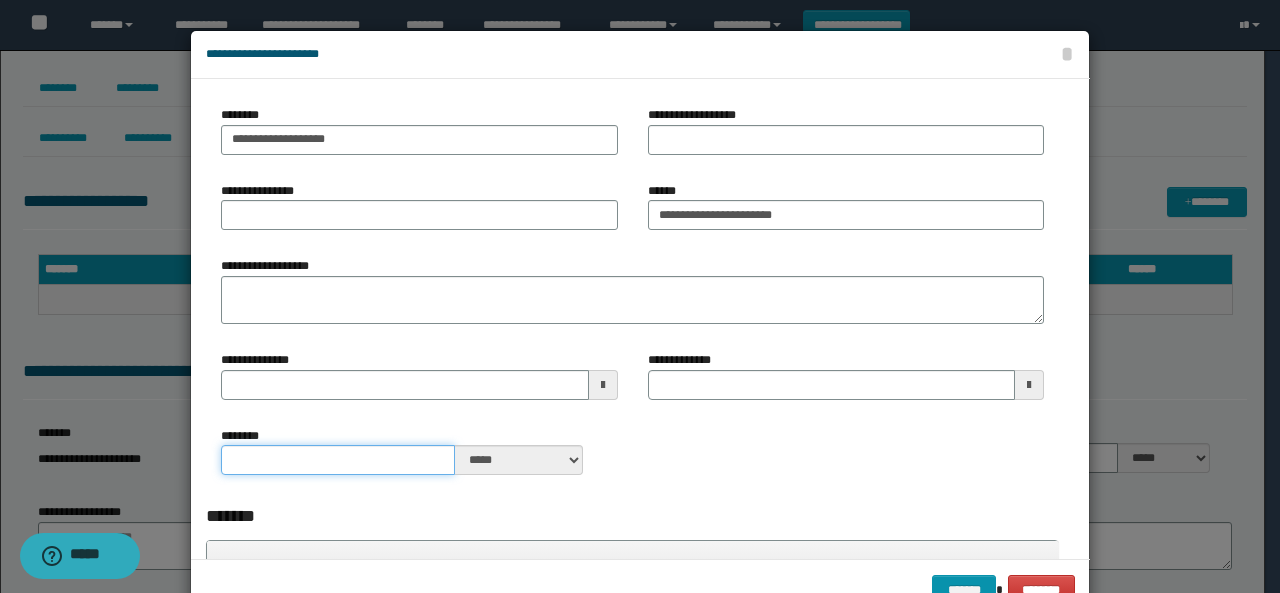 click on "********" at bounding box center [338, 460] 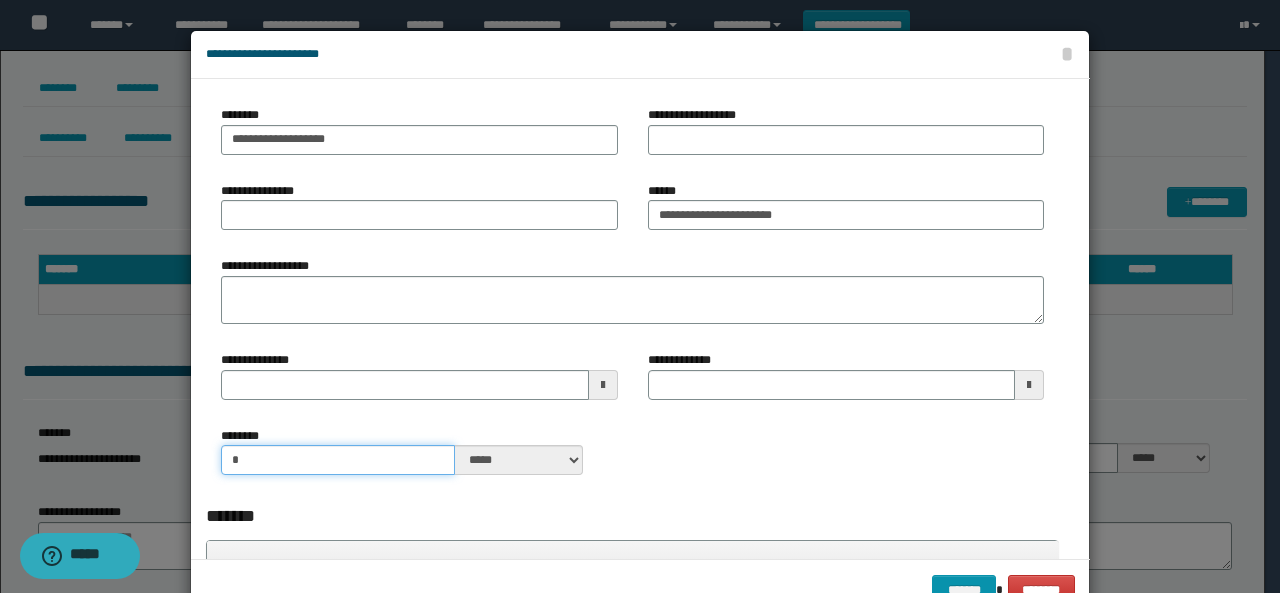 type on "*" 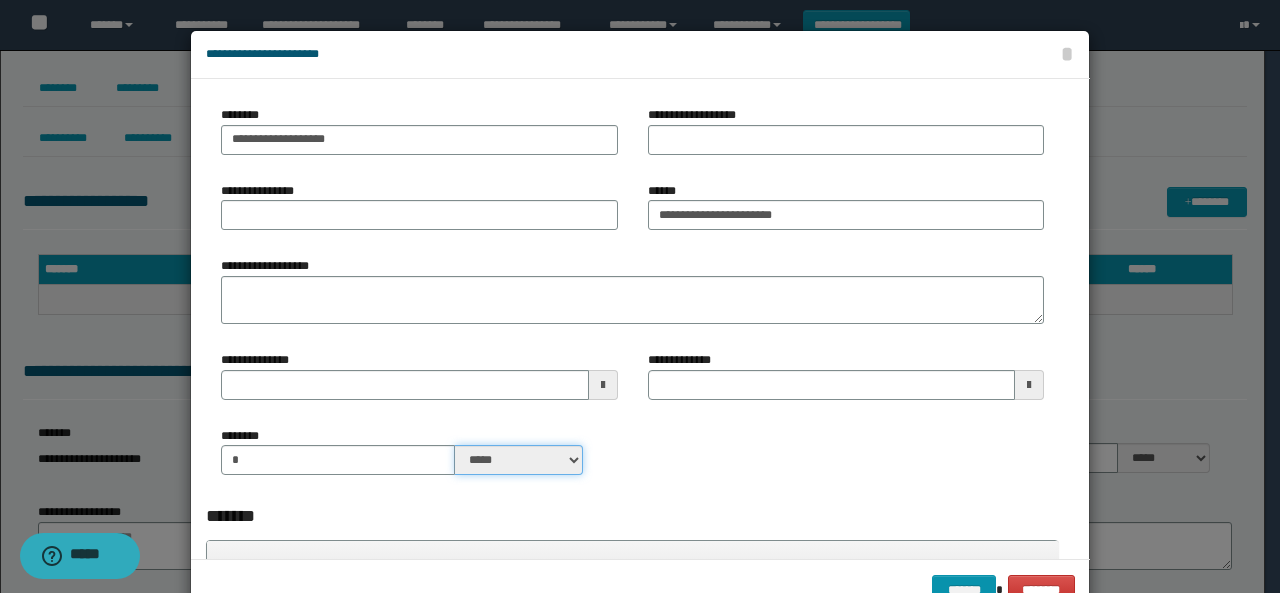 click on "*****
****" at bounding box center [519, 460] 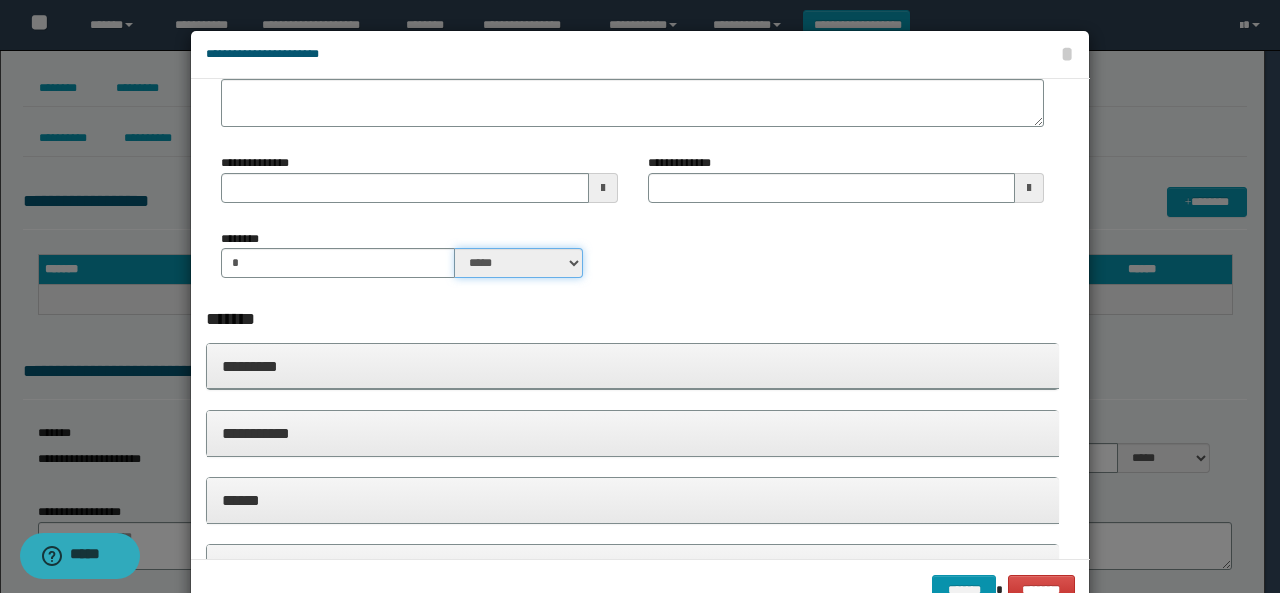 scroll, scrollTop: 200, scrollLeft: 0, axis: vertical 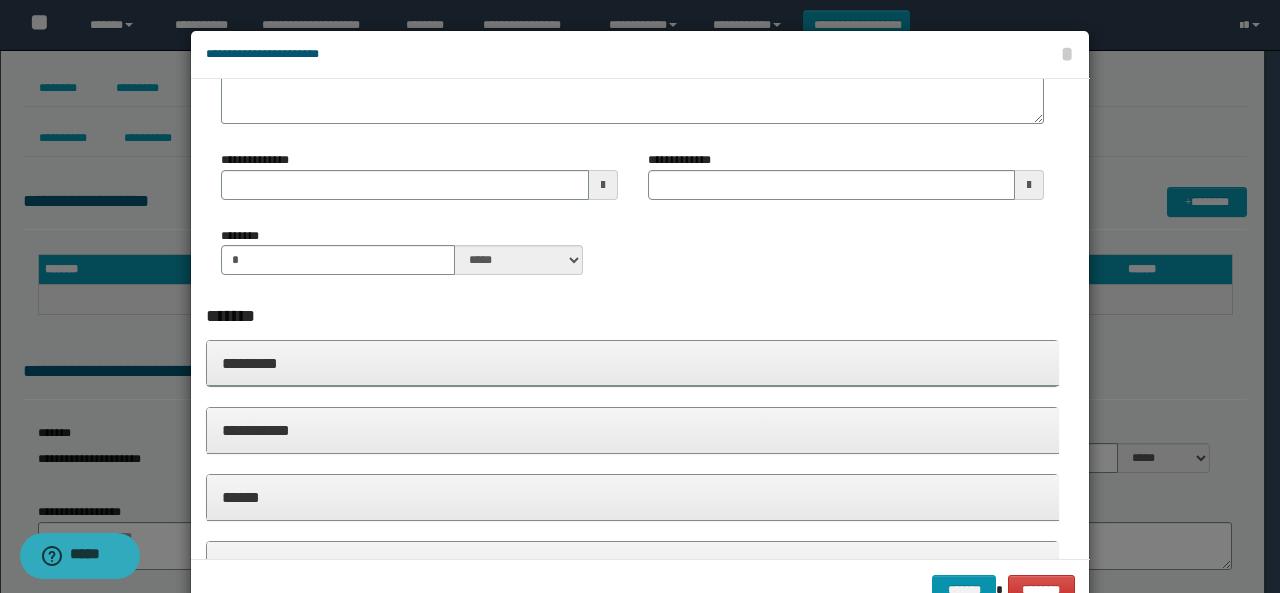 click on "**********" at bounding box center (632, 555) 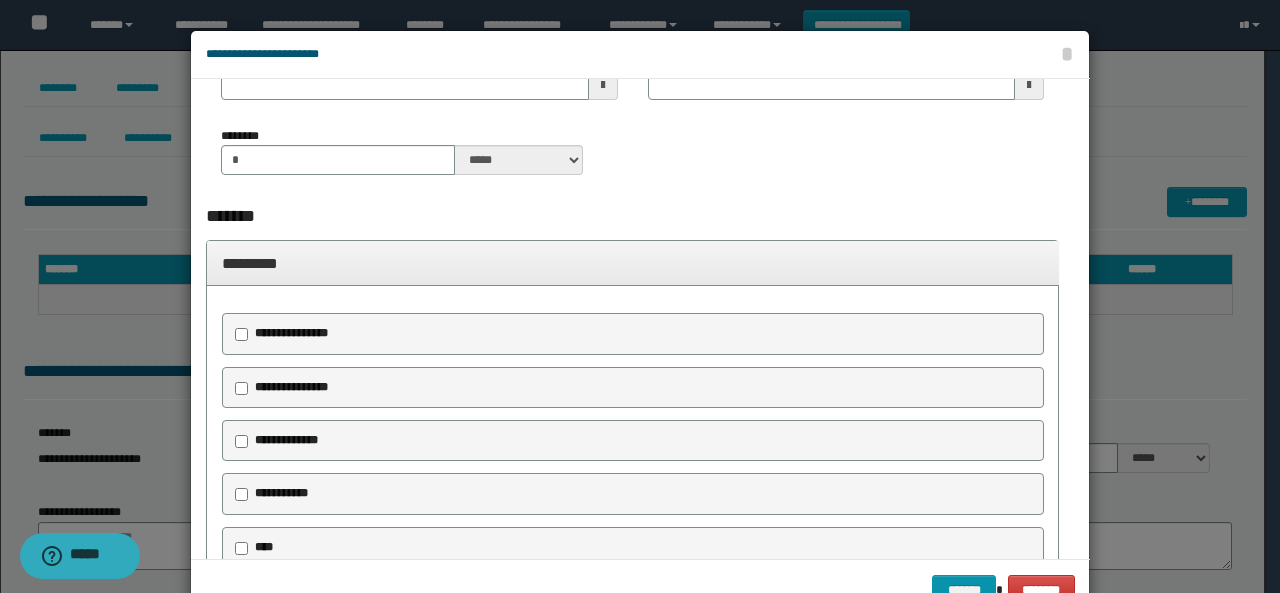 click on "**********" at bounding box center (288, 334) 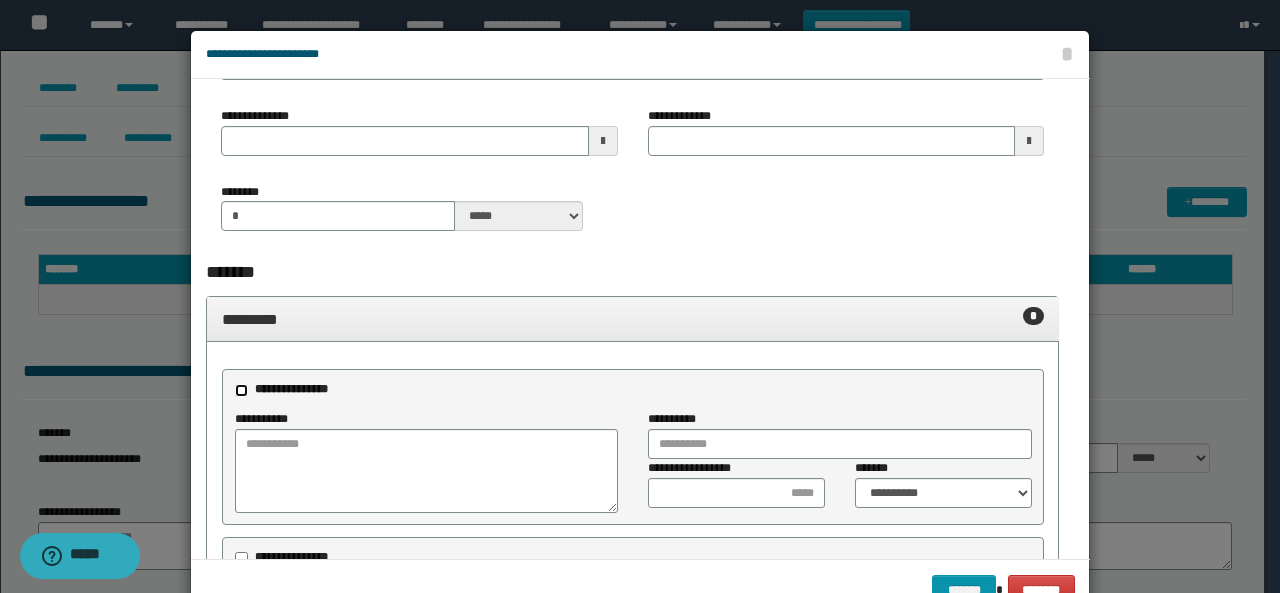 type 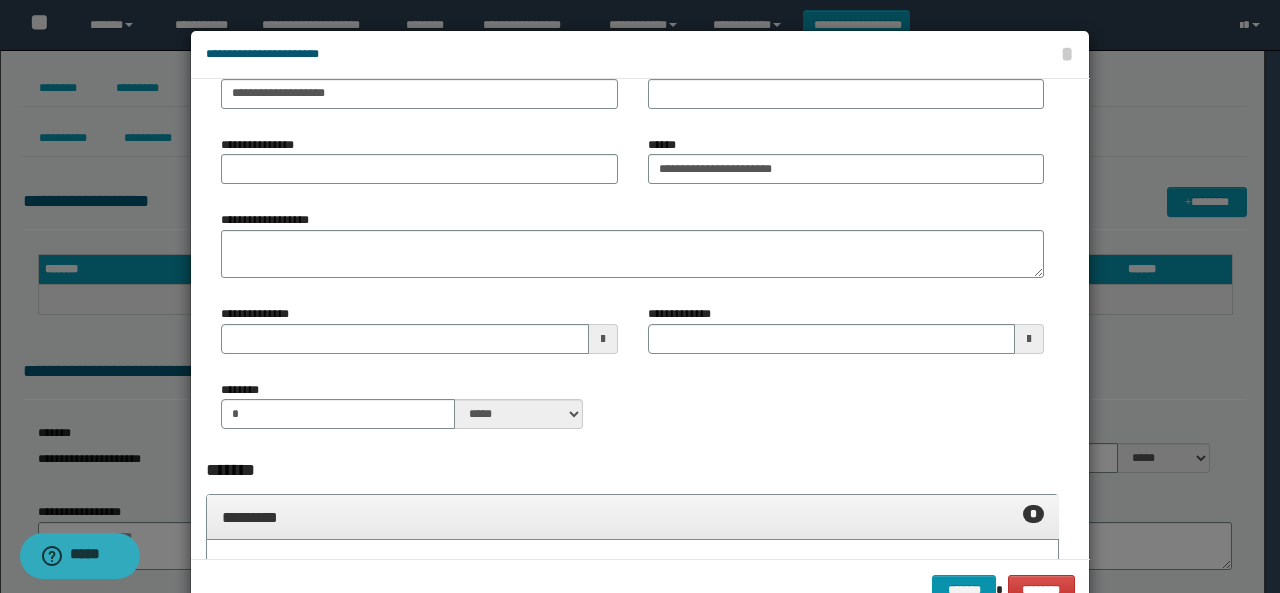 scroll, scrollTop: 0, scrollLeft: 0, axis: both 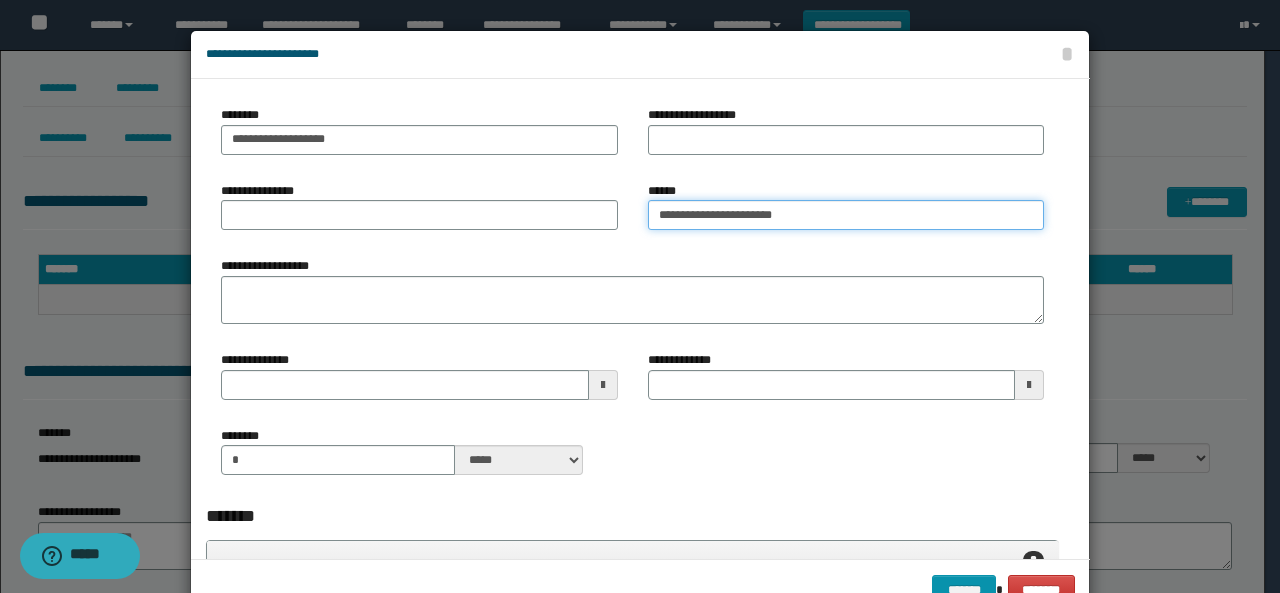 drag, startPoint x: 796, startPoint y: 215, endPoint x: 368, endPoint y: 222, distance: 428.05725 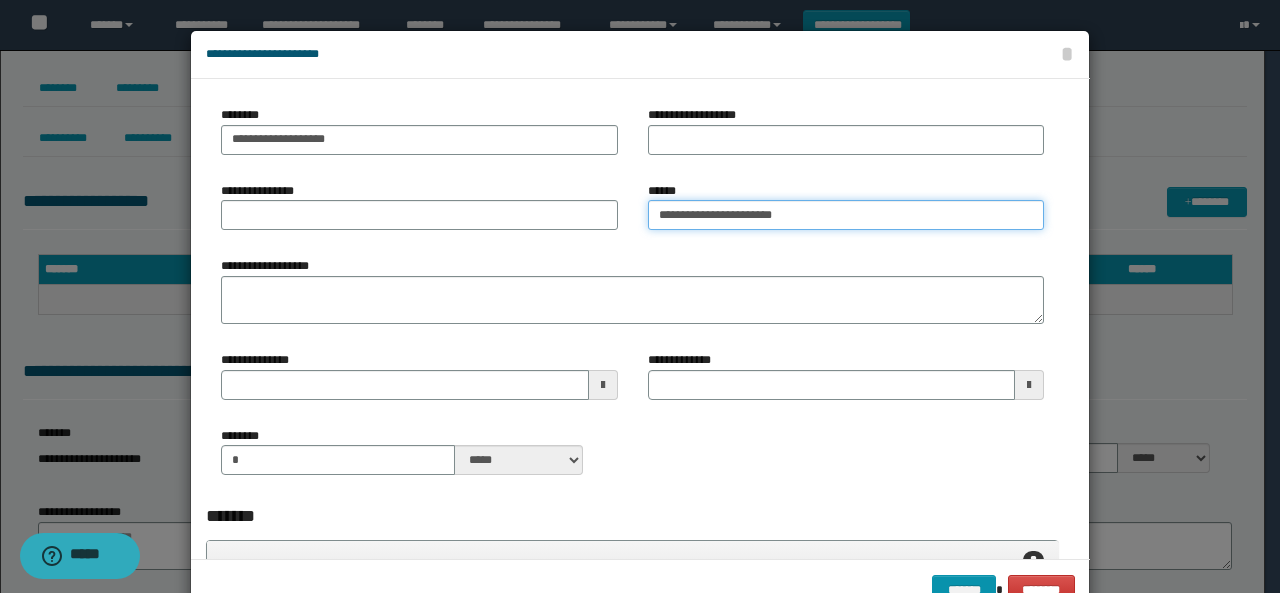 click on "**********" at bounding box center (846, 215) 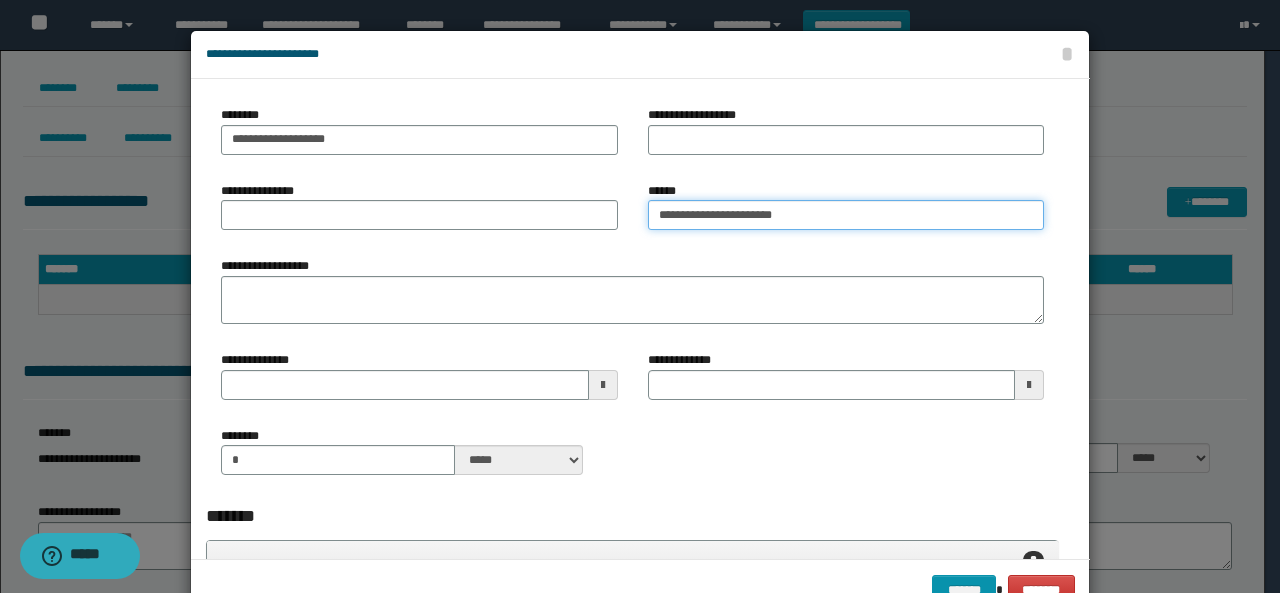 drag, startPoint x: 800, startPoint y: 217, endPoint x: 292, endPoint y: 202, distance: 508.2214 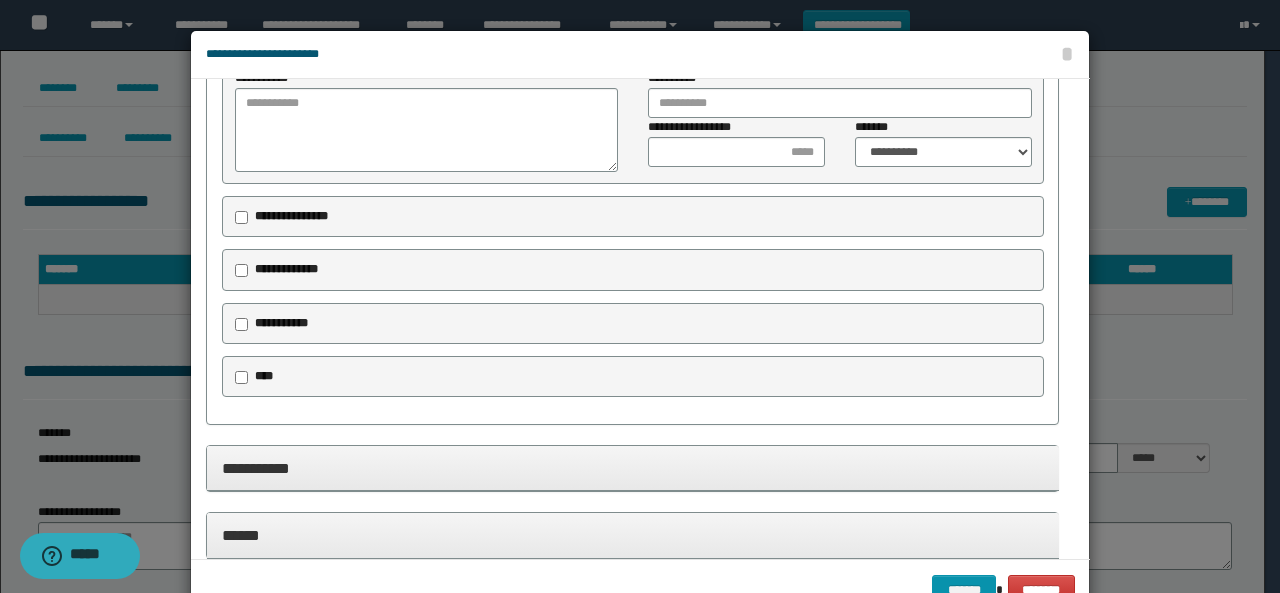 scroll, scrollTop: 600, scrollLeft: 0, axis: vertical 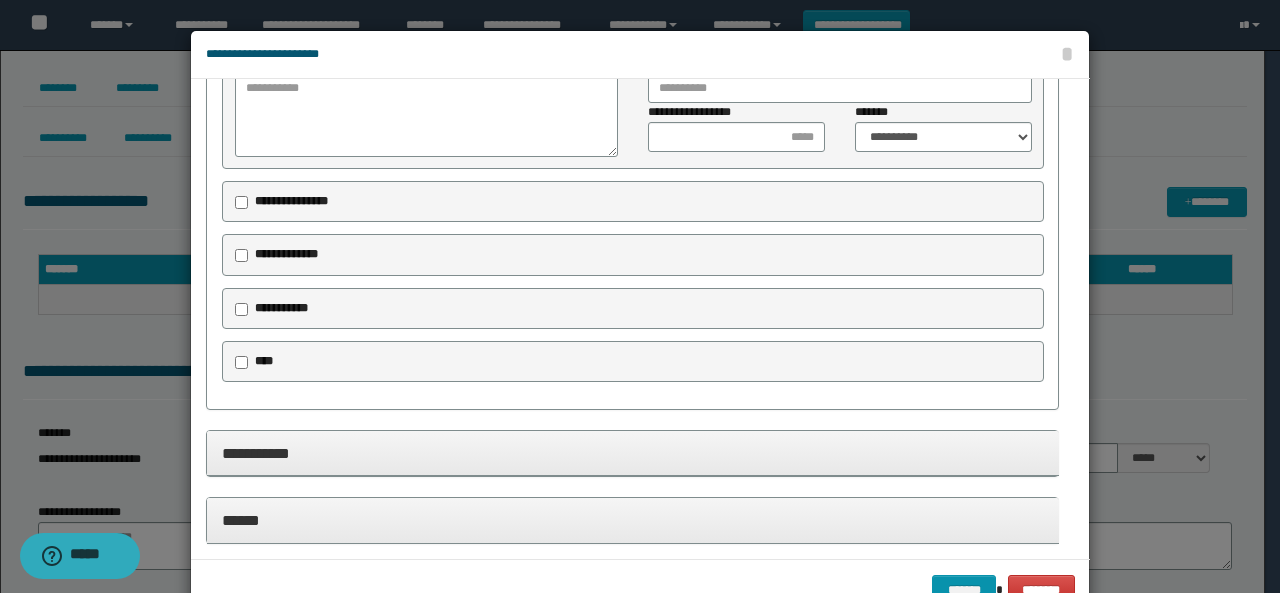 type on "**********" 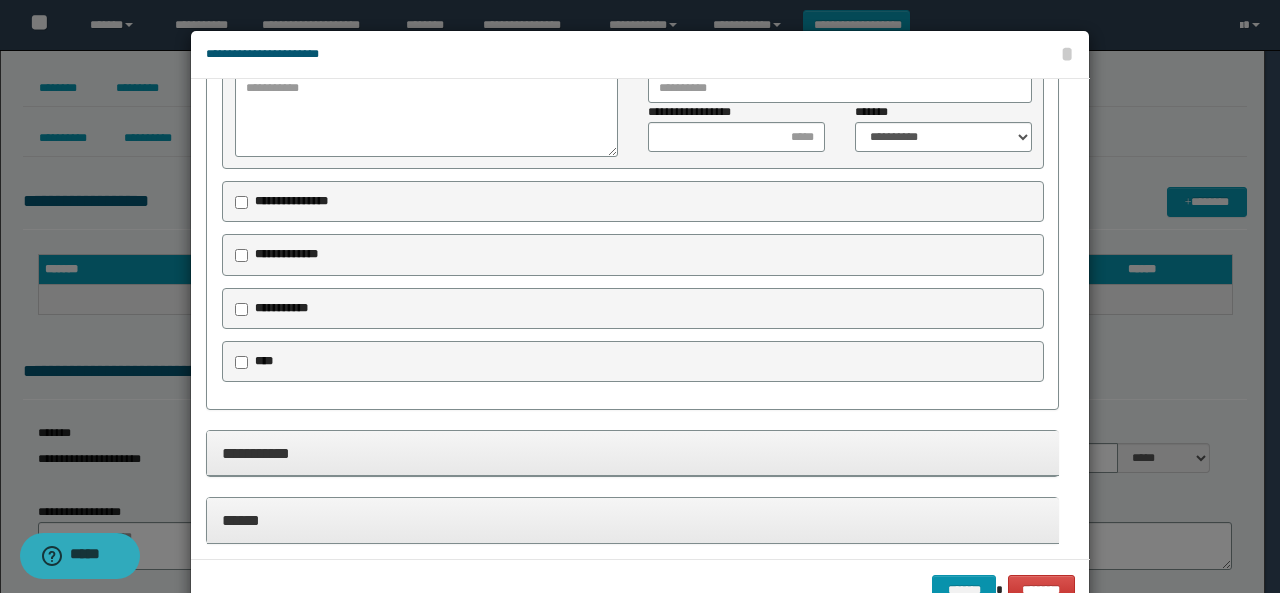 click on "**********" at bounding box center [291, 201] 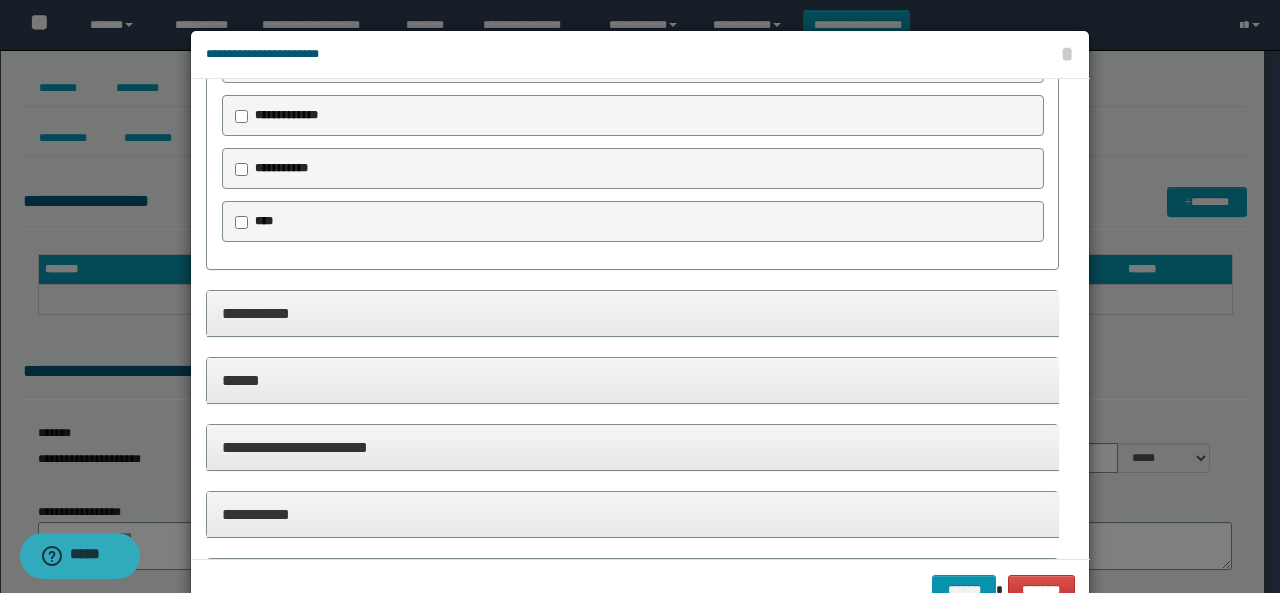 scroll, scrollTop: 900, scrollLeft: 0, axis: vertical 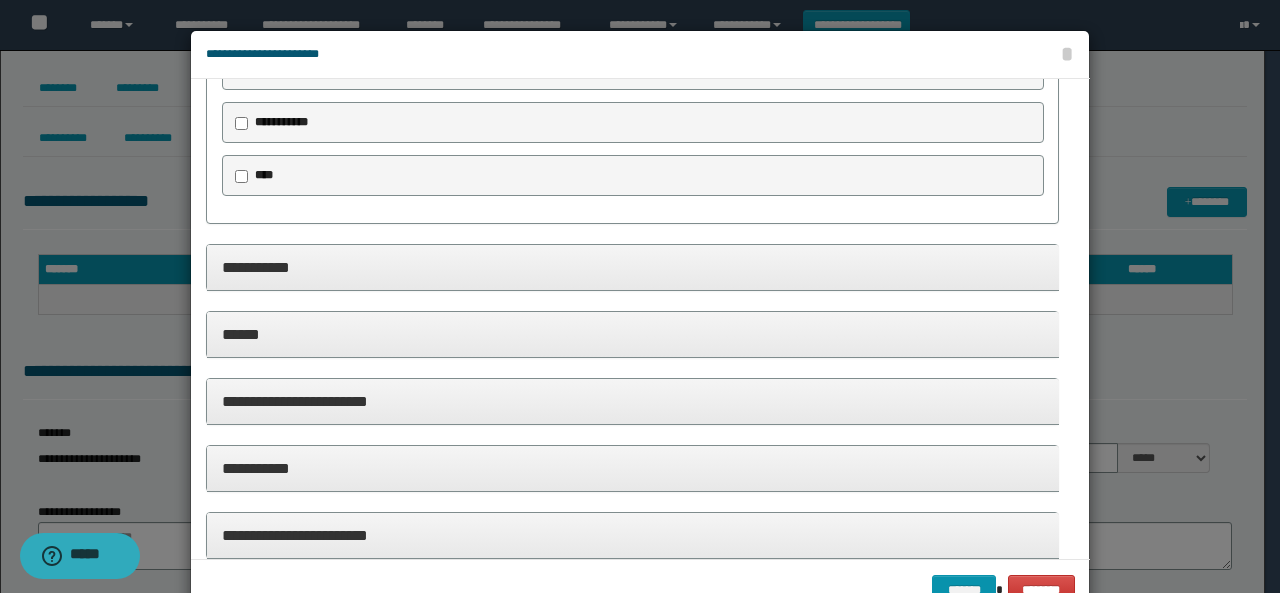 click on "**********" at bounding box center [633, 267] 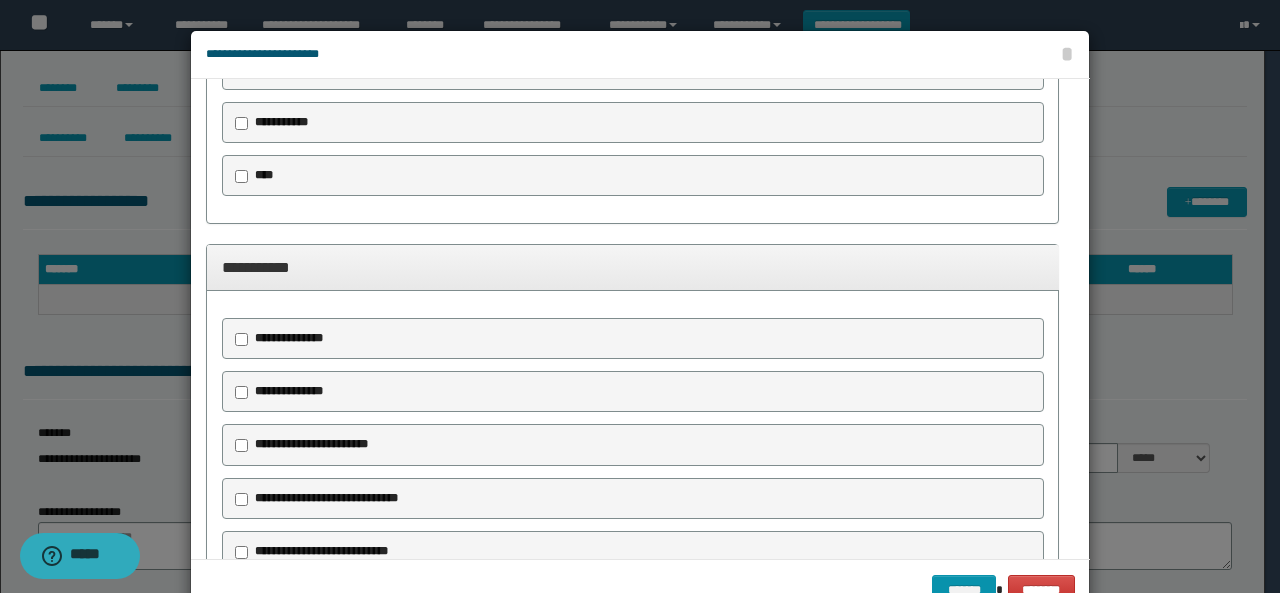 drag, startPoint x: 275, startPoint y: 490, endPoint x: 268, endPoint y: 427, distance: 63.387695 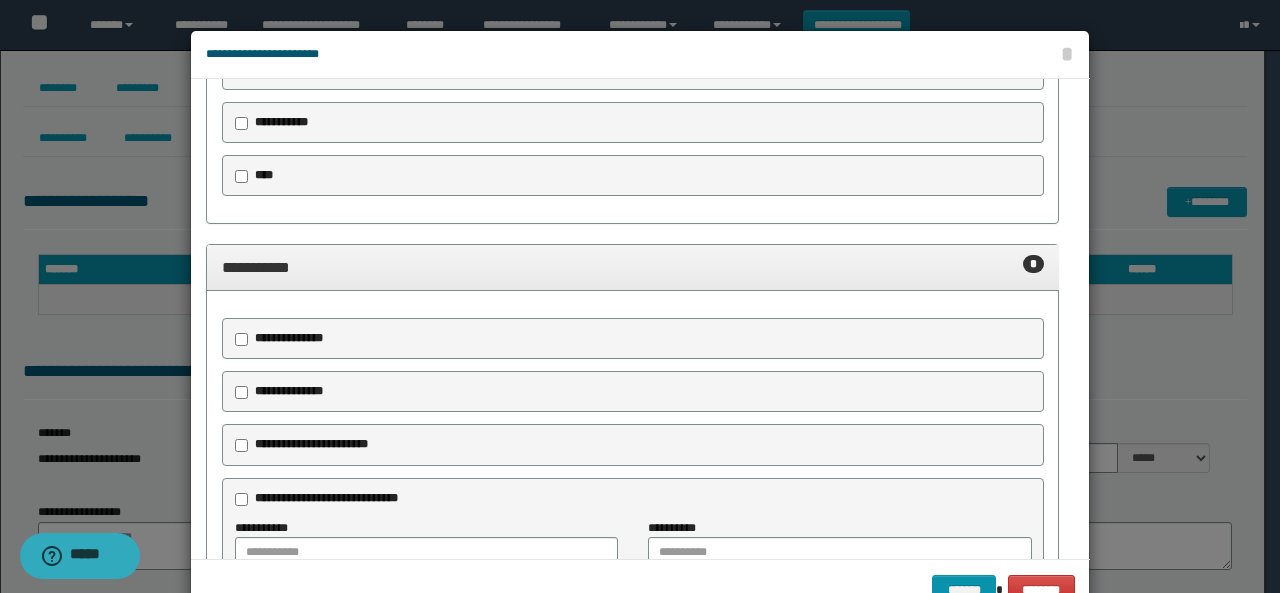 click on "**********" at bounding box center [289, 391] 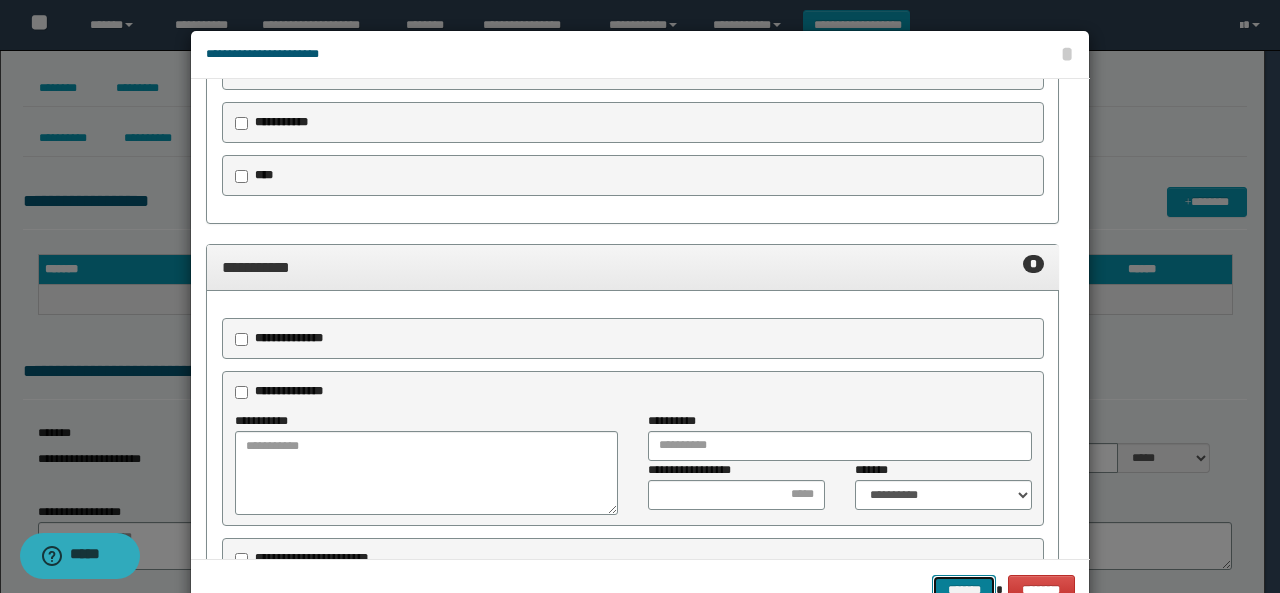click on "*******" at bounding box center [964, 589] 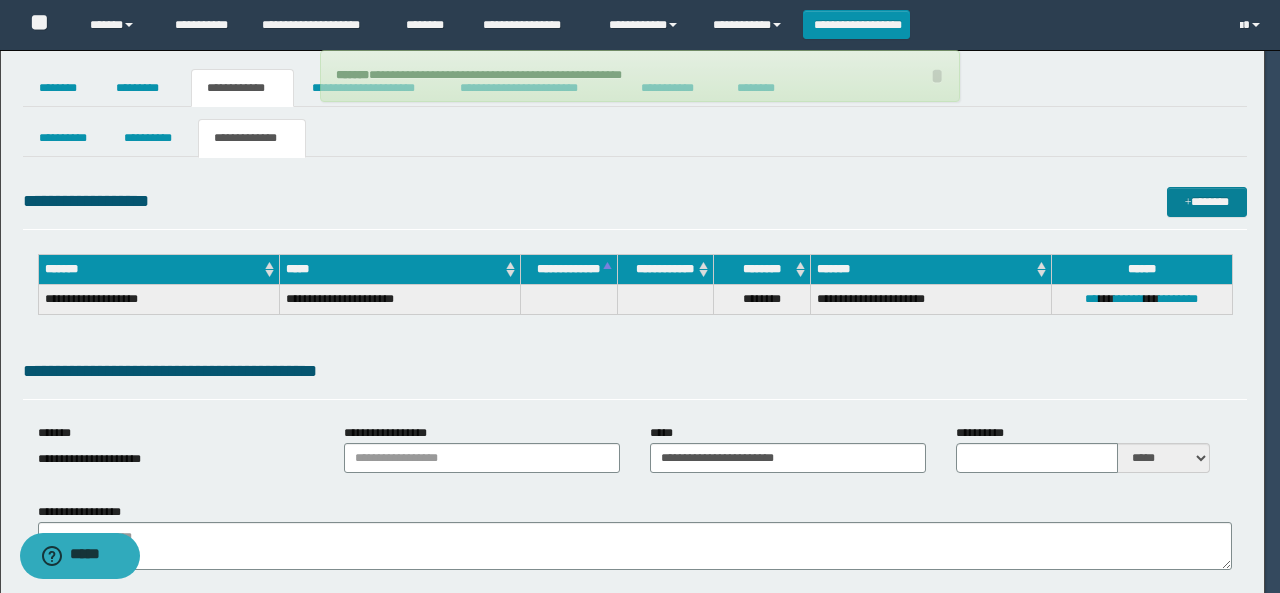 type 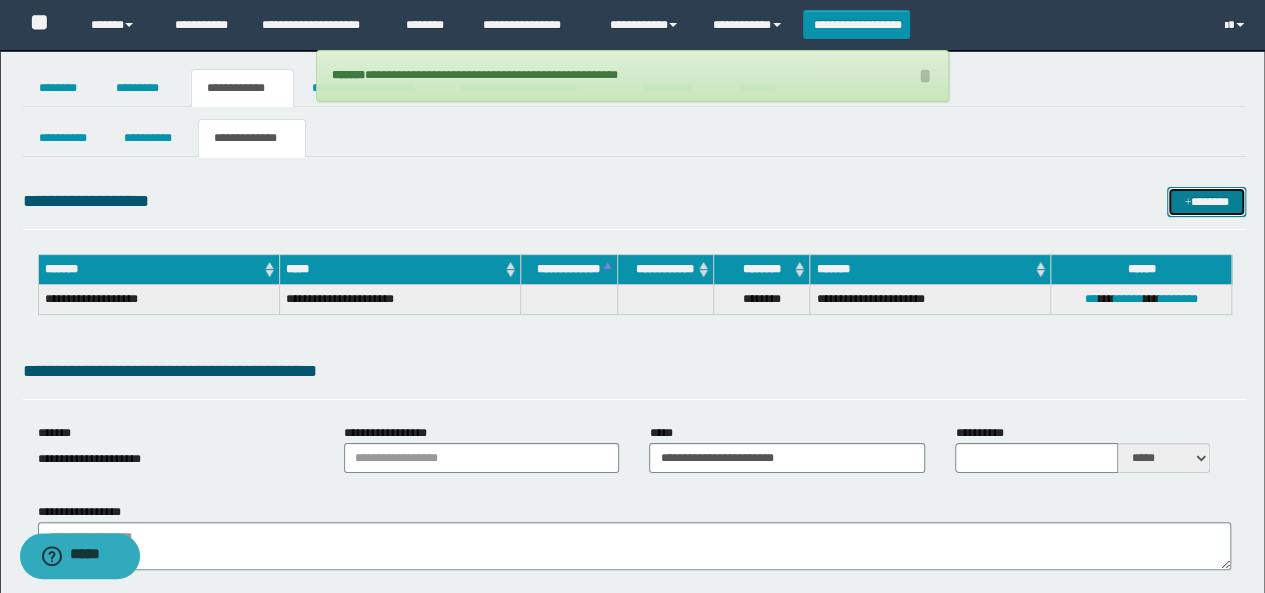 click on "*******" at bounding box center [1206, 201] 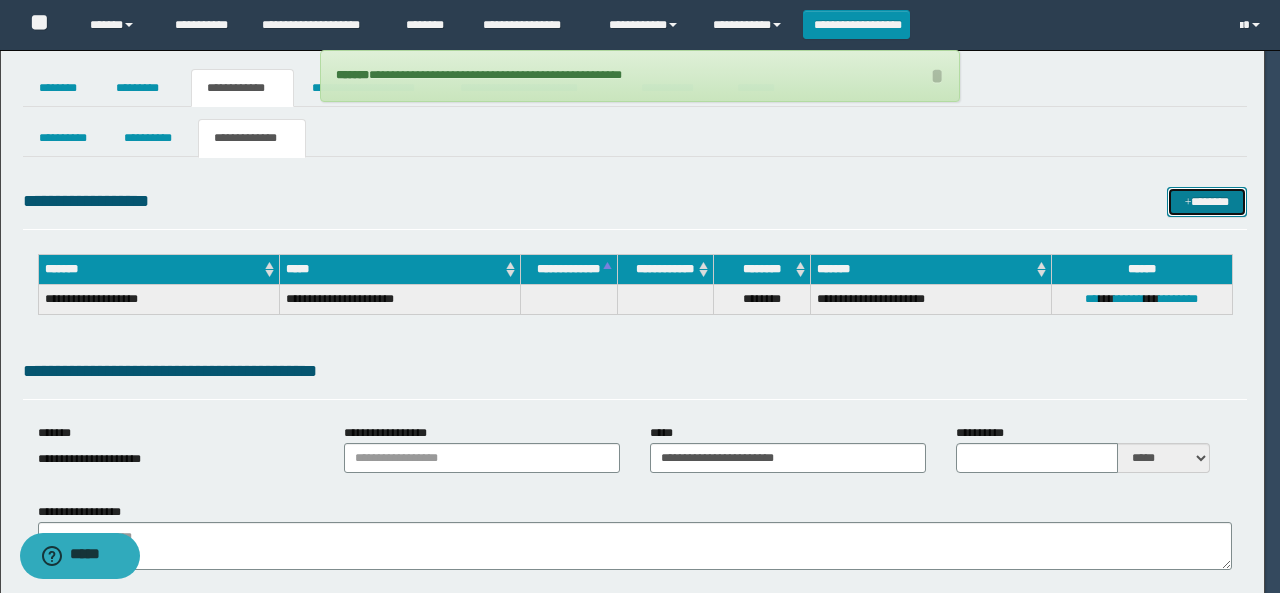 scroll, scrollTop: 466, scrollLeft: 0, axis: vertical 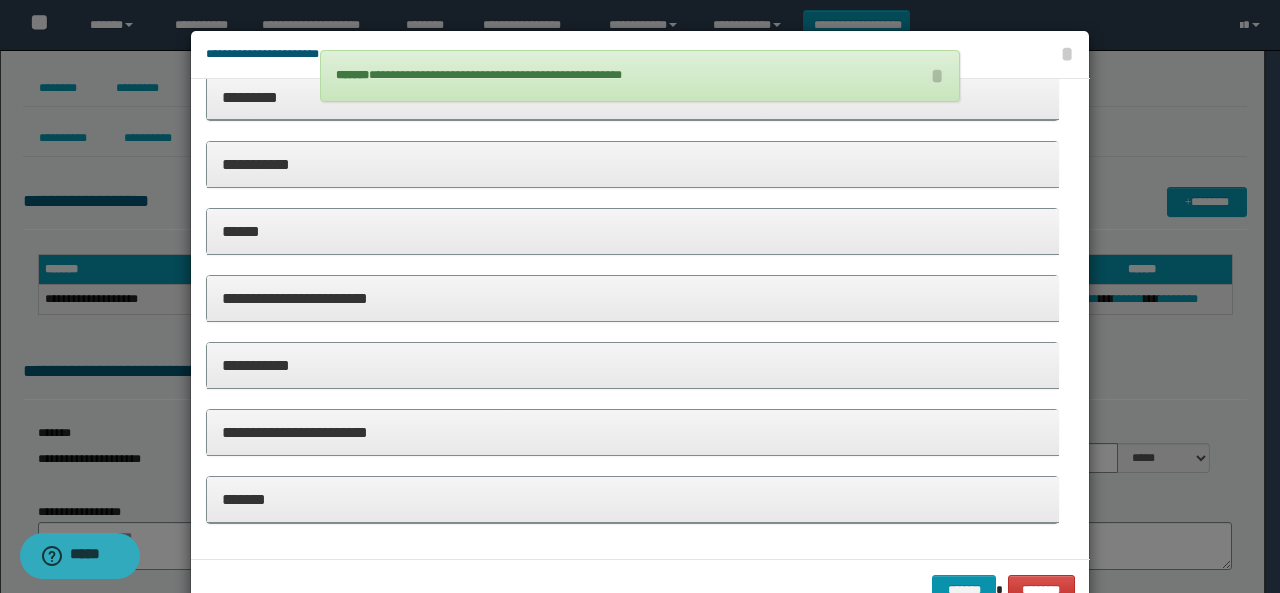 click on "*********" at bounding box center [633, 97] 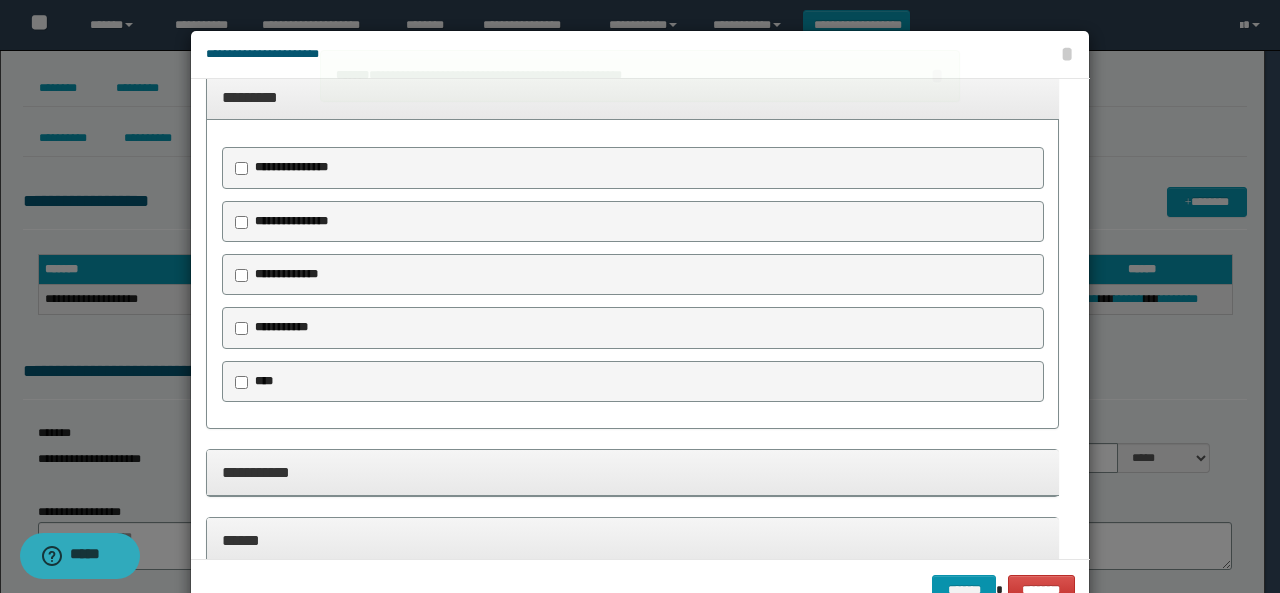click on "**********" at bounding box center [288, 168] 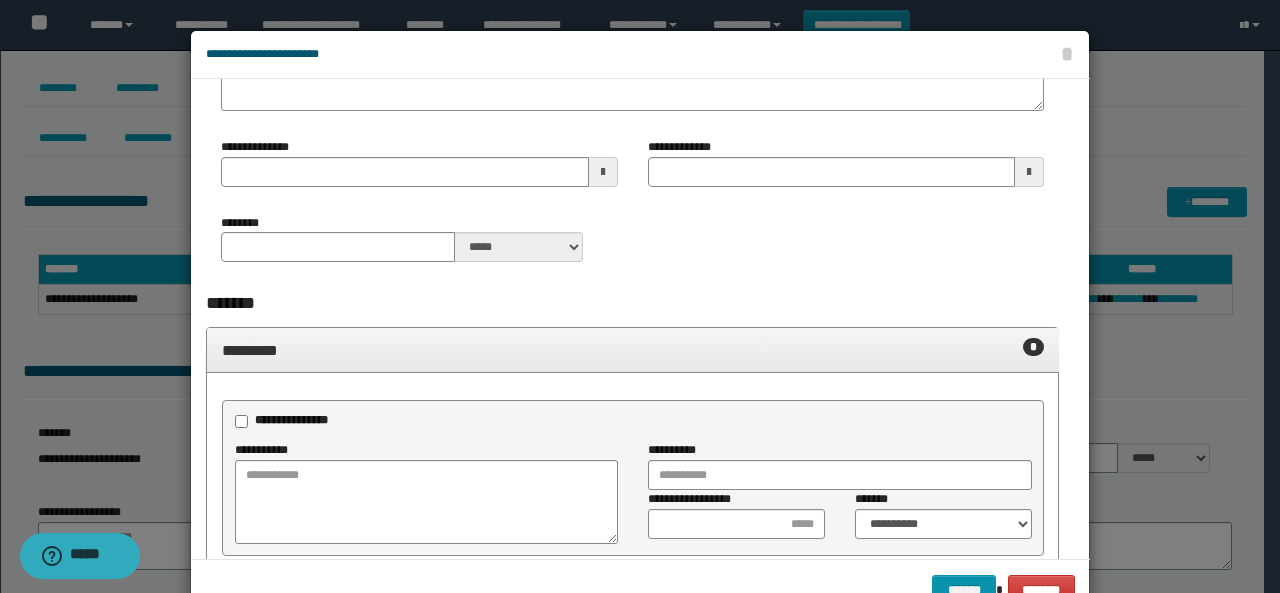 type 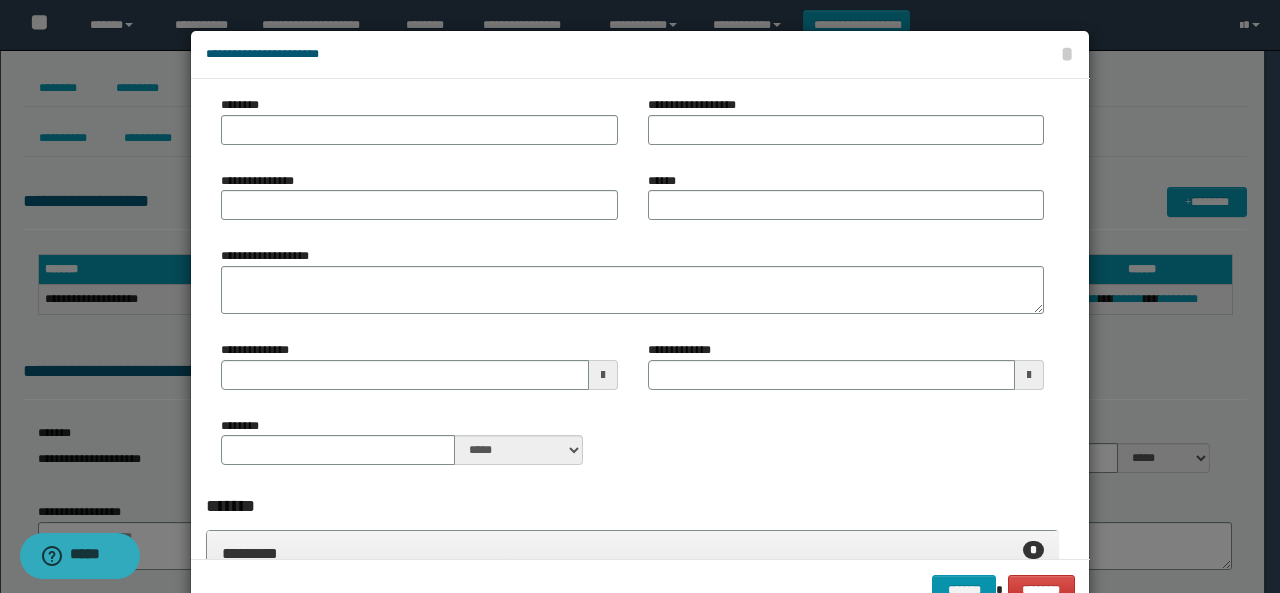 scroll, scrollTop: 0, scrollLeft: 0, axis: both 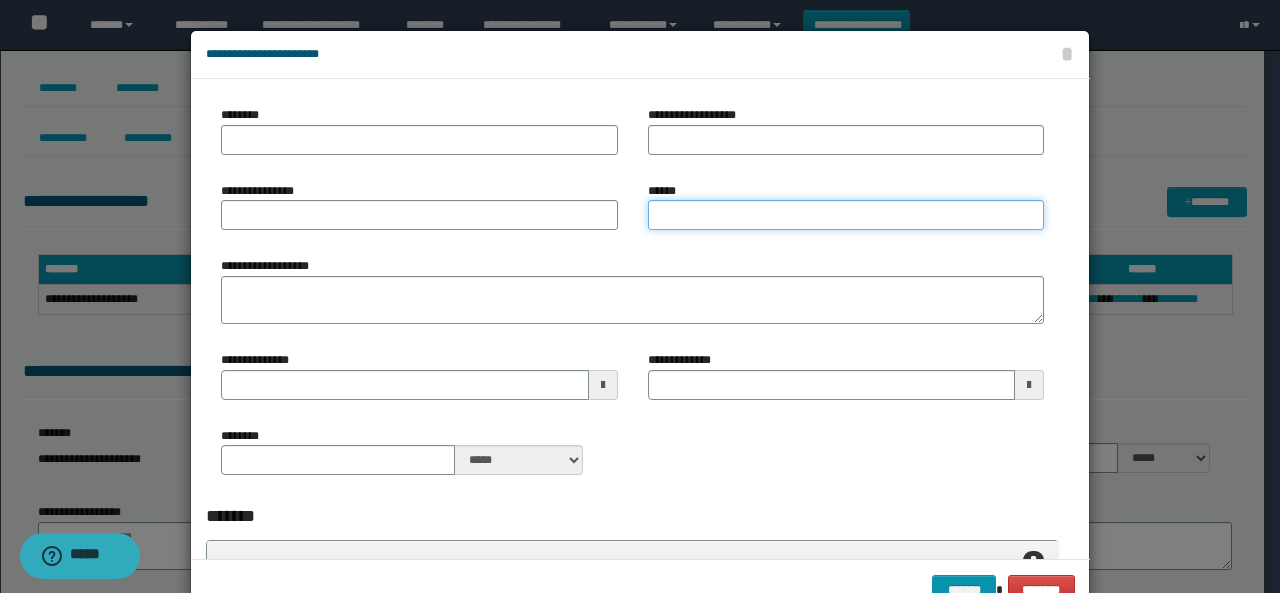 click on "******" at bounding box center [846, 215] 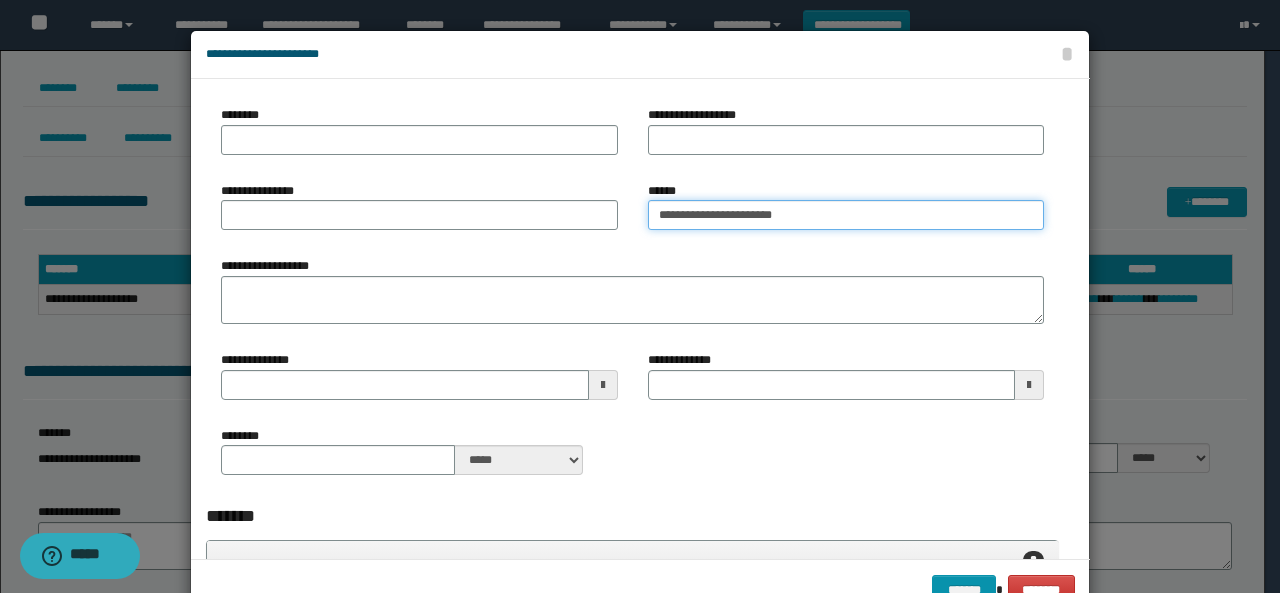 type on "**********" 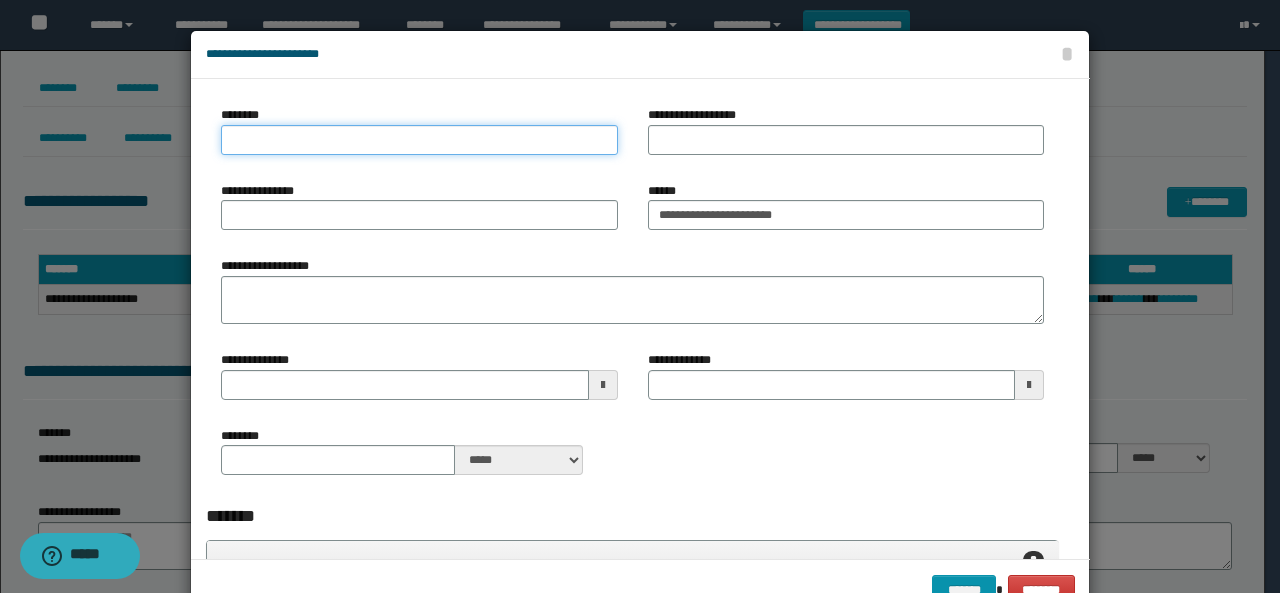 click on "********" at bounding box center [419, 140] 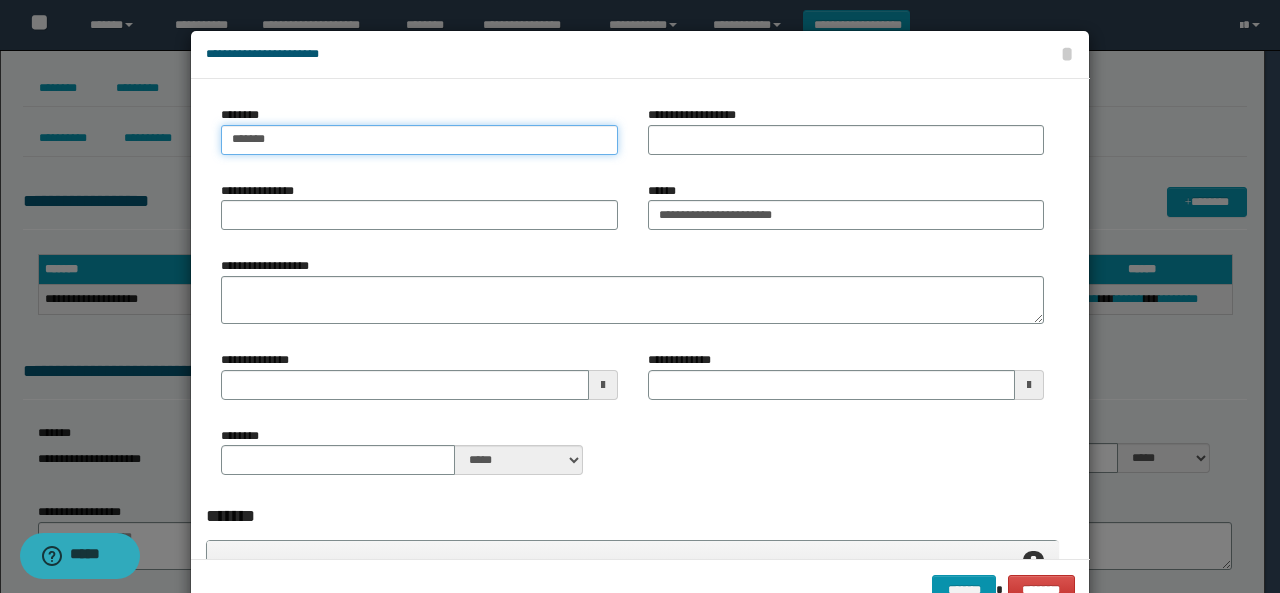 type on "********" 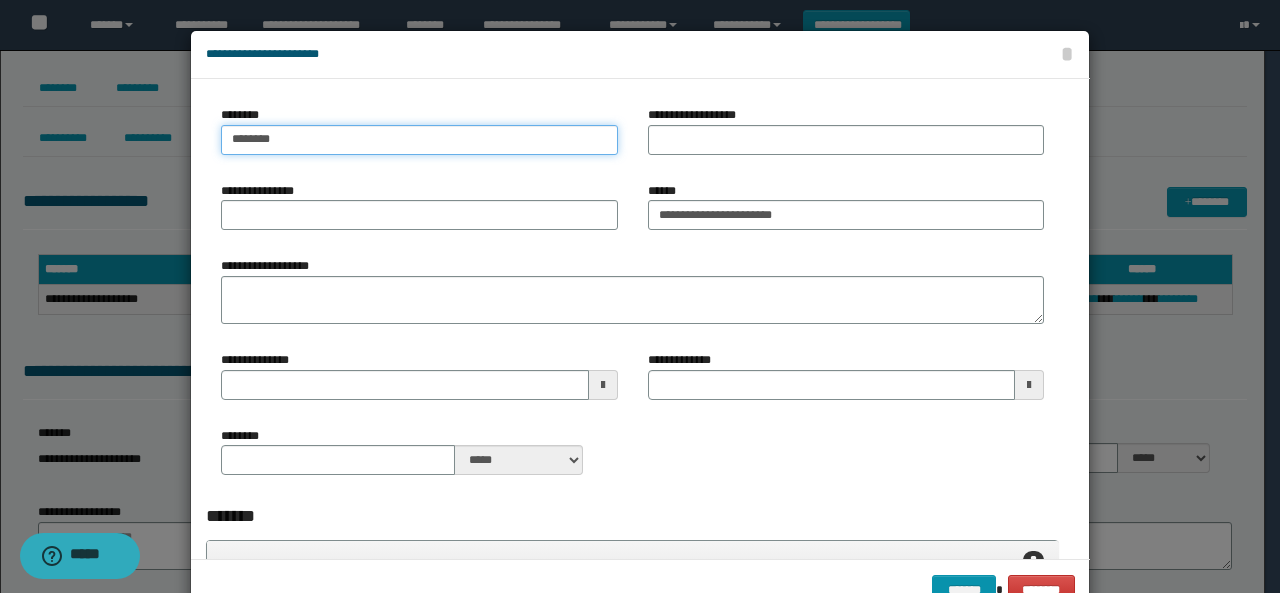 type 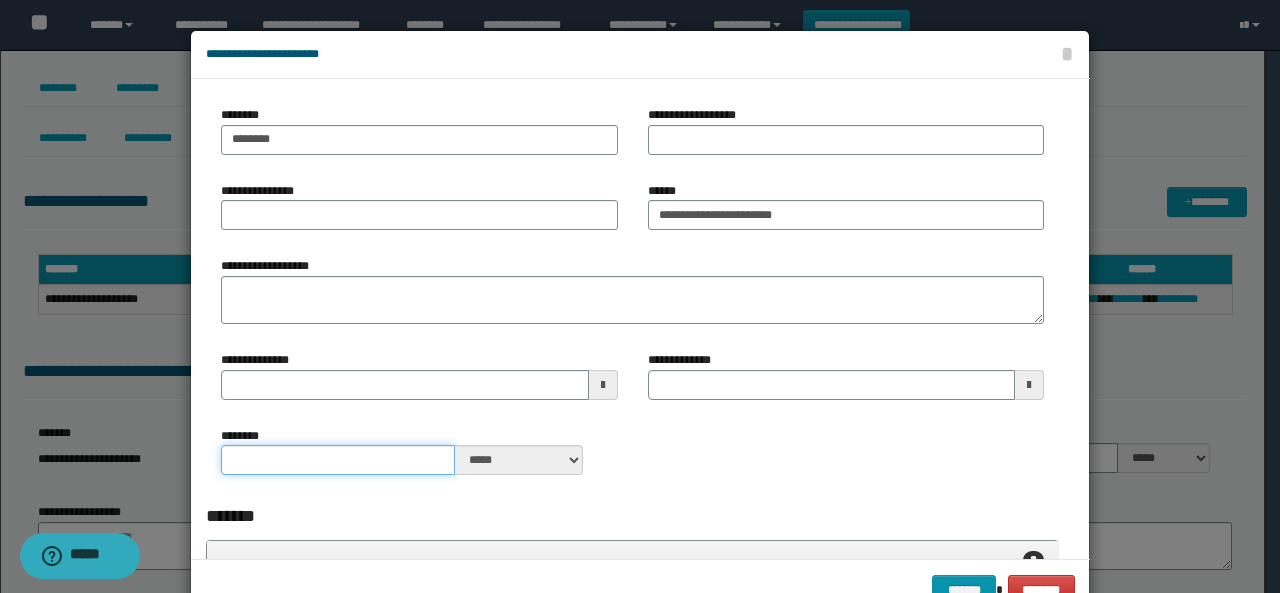 click on "********" at bounding box center (338, 460) 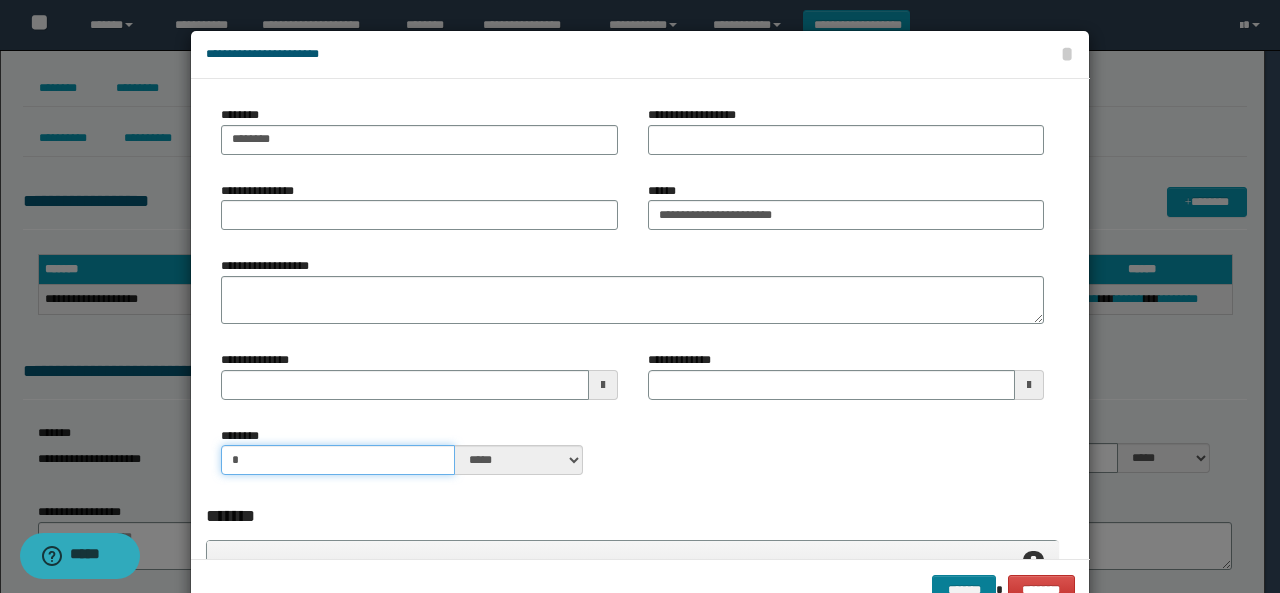 type on "*" 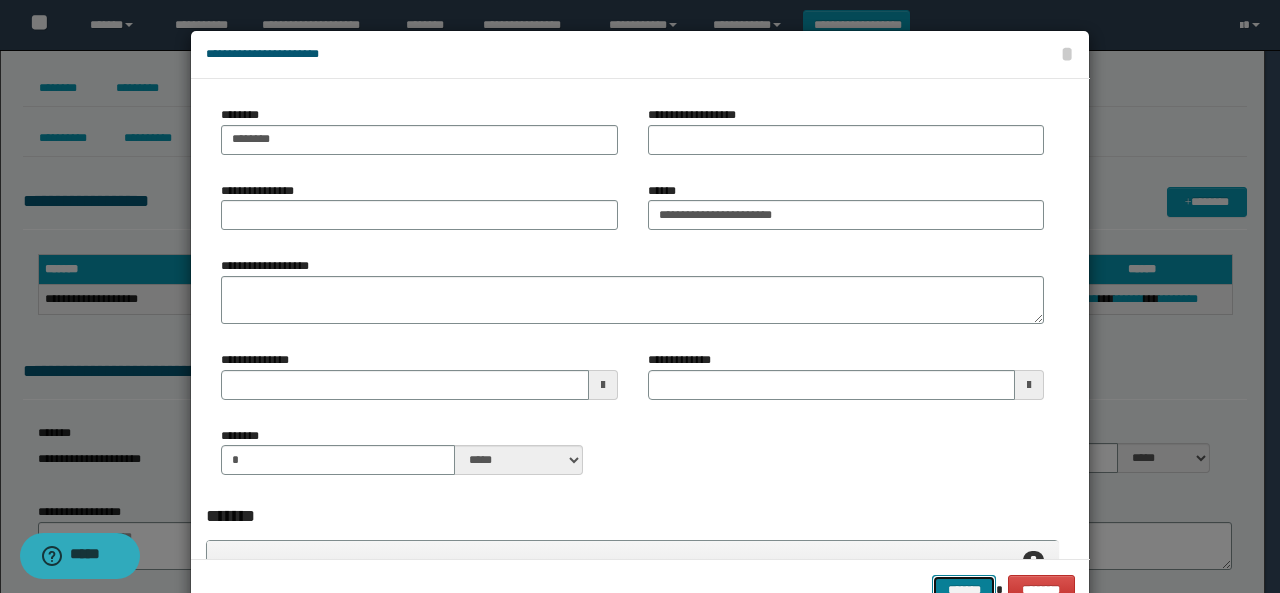 click on "*******" at bounding box center (964, 589) 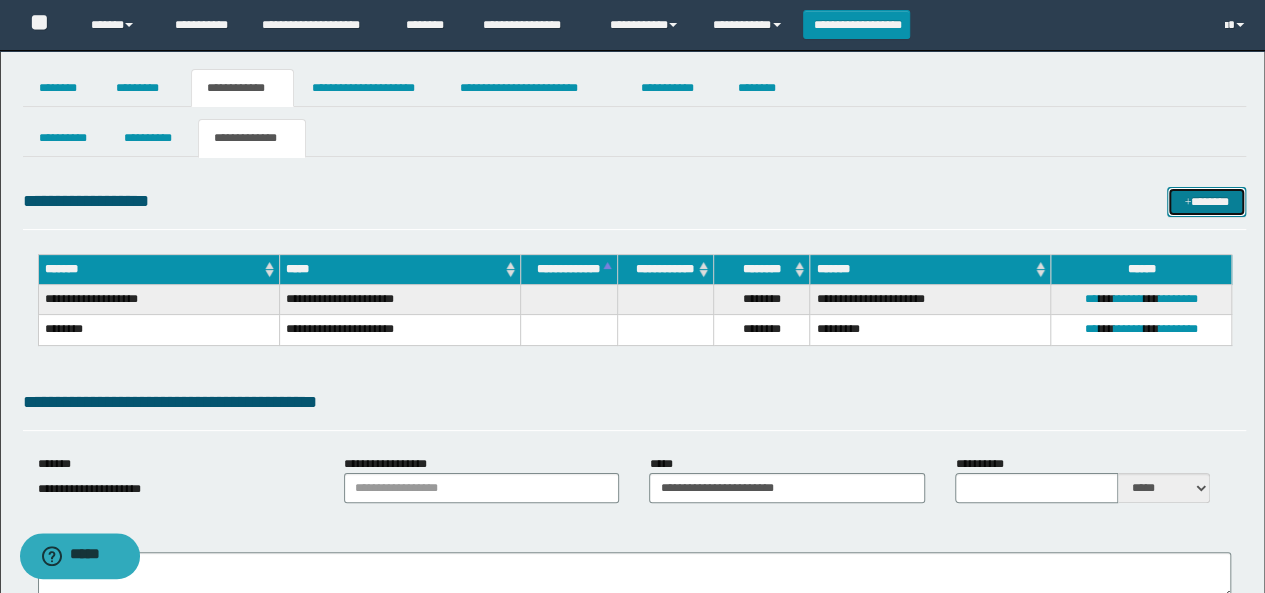 click on "*******" at bounding box center (1206, 201) 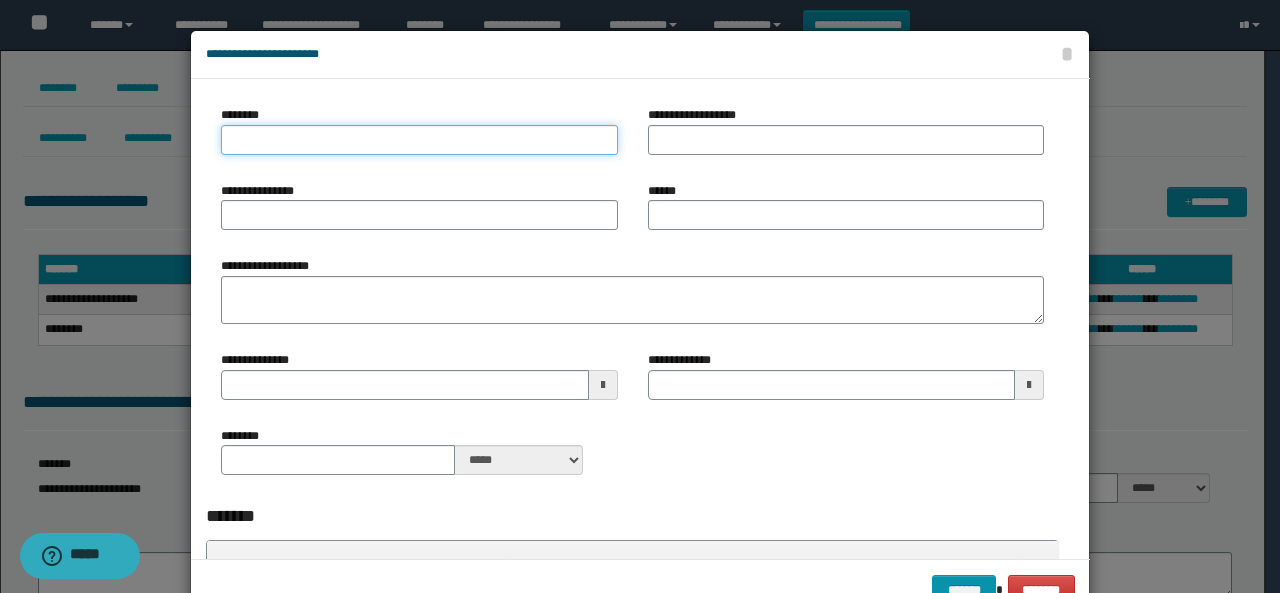 click on "********" at bounding box center (419, 140) 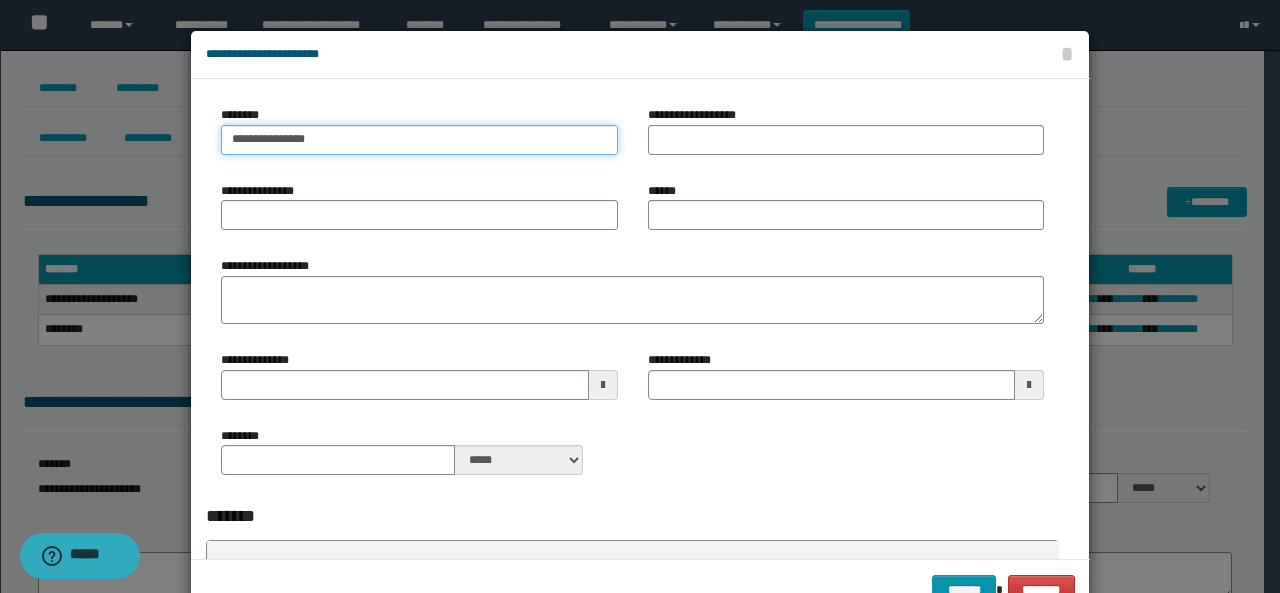 type on "**********" 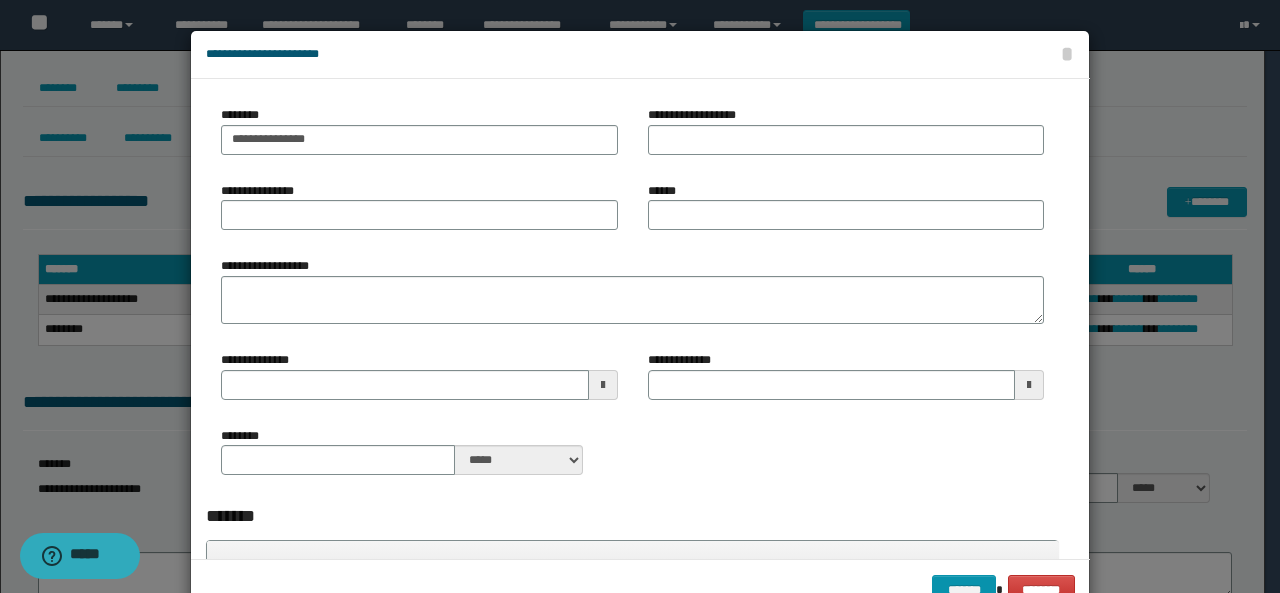 click on "******" at bounding box center (846, 214) 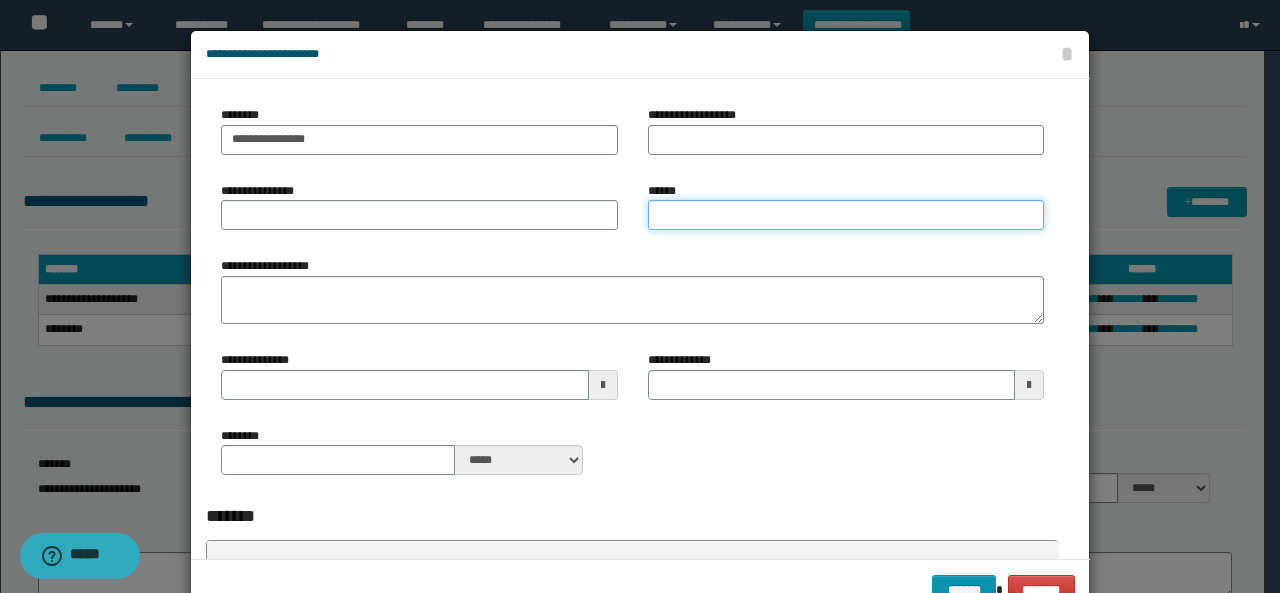 click on "******" at bounding box center [846, 215] 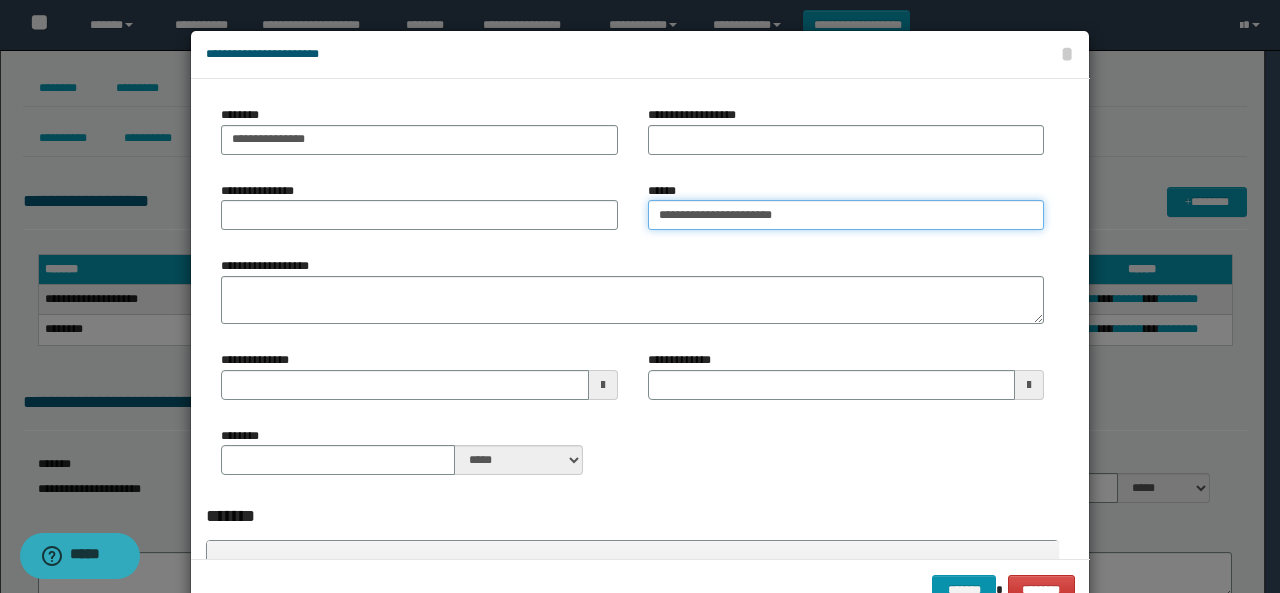 type 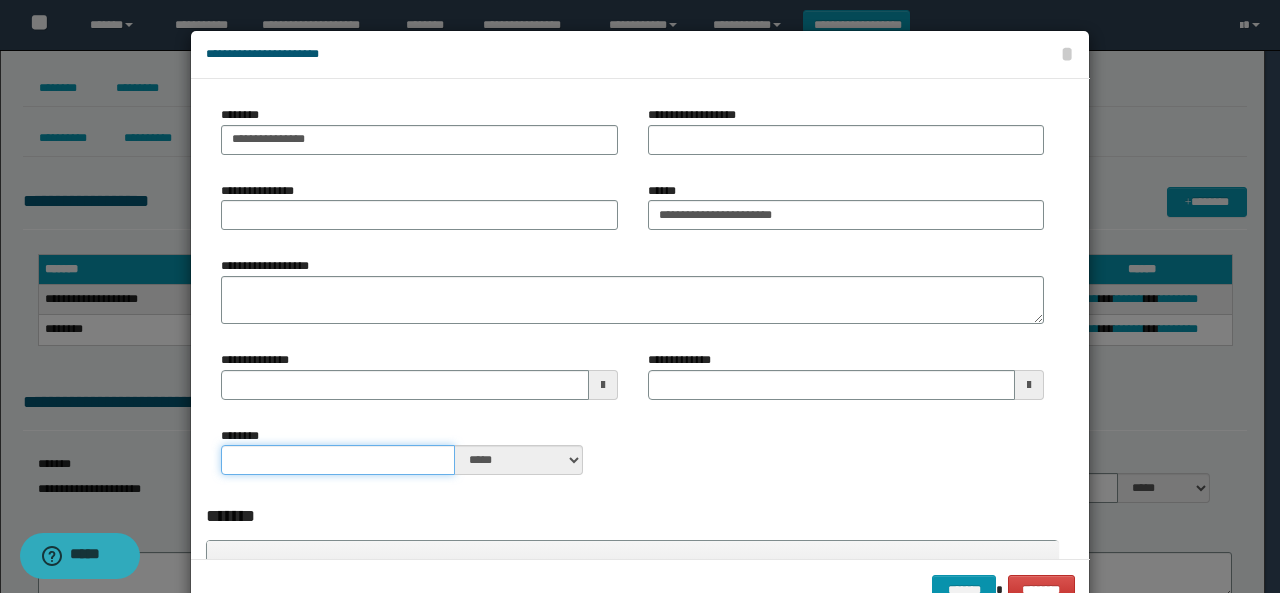 click on "********" at bounding box center [338, 460] 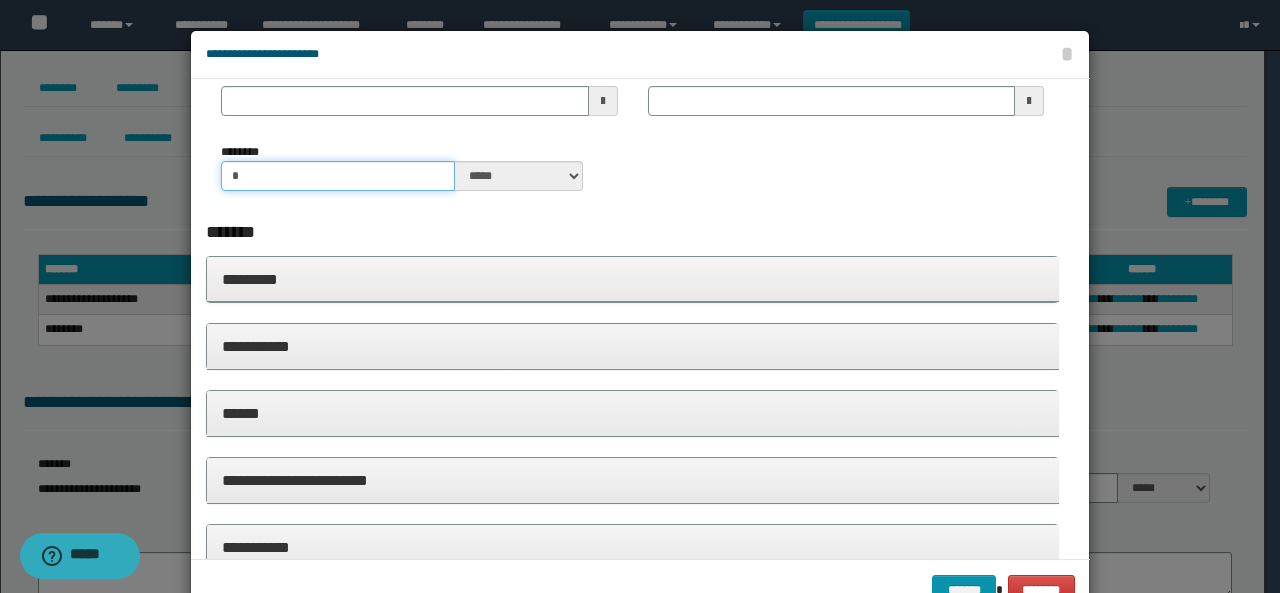 scroll, scrollTop: 300, scrollLeft: 0, axis: vertical 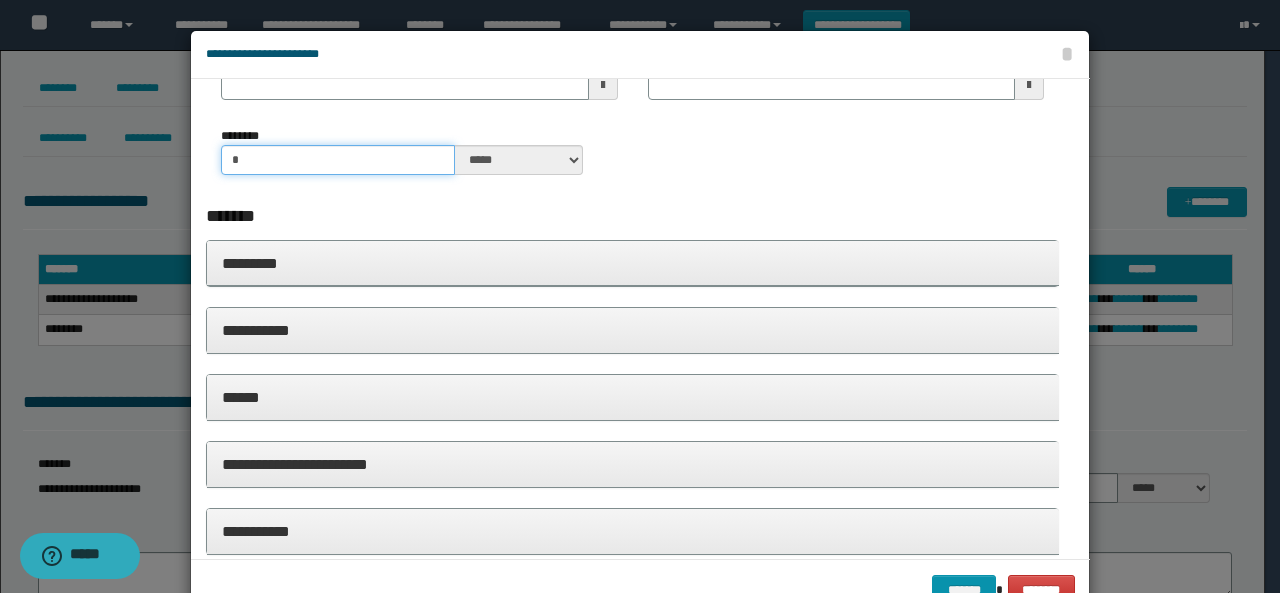 type on "*" 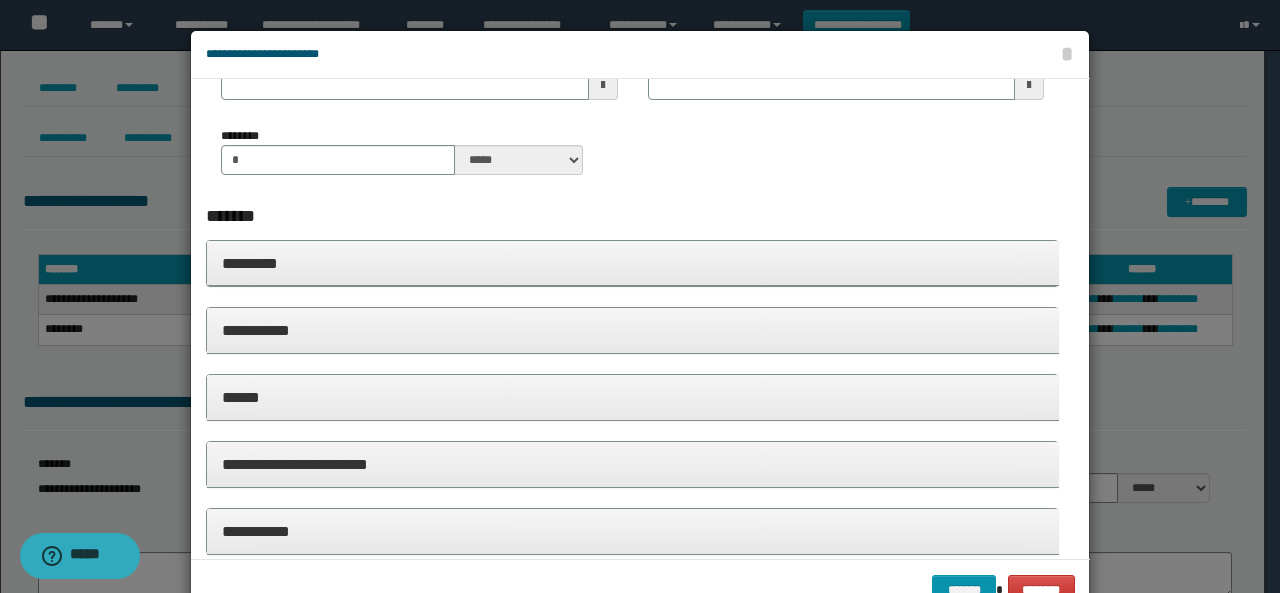 click on "*********" at bounding box center (633, 263) 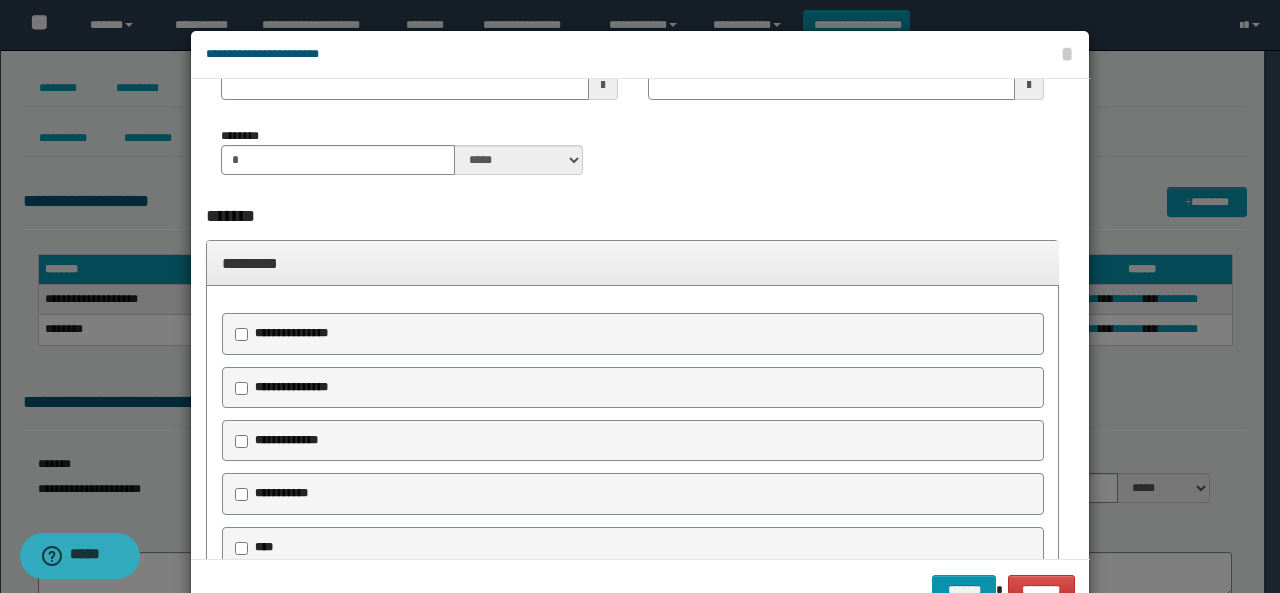 click on "**********" at bounding box center [291, 333] 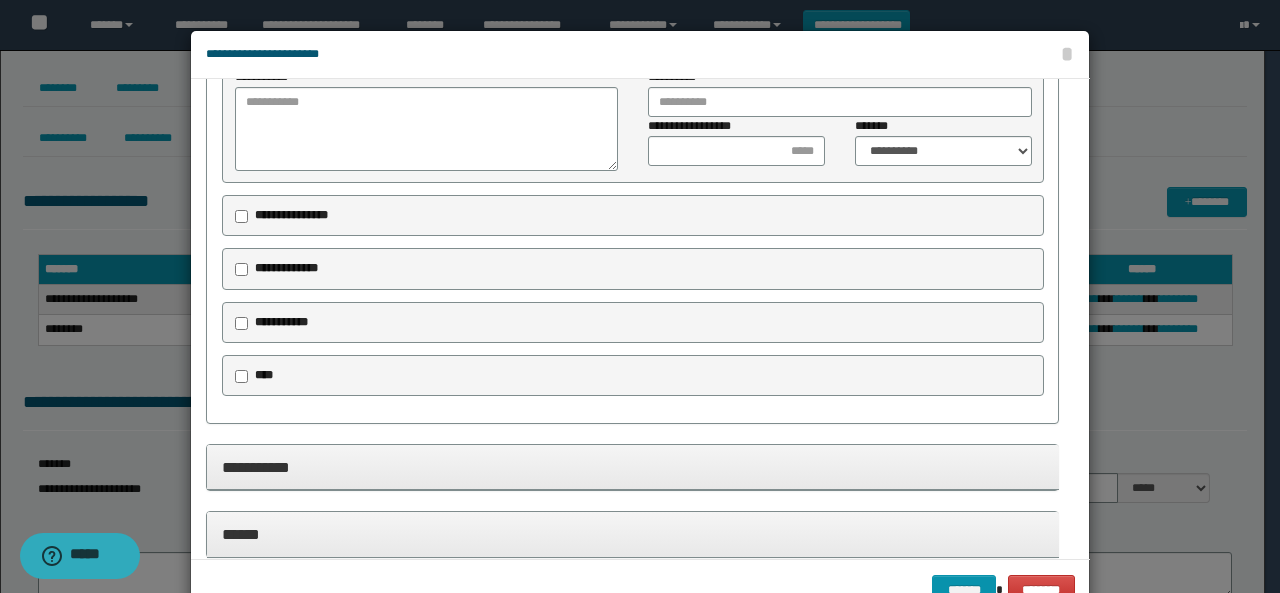 scroll, scrollTop: 600, scrollLeft: 0, axis: vertical 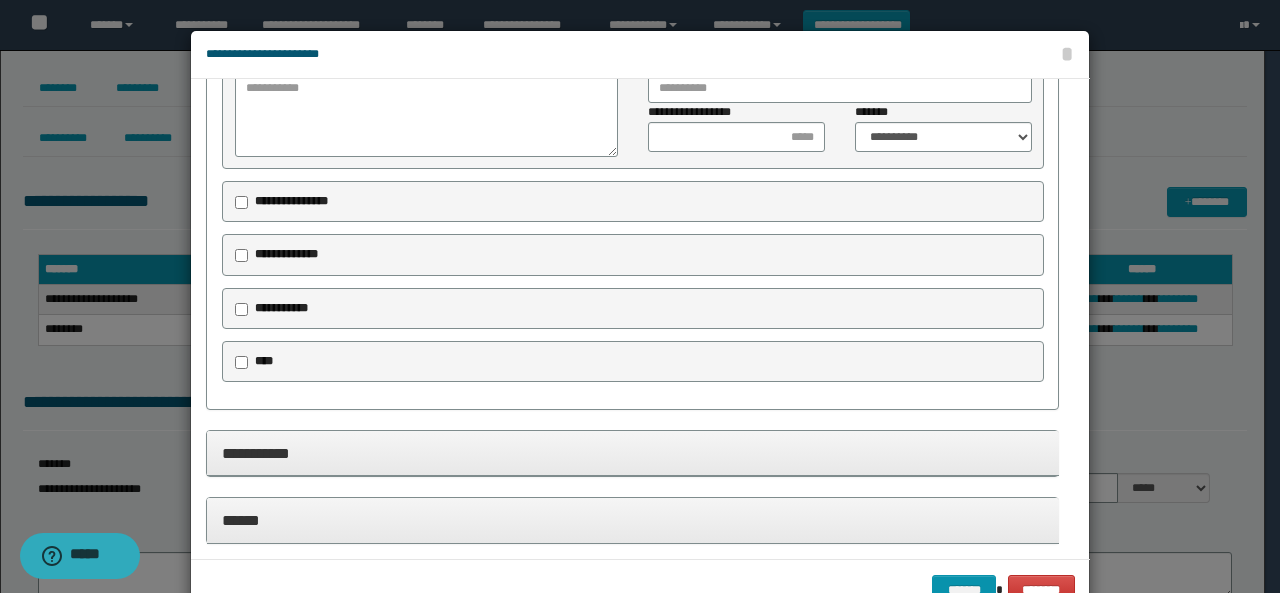 click on "**********" at bounding box center [291, 201] 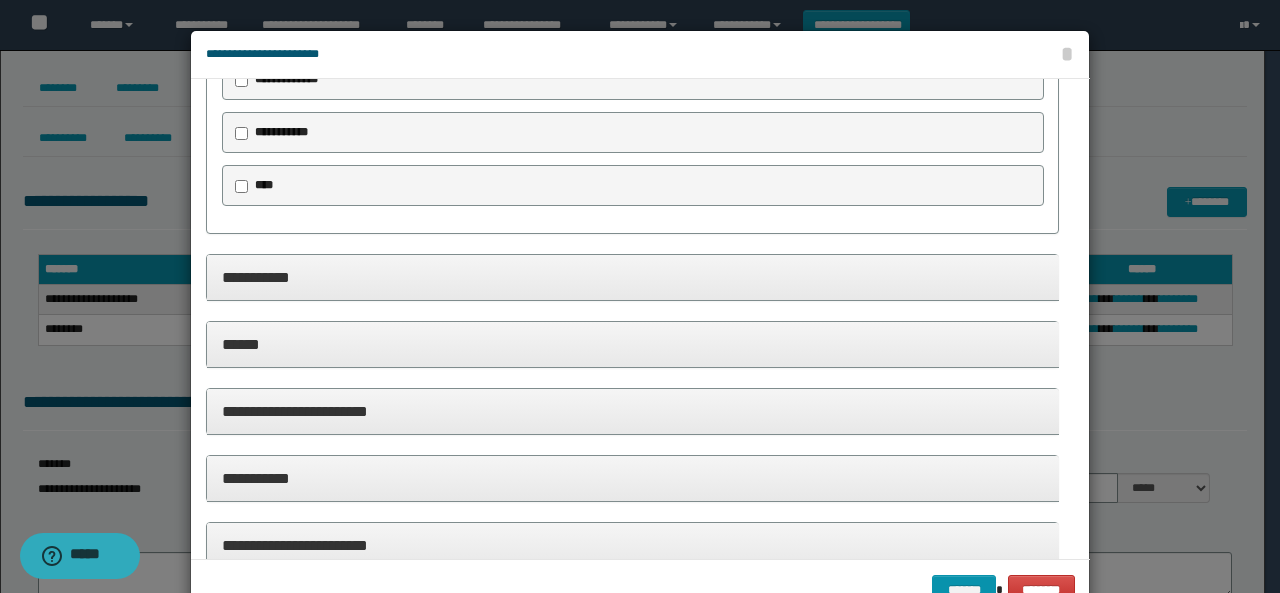 scroll, scrollTop: 900, scrollLeft: 0, axis: vertical 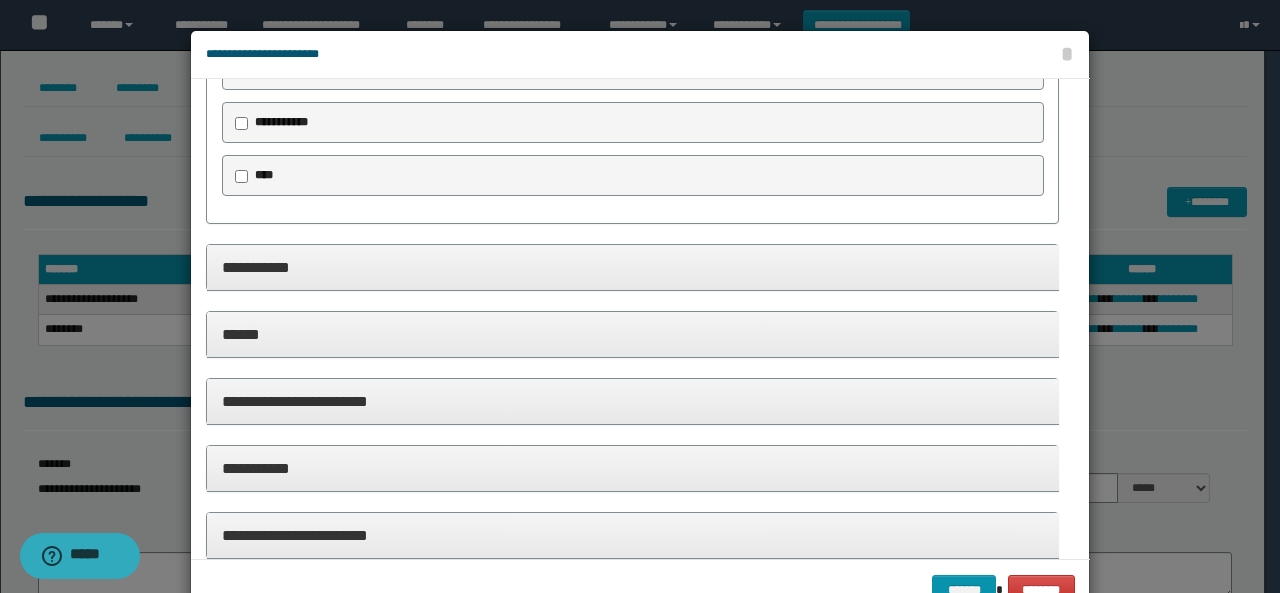 click on "**********" at bounding box center (633, 267) 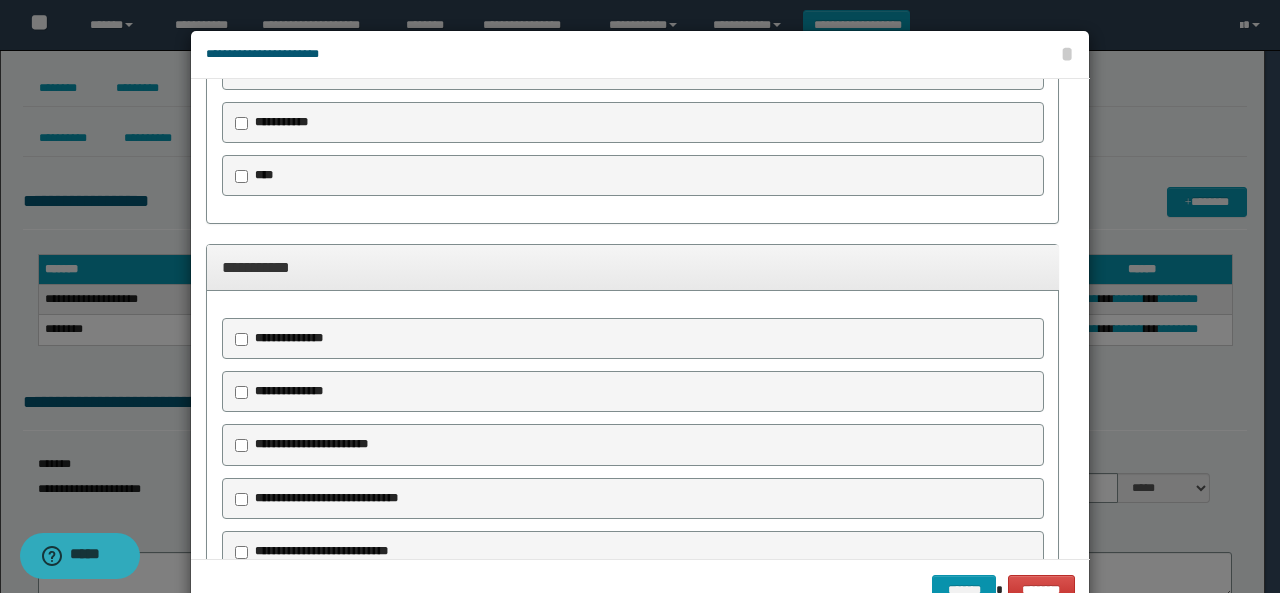 drag, startPoint x: 242, startPoint y: 494, endPoint x: 249, endPoint y: 476, distance: 19.313208 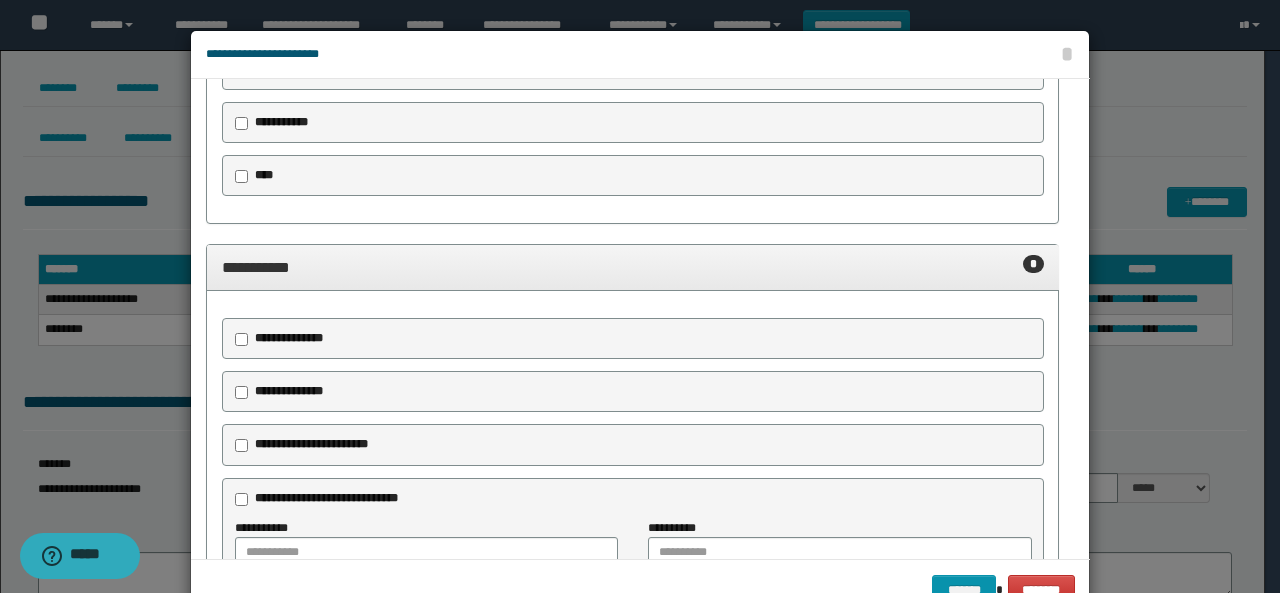 click on "**********" at bounding box center (289, 391) 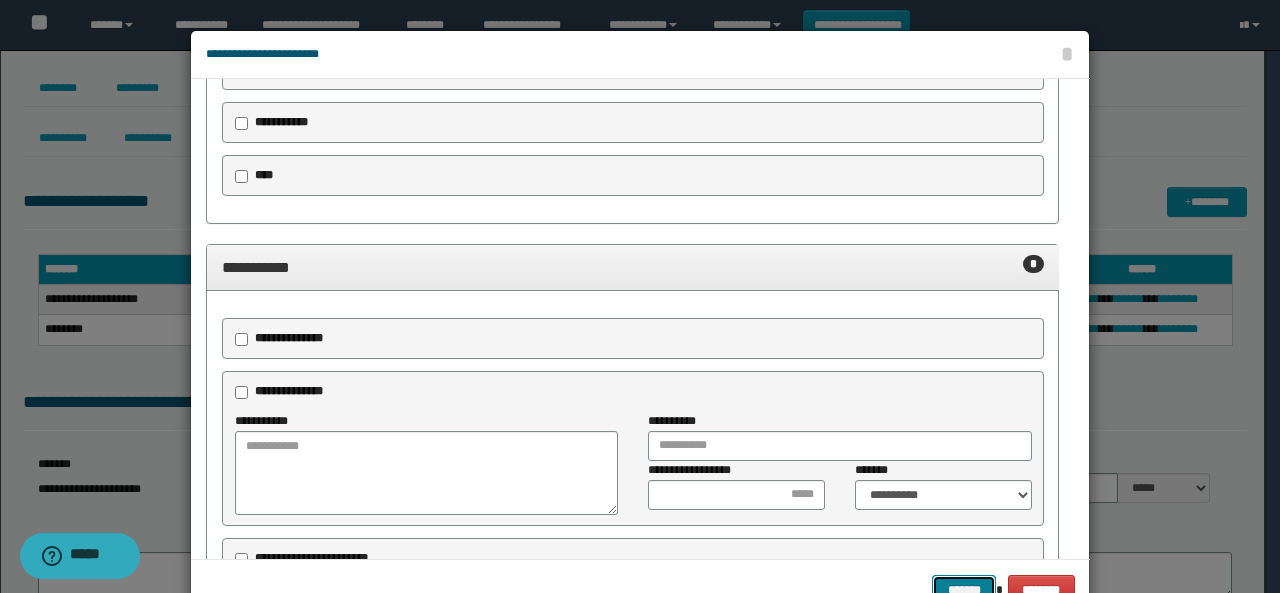 click on "*******" at bounding box center [964, 589] 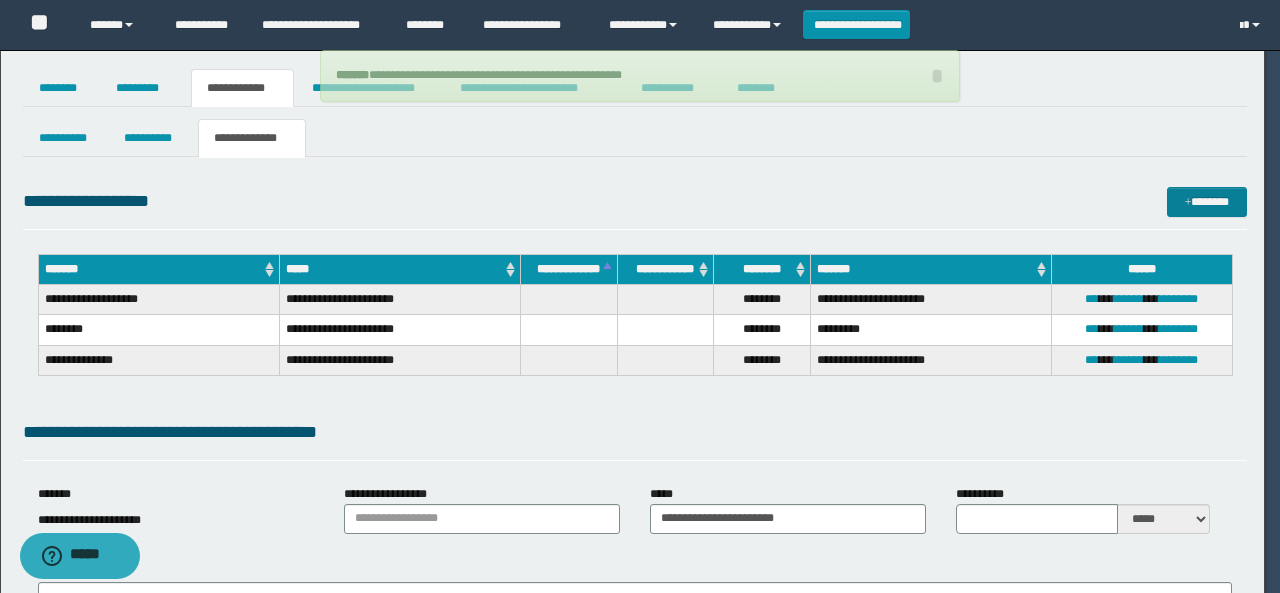 type 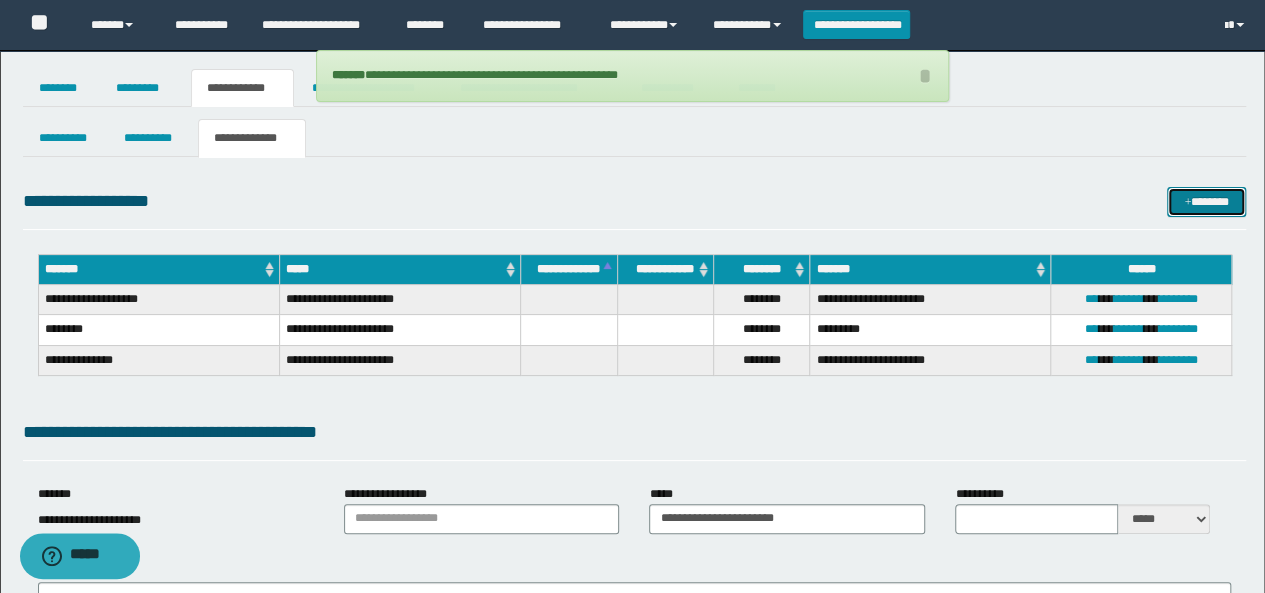 click on "*******" at bounding box center (1206, 201) 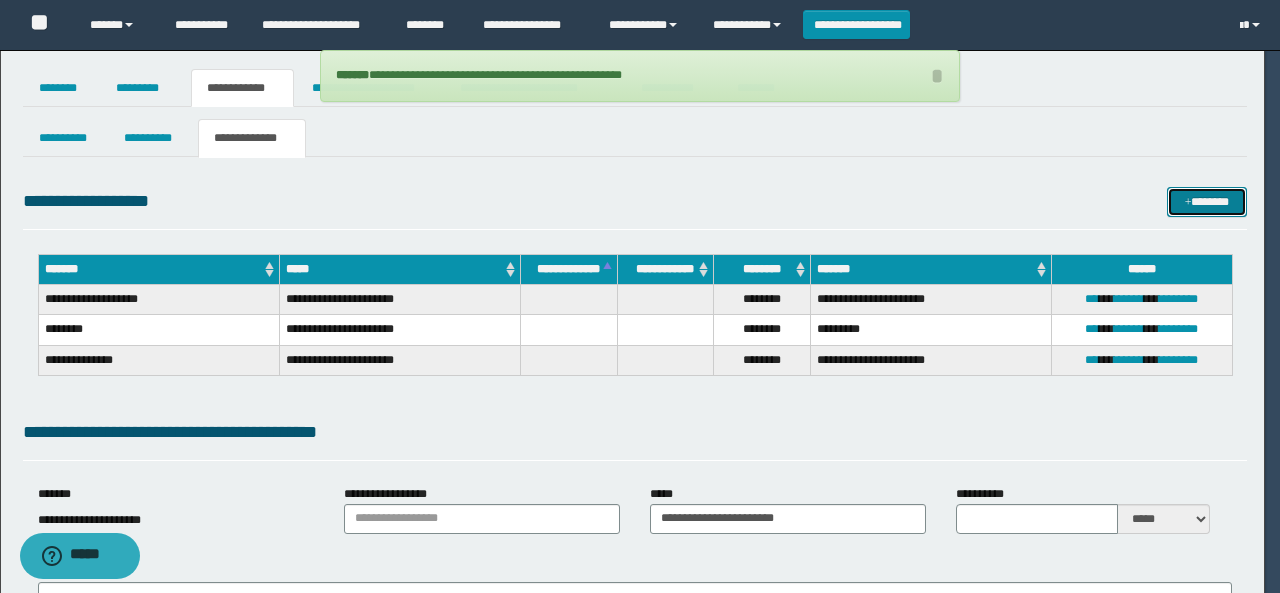 scroll, scrollTop: 466, scrollLeft: 0, axis: vertical 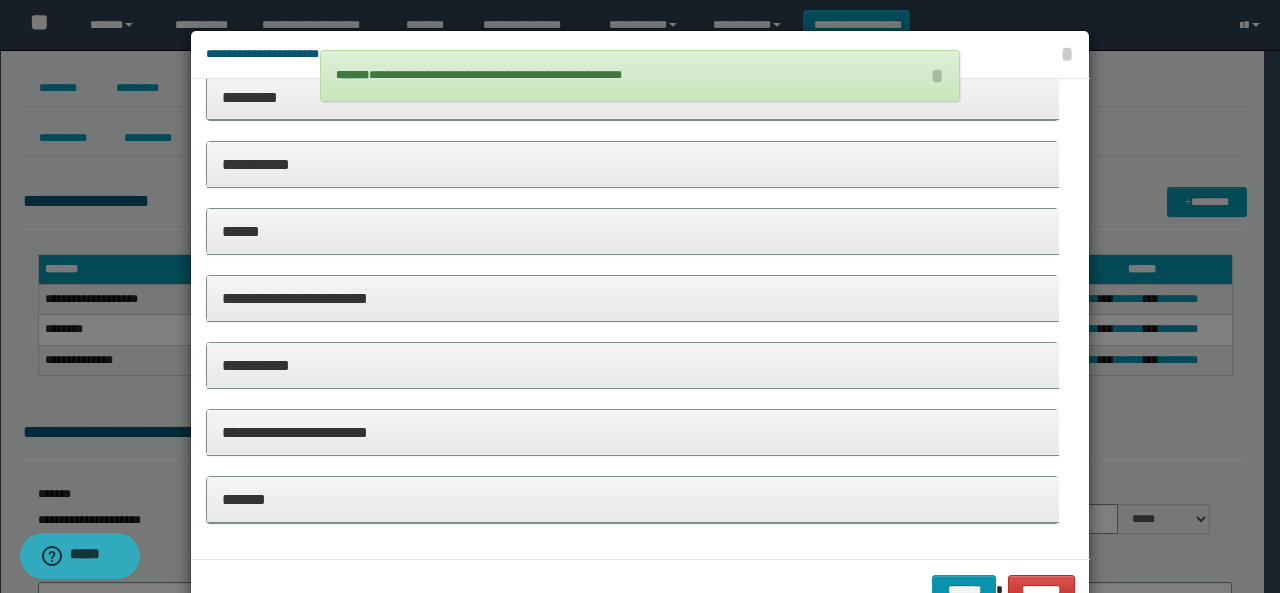 click on "*********" at bounding box center (633, 97) 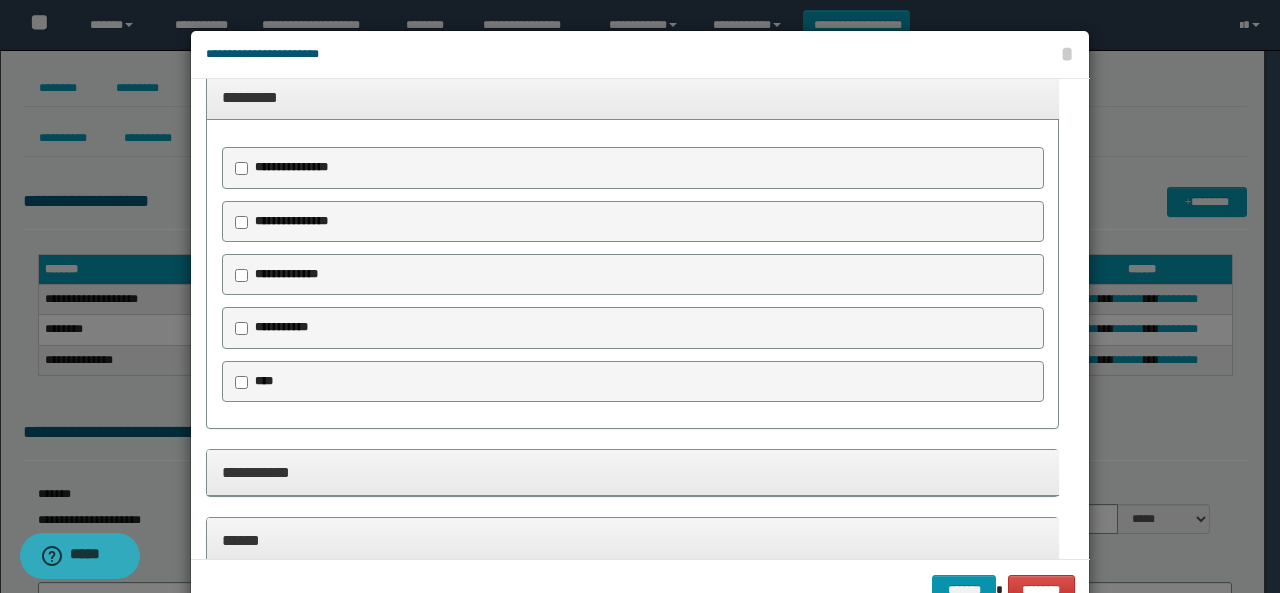 click on "**********" at bounding box center (288, 168) 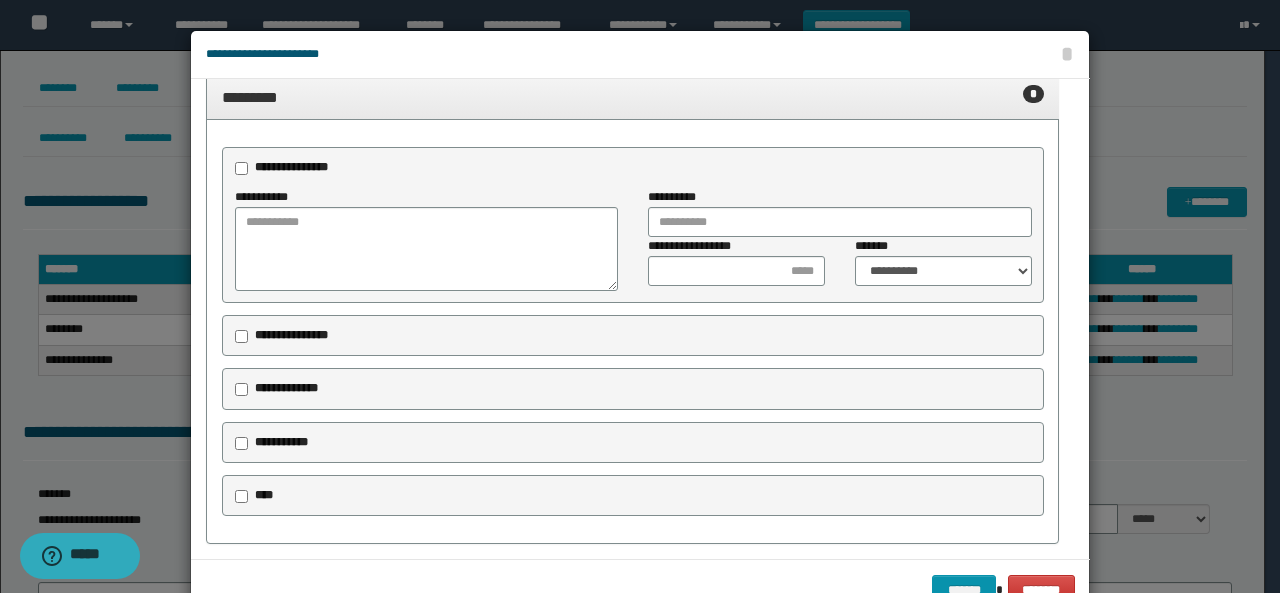 drag, startPoint x: 243, startPoint y: 336, endPoint x: 262, endPoint y: 312, distance: 30.610456 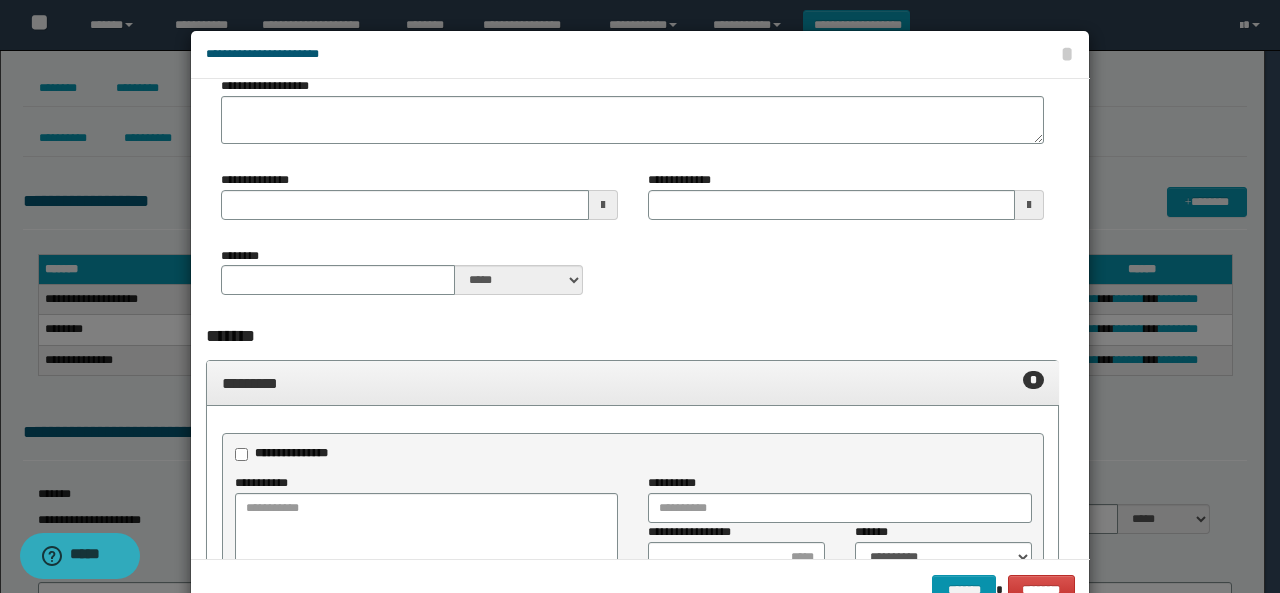 type 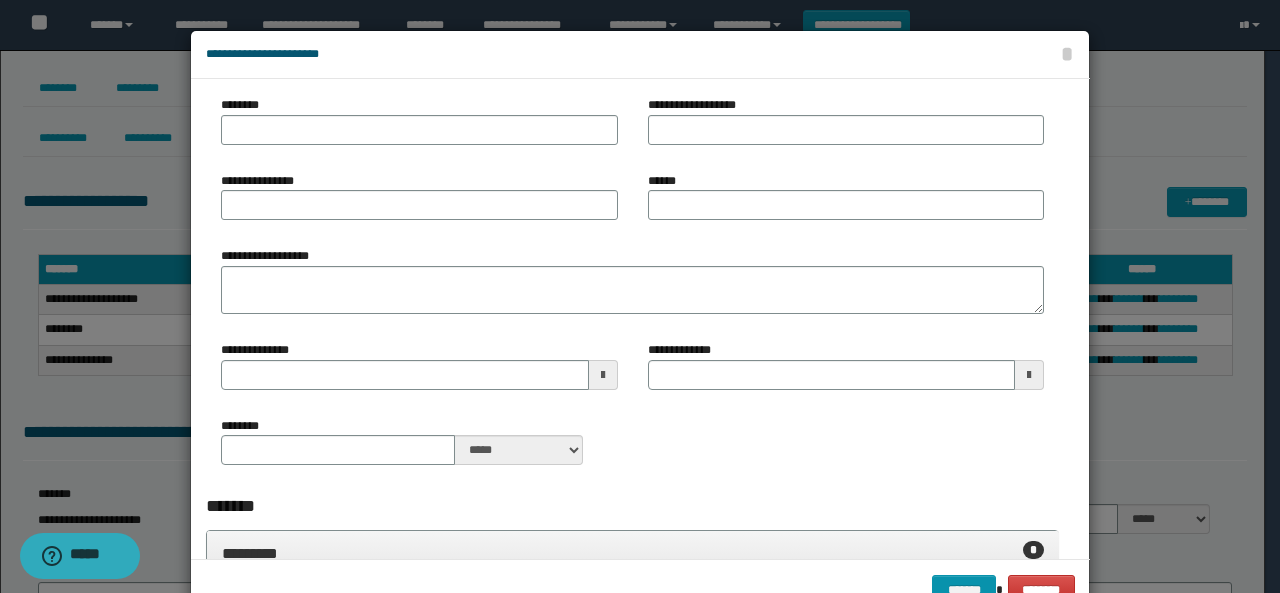 scroll, scrollTop: 0, scrollLeft: 0, axis: both 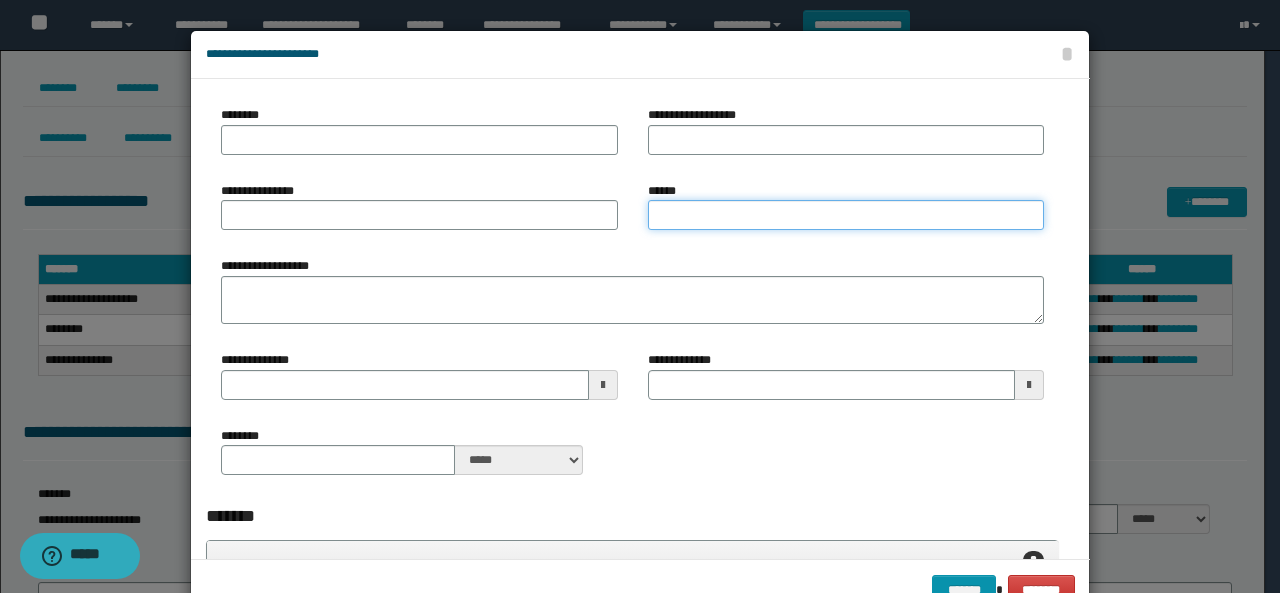 click on "******" at bounding box center (846, 215) 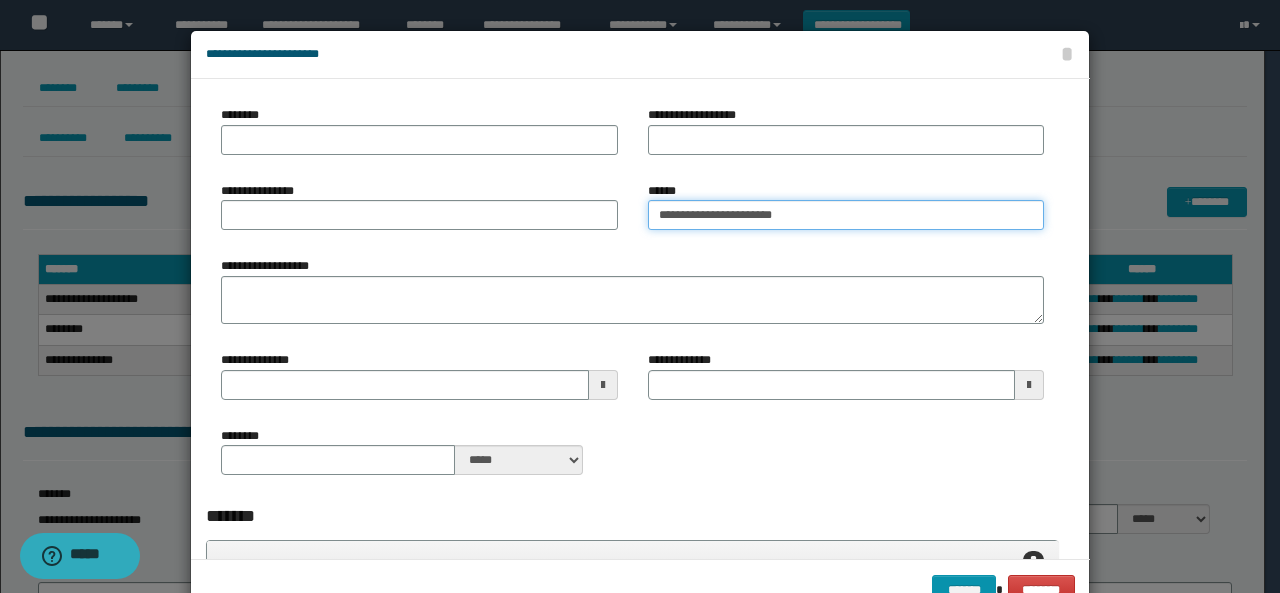 type on "**********" 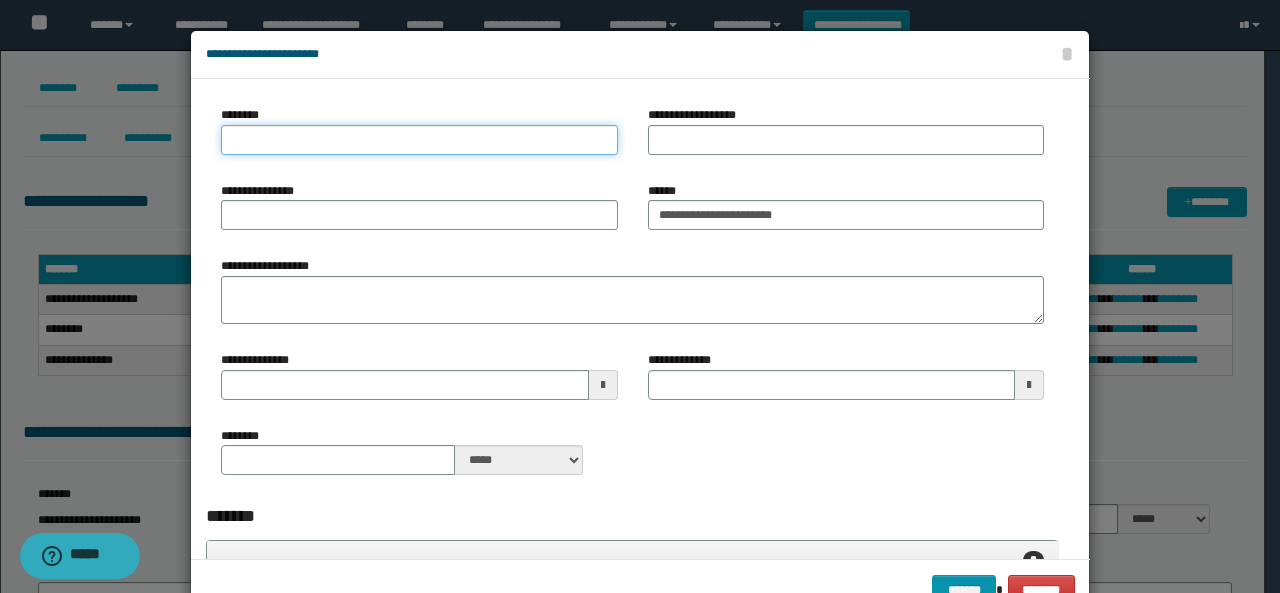 click on "********" at bounding box center (419, 140) 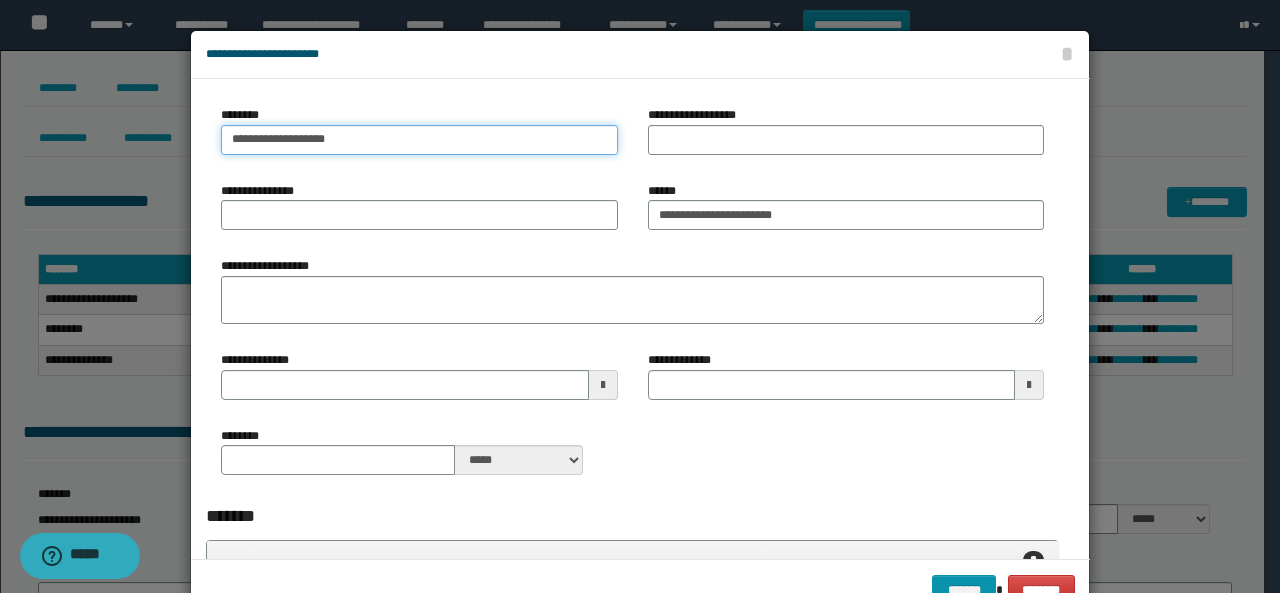 type on "**********" 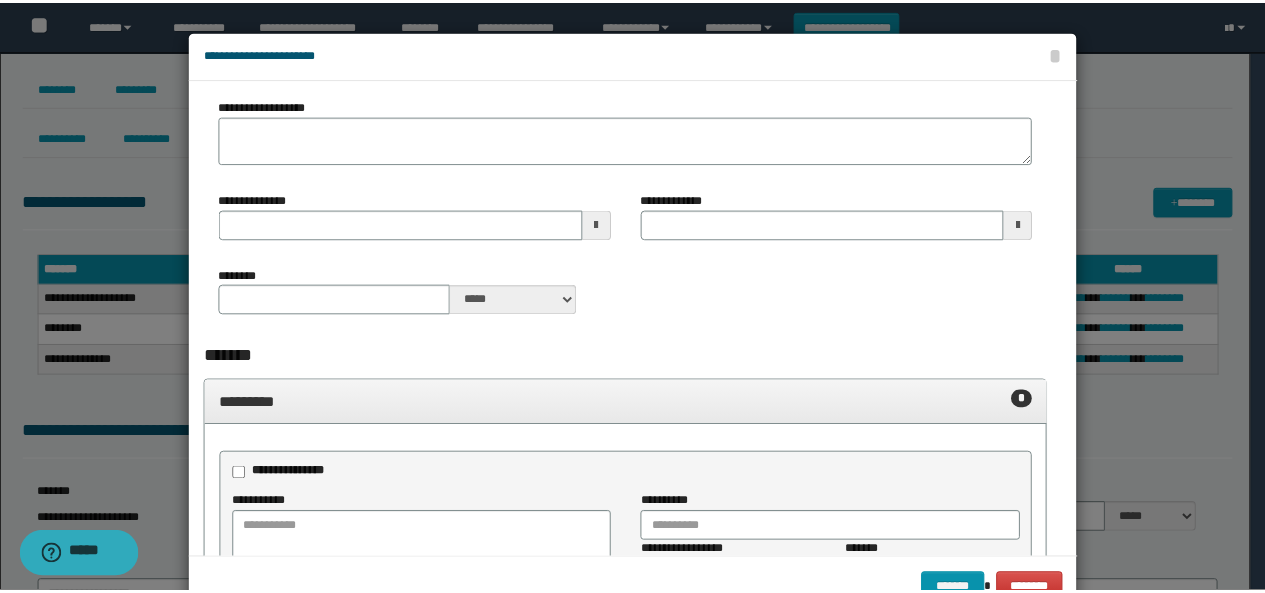 scroll, scrollTop: 100, scrollLeft: 0, axis: vertical 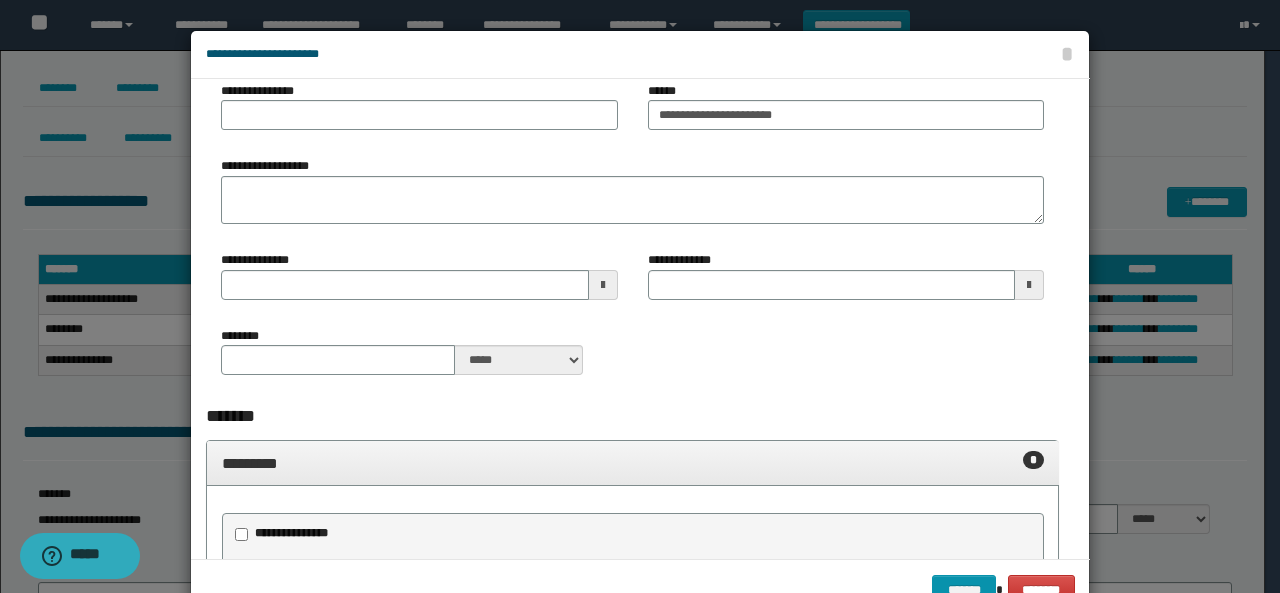 type 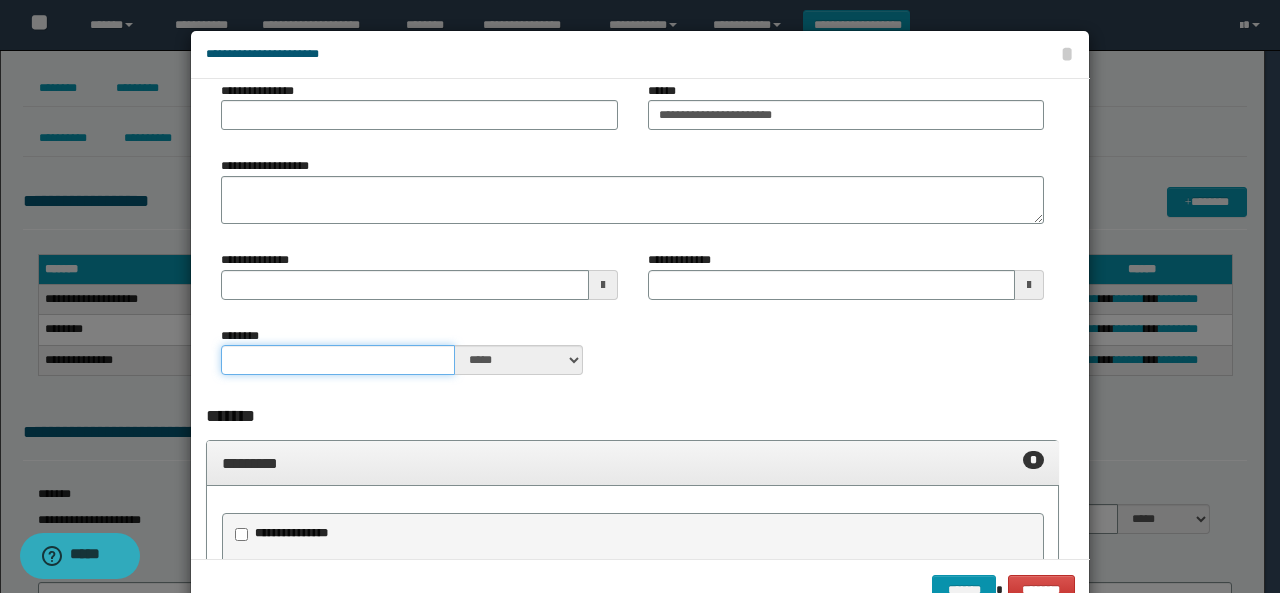 click on "********" at bounding box center (338, 360) 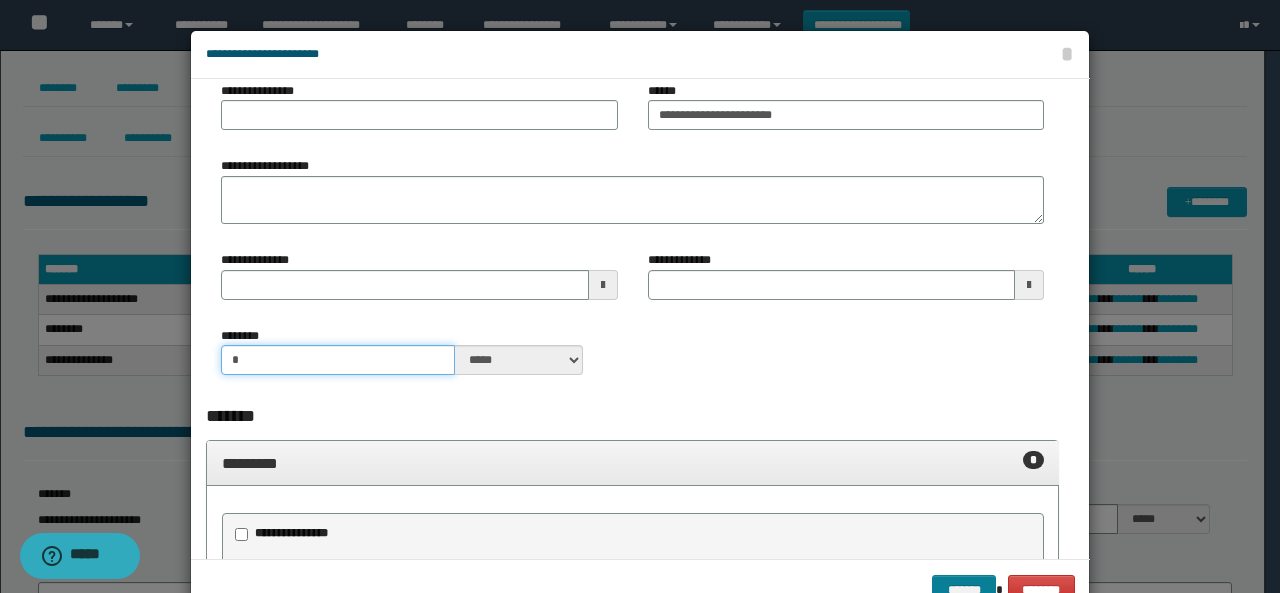 type on "*" 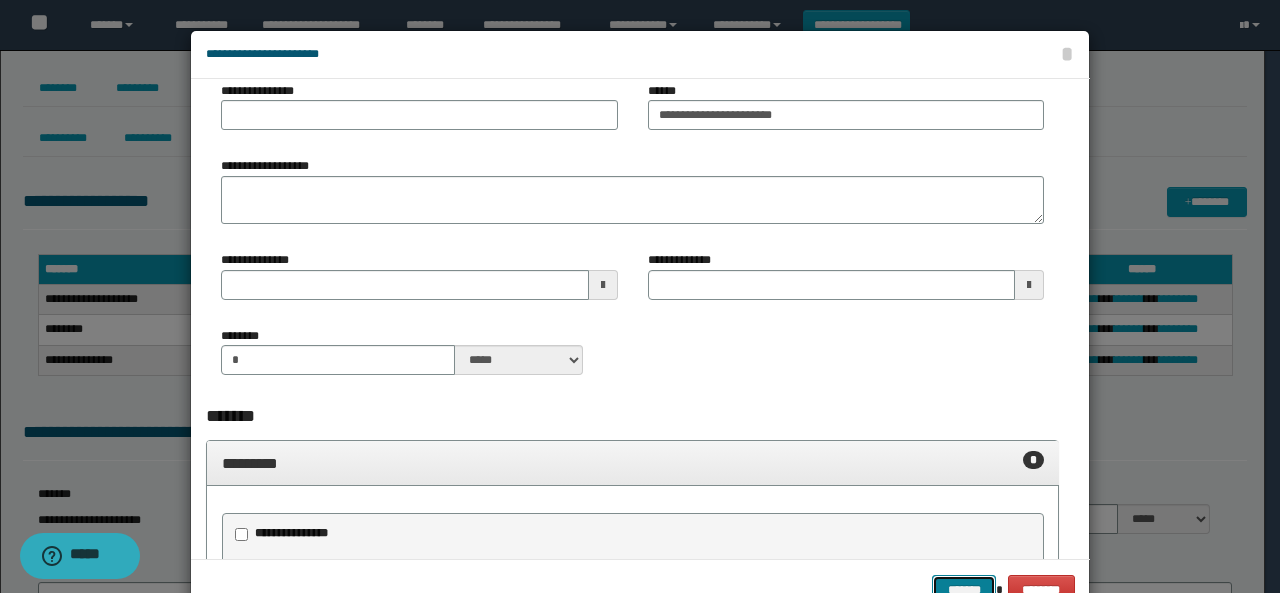 click on "*******" at bounding box center [964, 589] 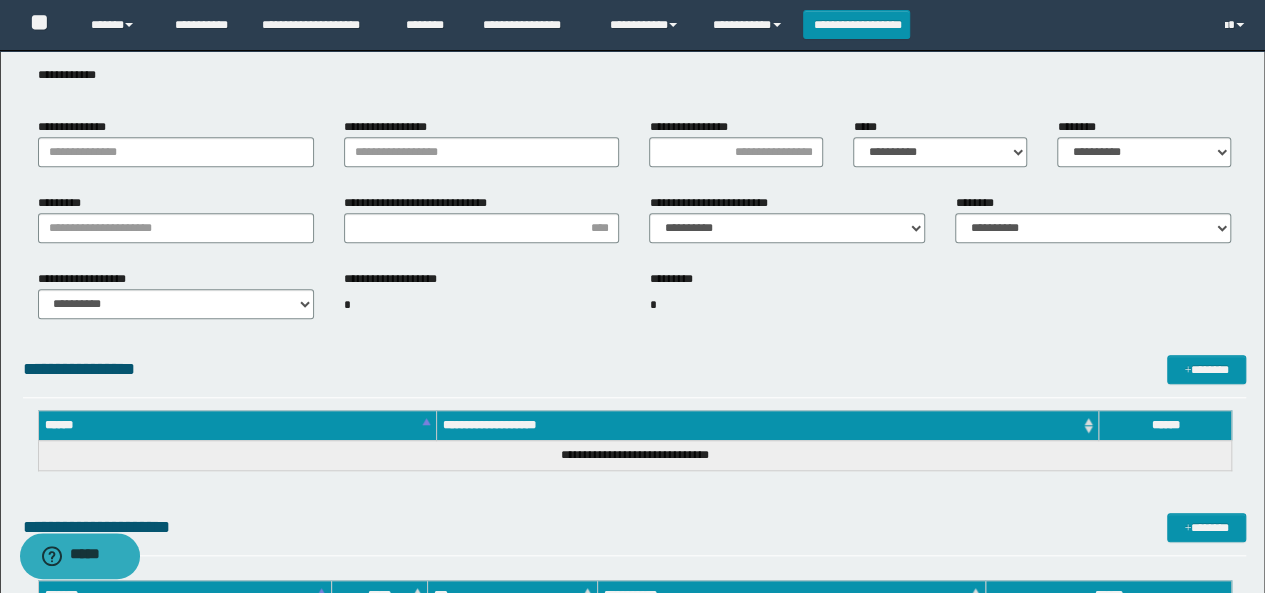 scroll, scrollTop: 700, scrollLeft: 0, axis: vertical 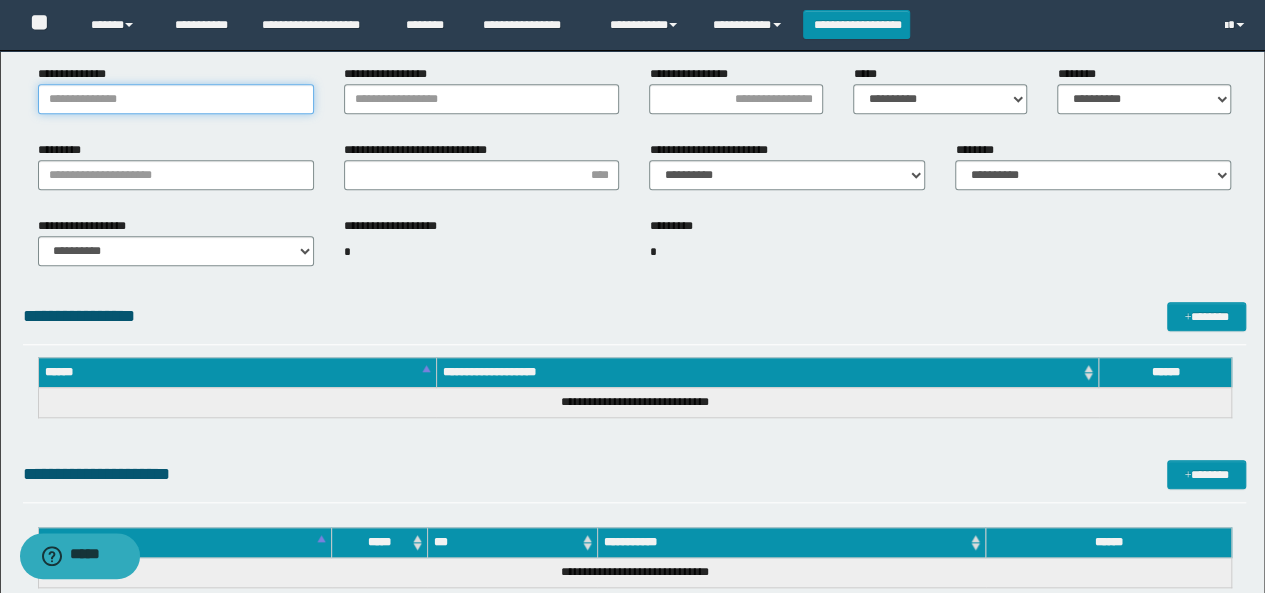 click on "**********" at bounding box center [176, 99] 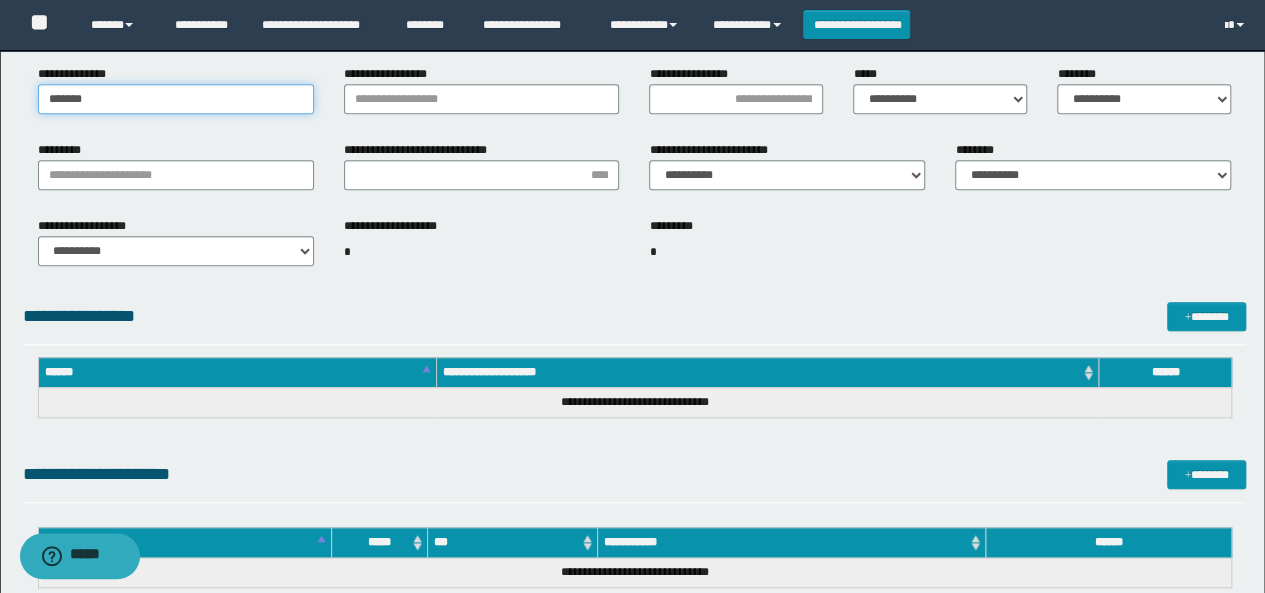 type on "*******" 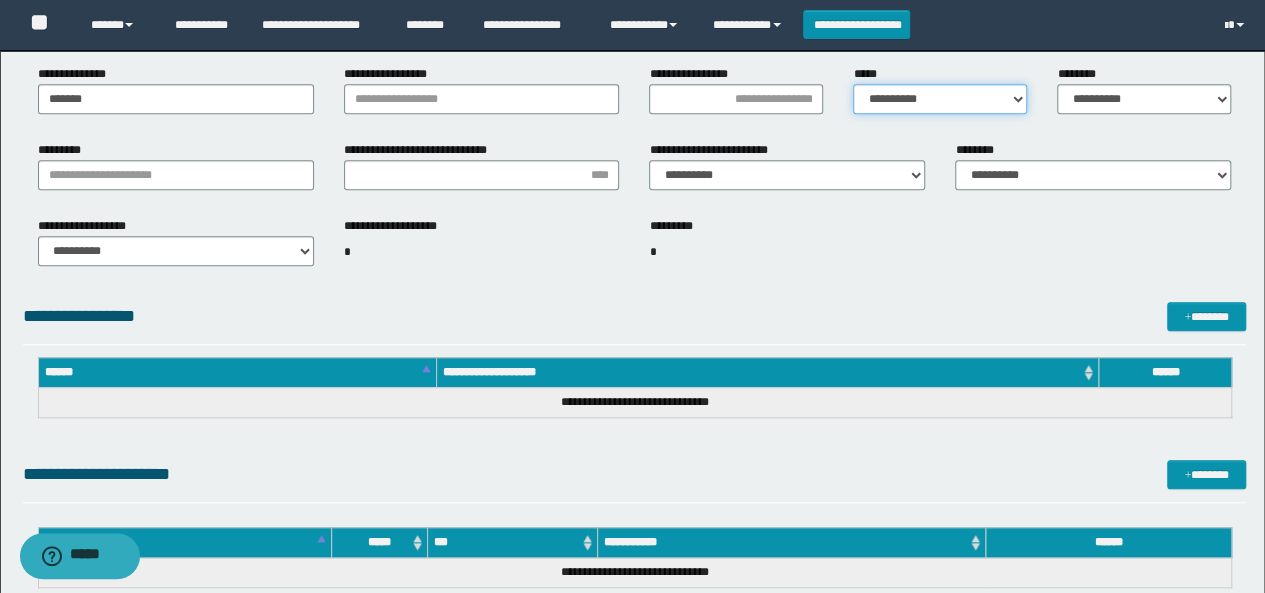 click on "**********" at bounding box center [940, 99] 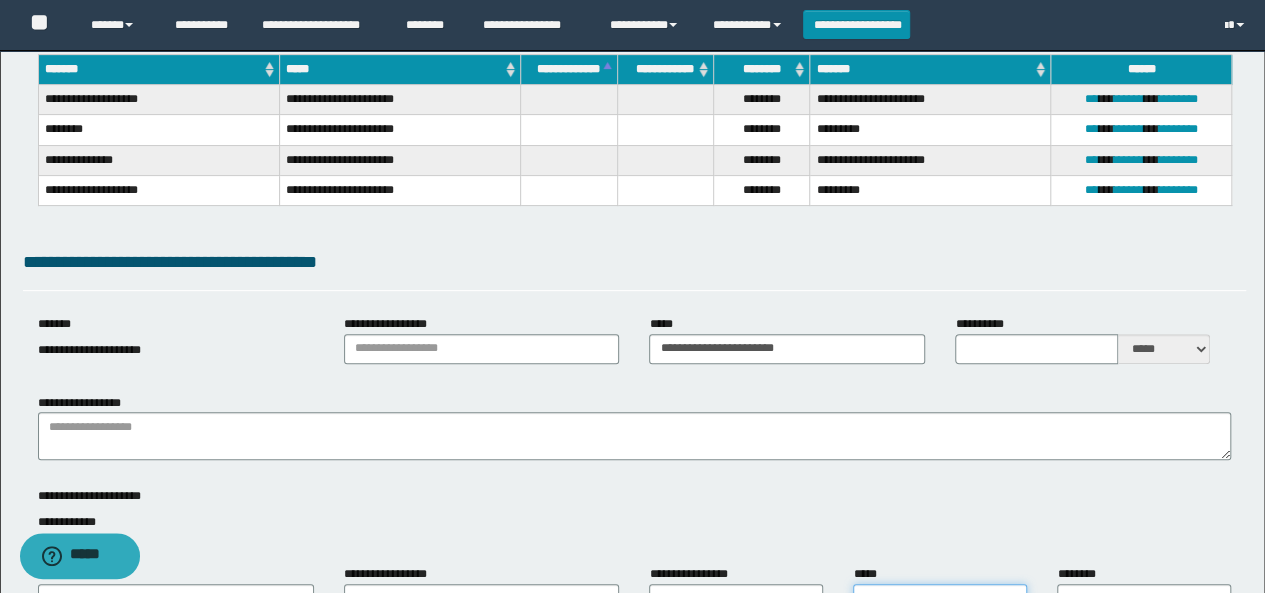 scroll, scrollTop: 0, scrollLeft: 0, axis: both 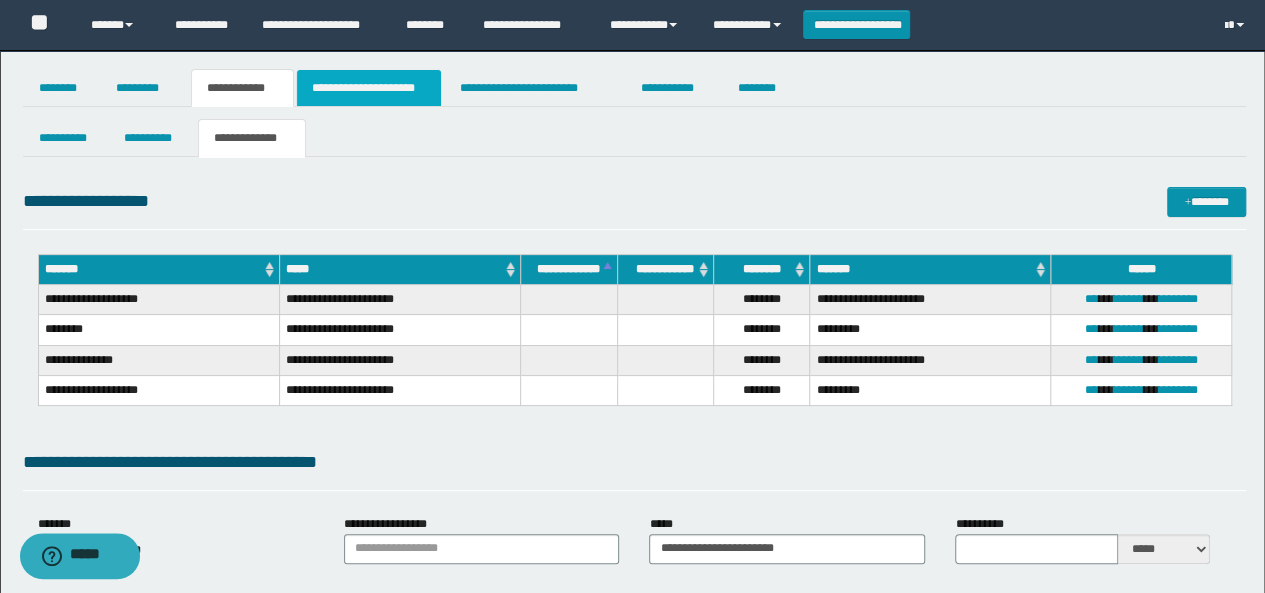 click on "**********" at bounding box center (369, 88) 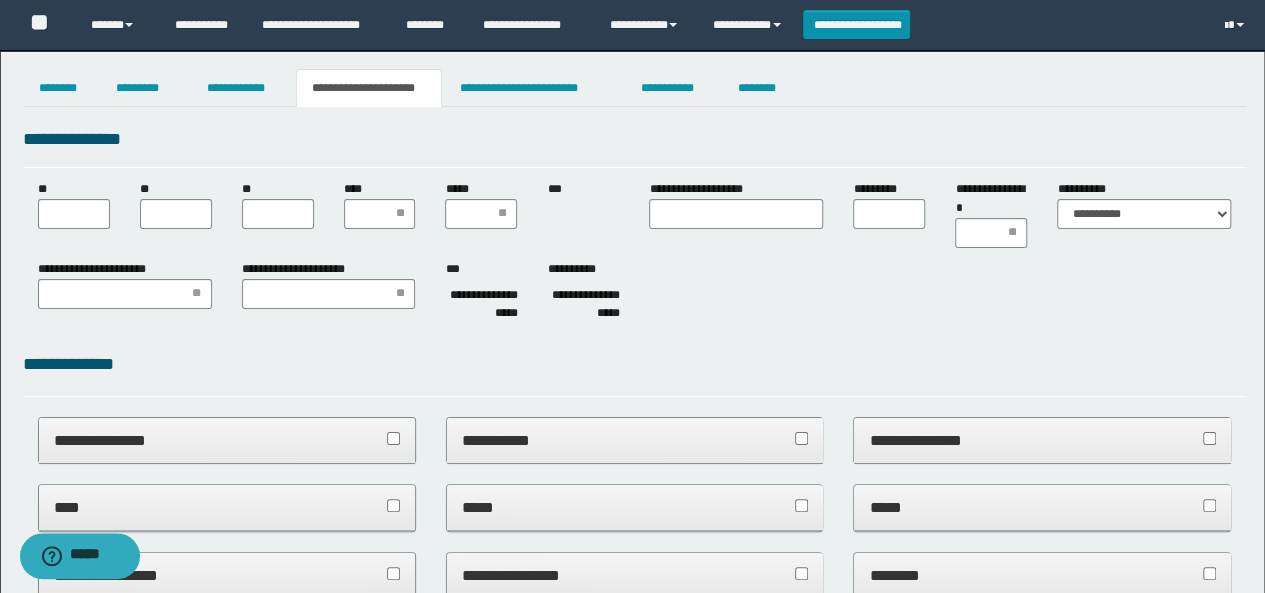 scroll, scrollTop: 0, scrollLeft: 0, axis: both 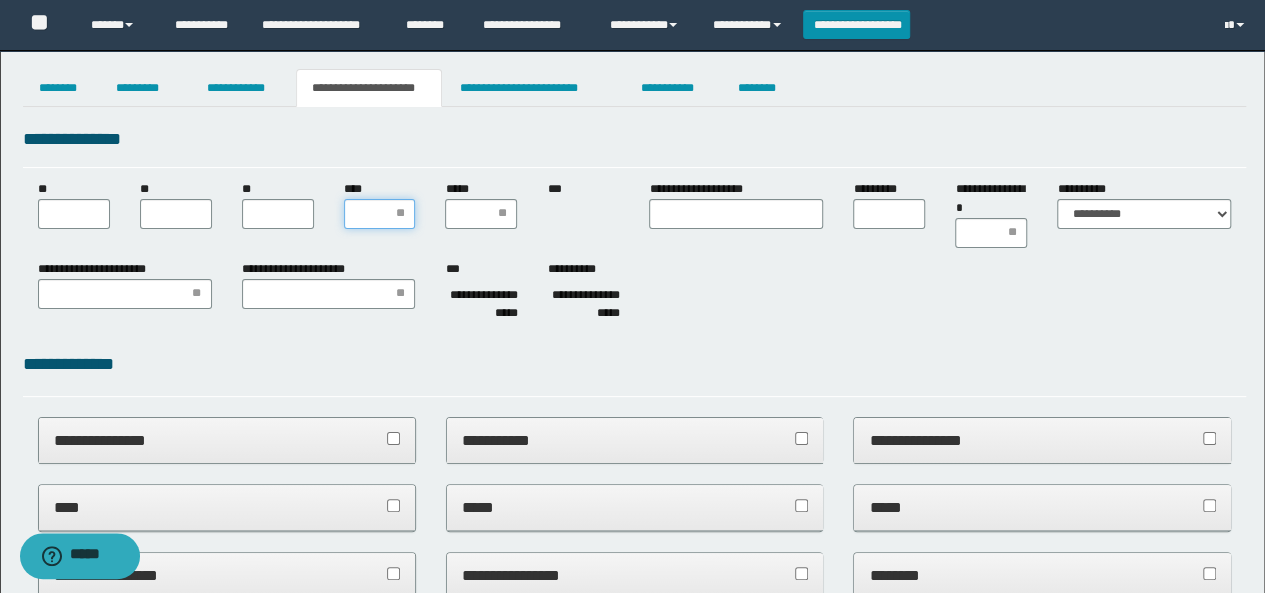 click on "****" at bounding box center [380, 214] 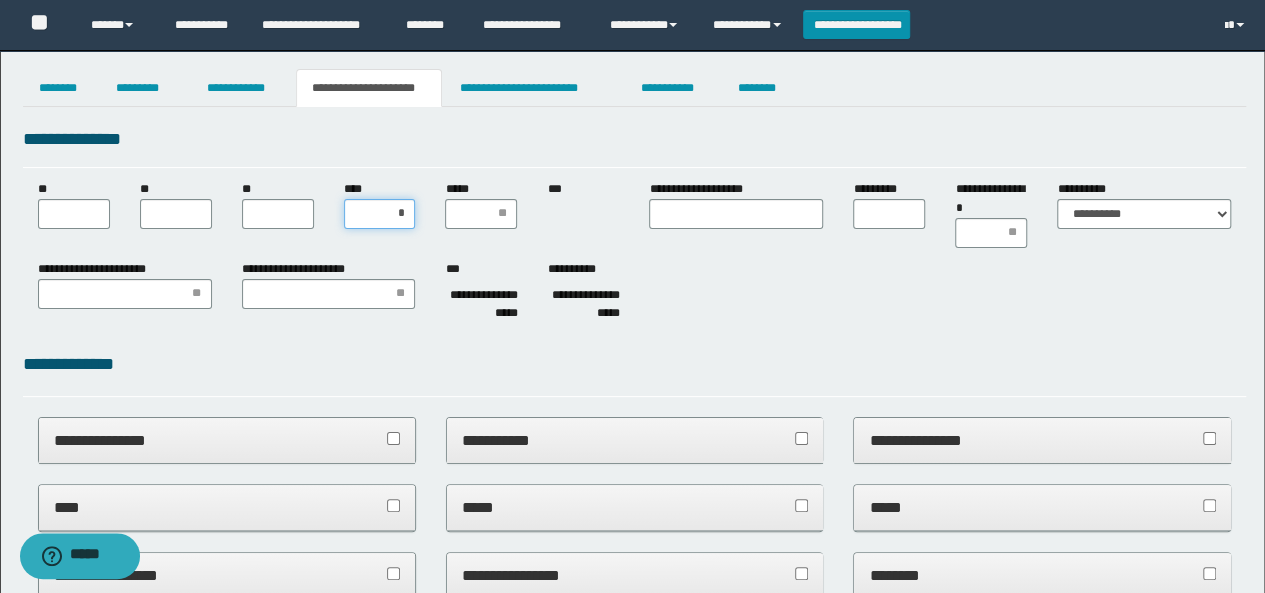 type on "**" 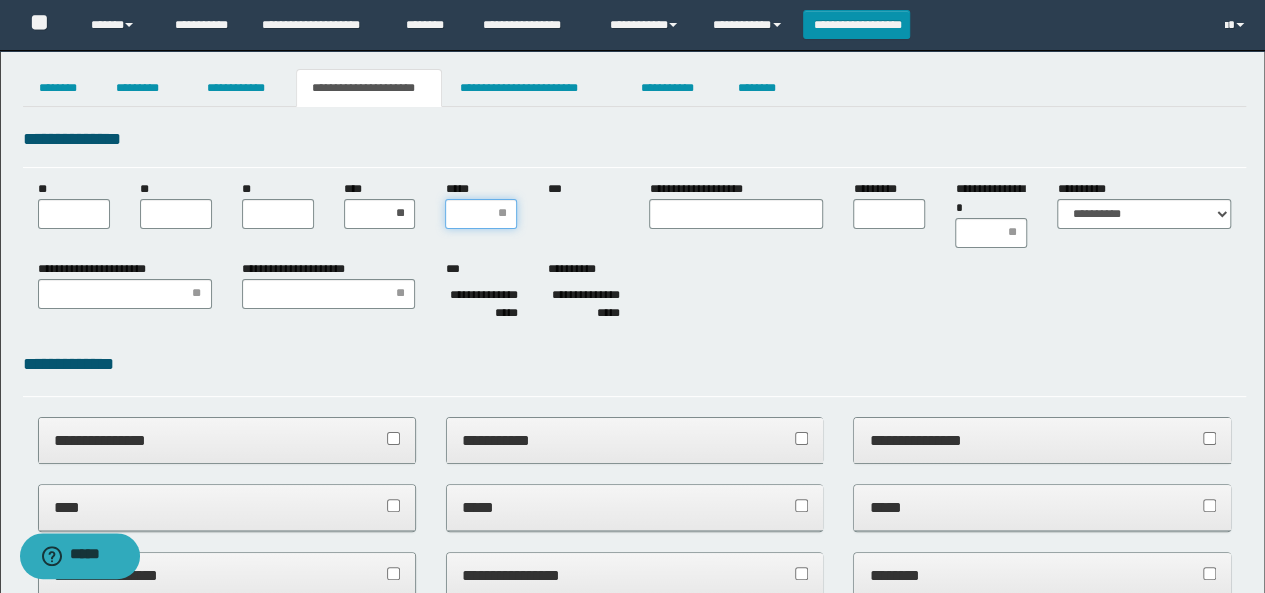 click on "*****" at bounding box center (481, 214) 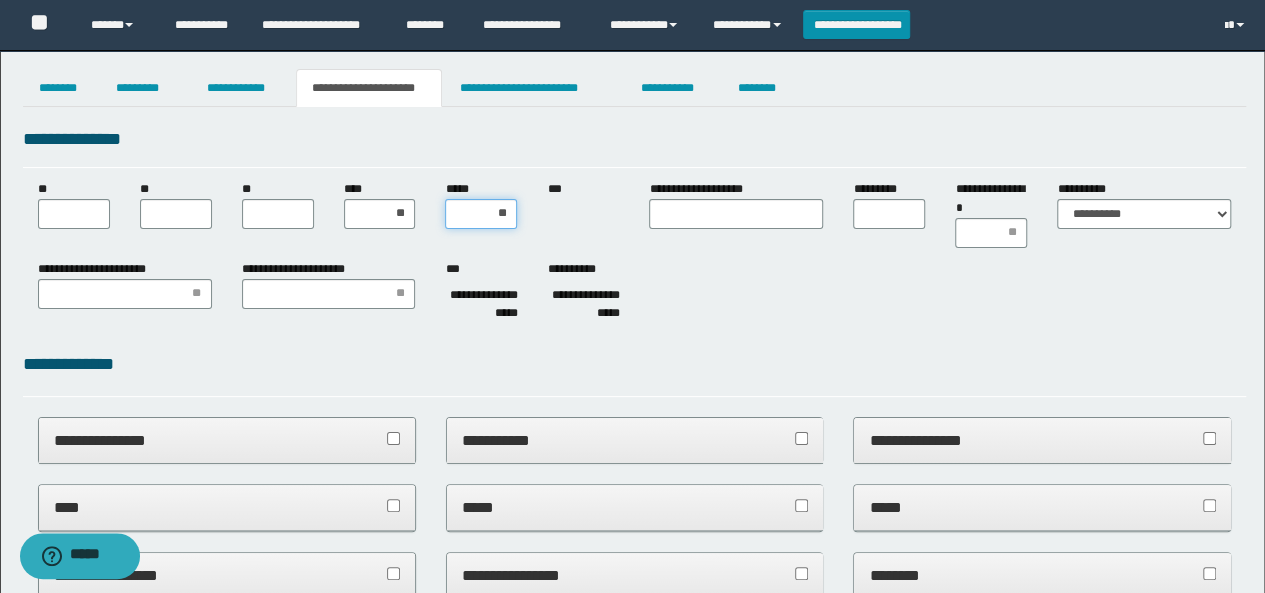 type on "***" 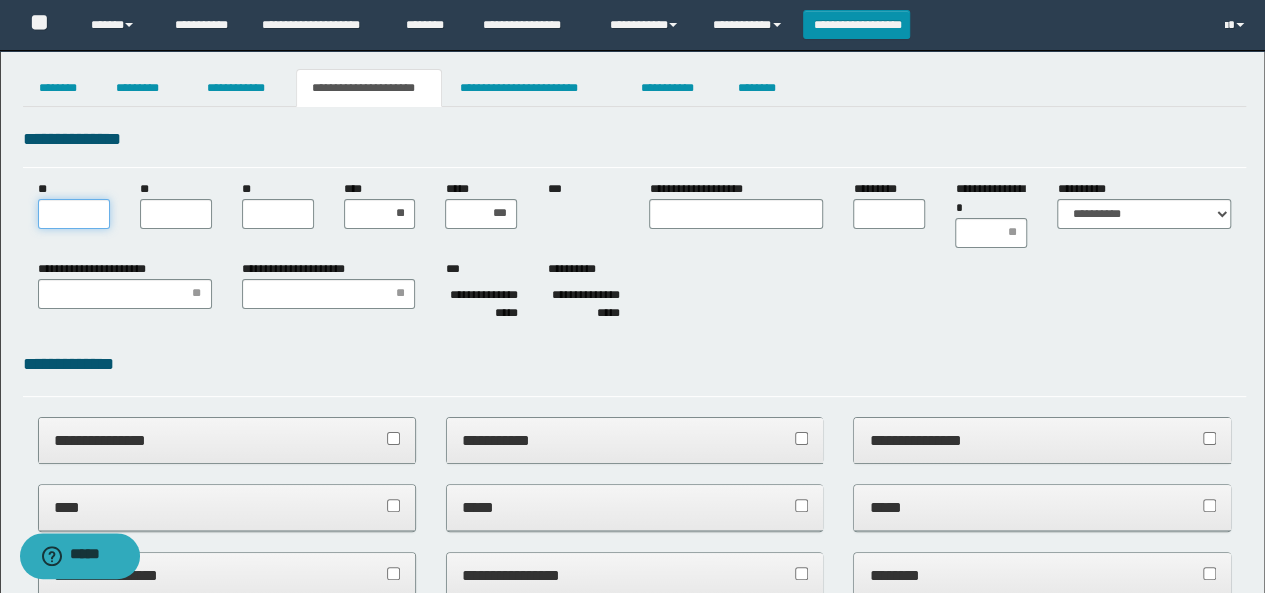 click on "**" at bounding box center [74, 214] 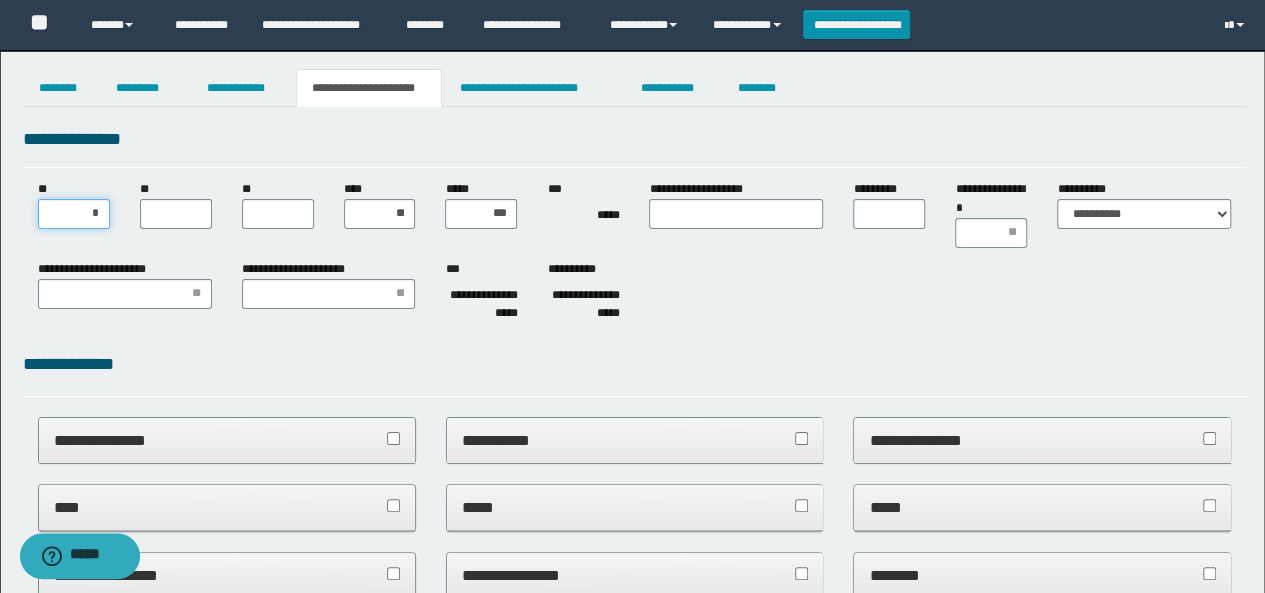 type on "**" 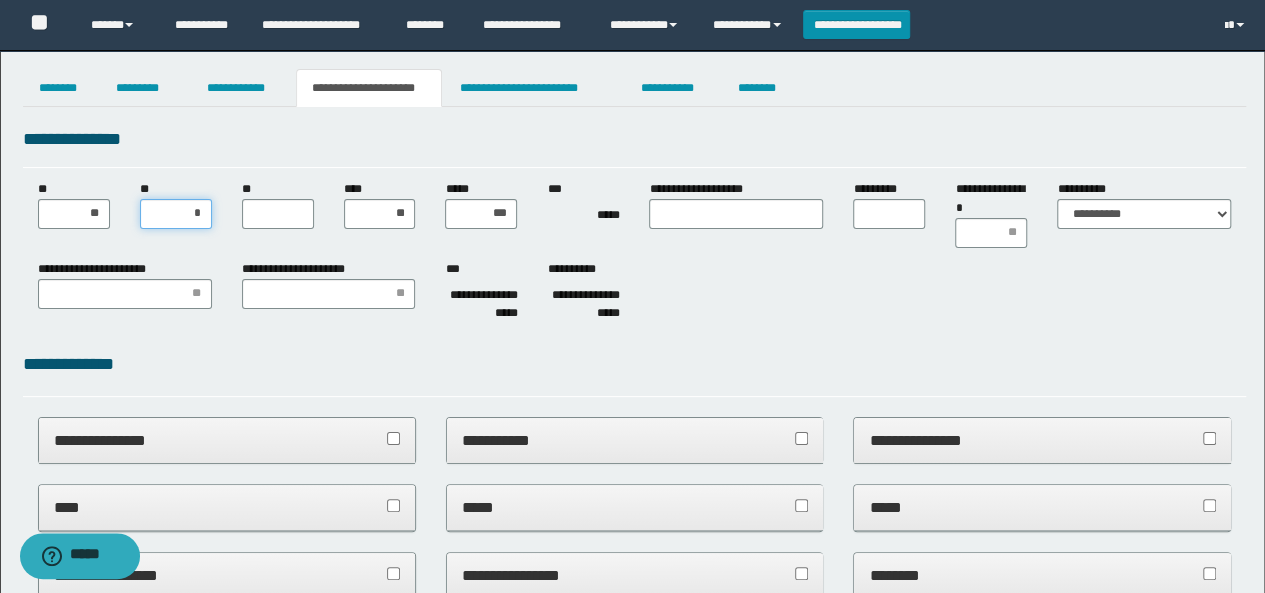 type on "**" 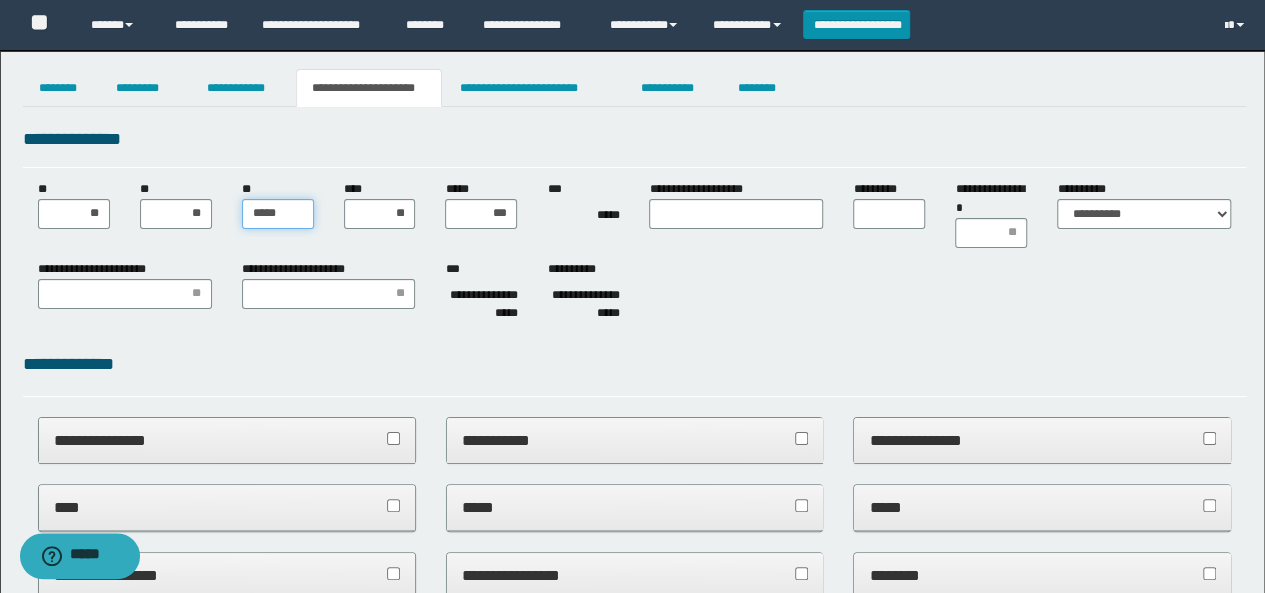 type on "******" 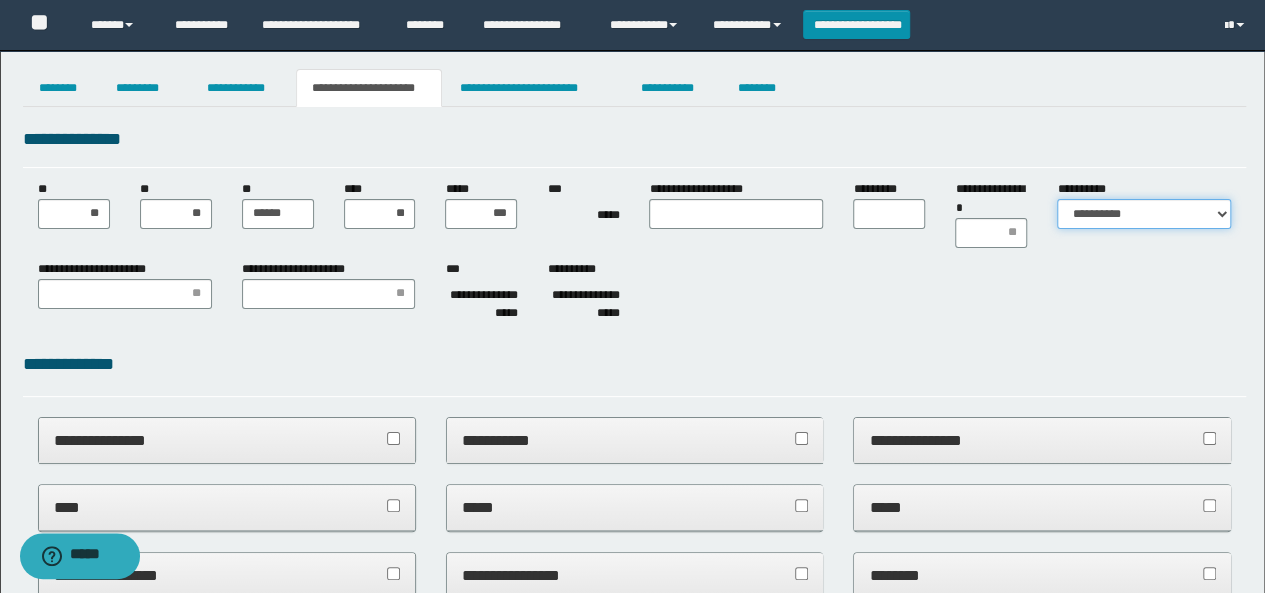 click on "**********" at bounding box center [1144, 214] 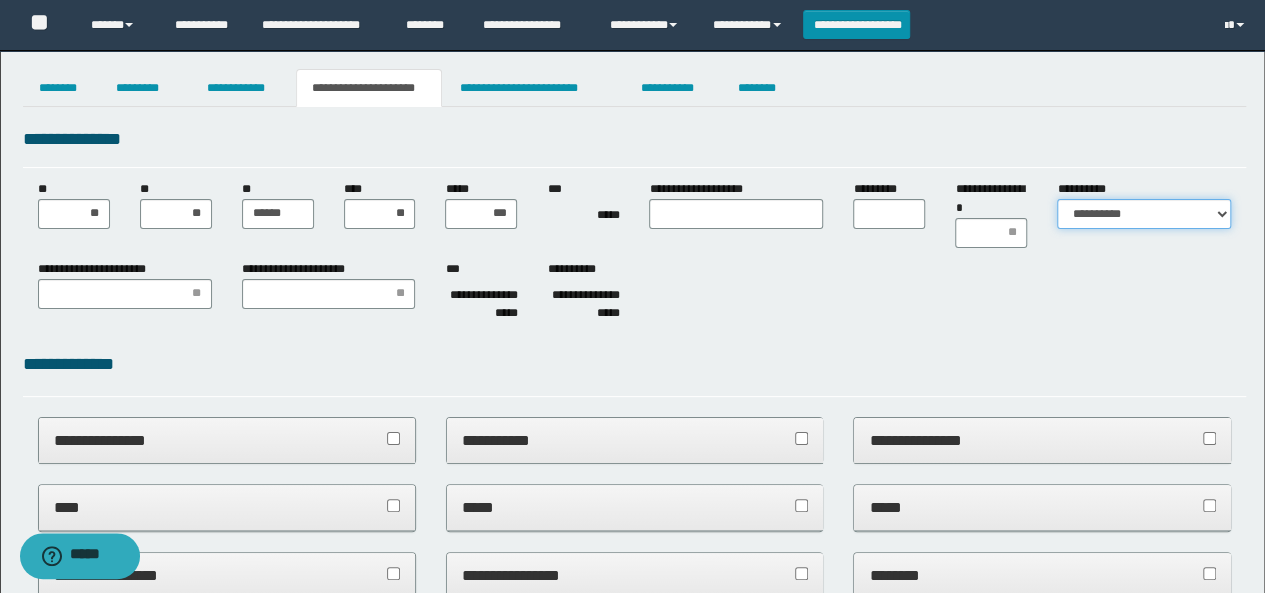 select on "*" 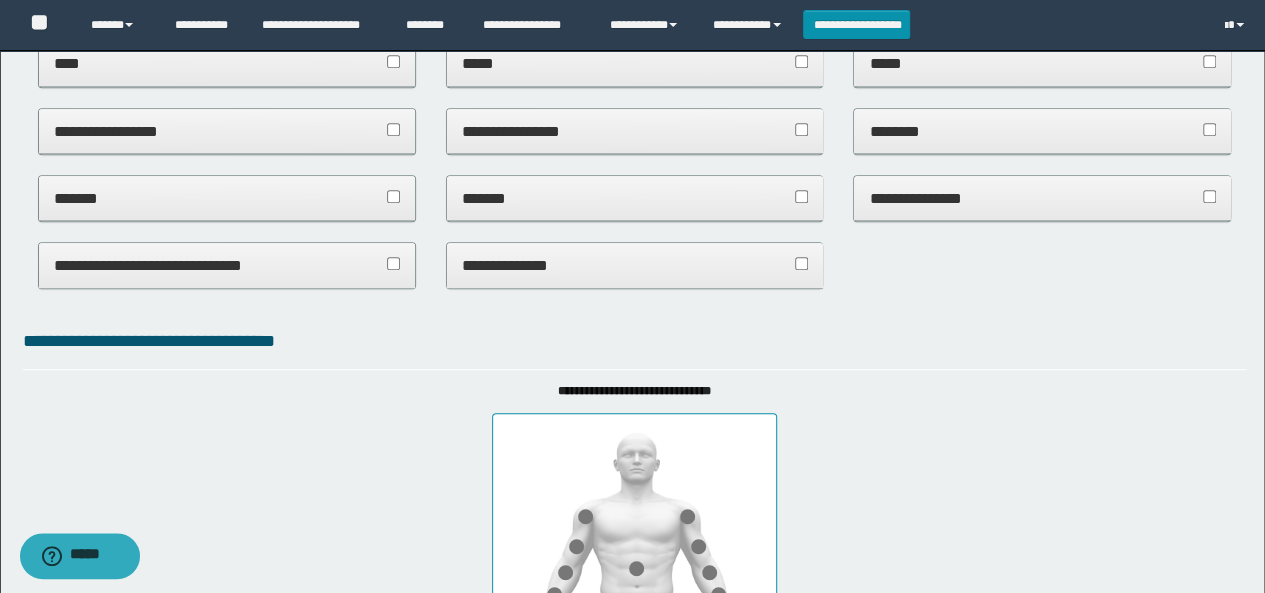 scroll, scrollTop: 400, scrollLeft: 0, axis: vertical 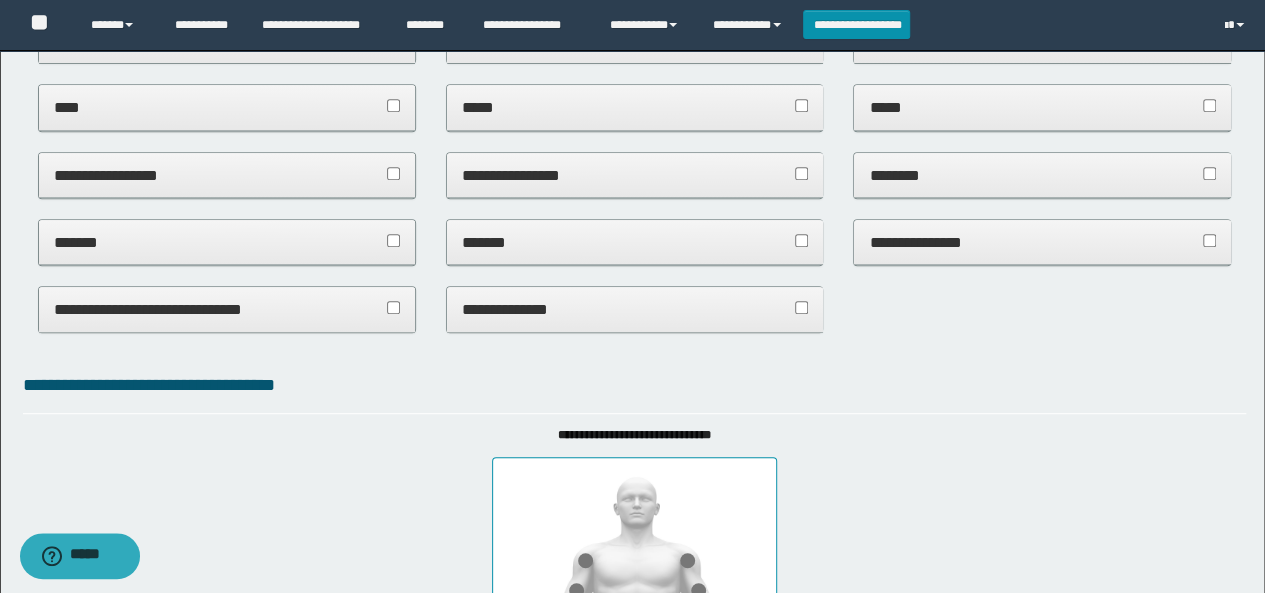 click on "**********" at bounding box center [635, 309] 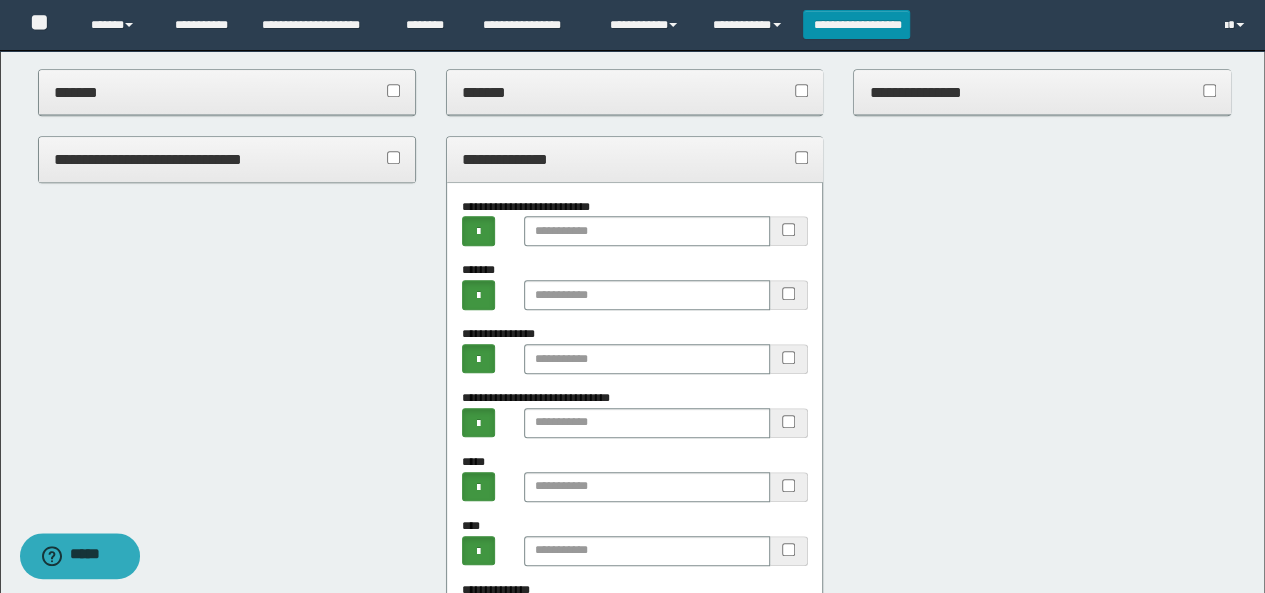 scroll, scrollTop: 600, scrollLeft: 0, axis: vertical 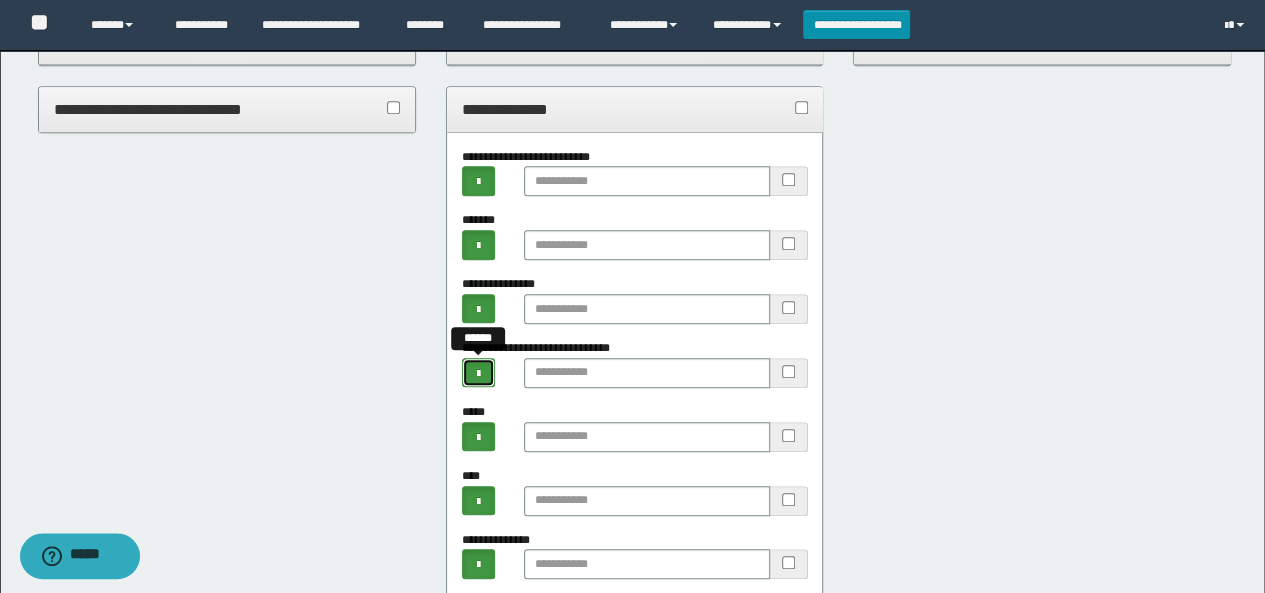 drag, startPoint x: 472, startPoint y: 375, endPoint x: 583, endPoint y: 373, distance: 111.01801 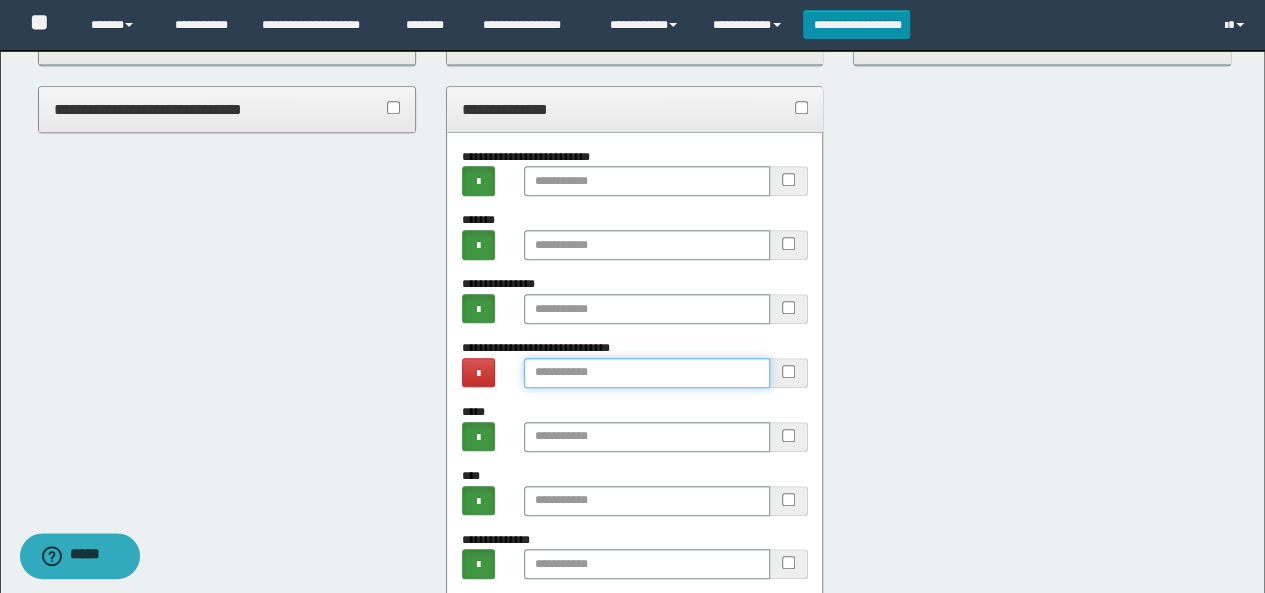 click at bounding box center [647, 373] 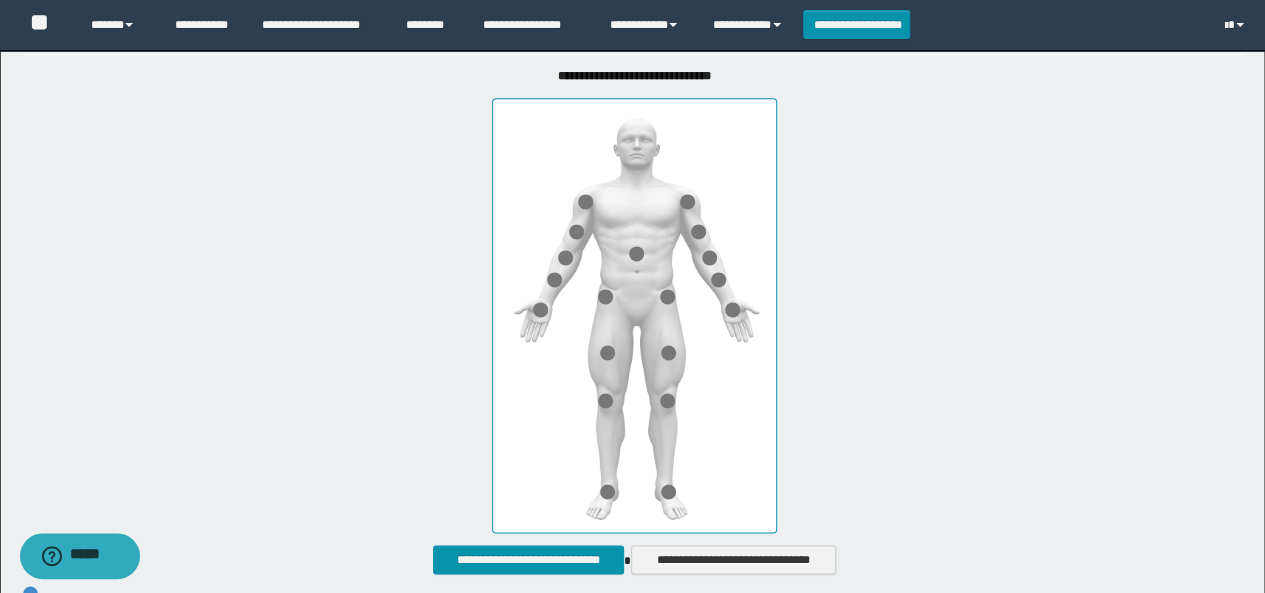 scroll, scrollTop: 1600, scrollLeft: 0, axis: vertical 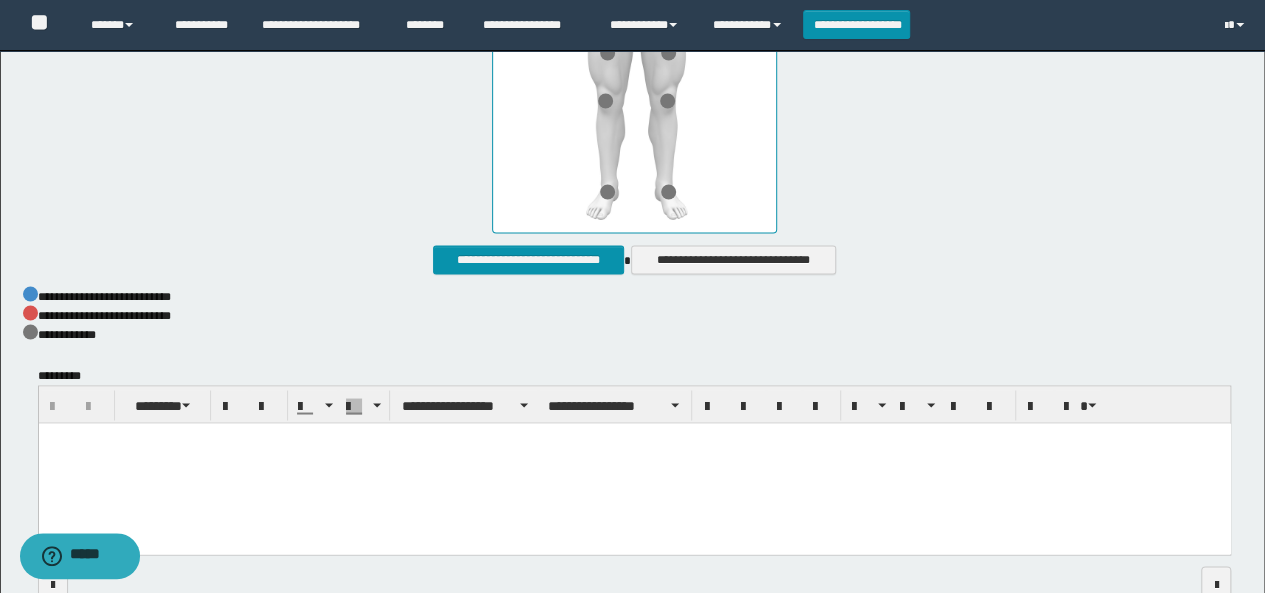 type on "**********" 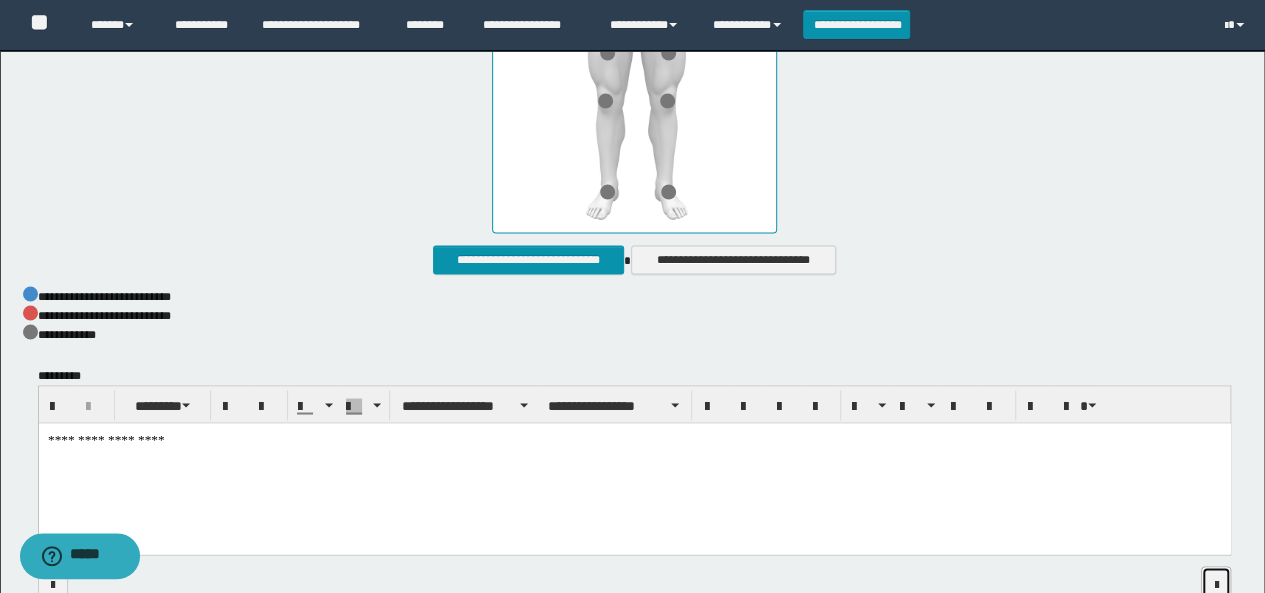 click at bounding box center (1216, 583) 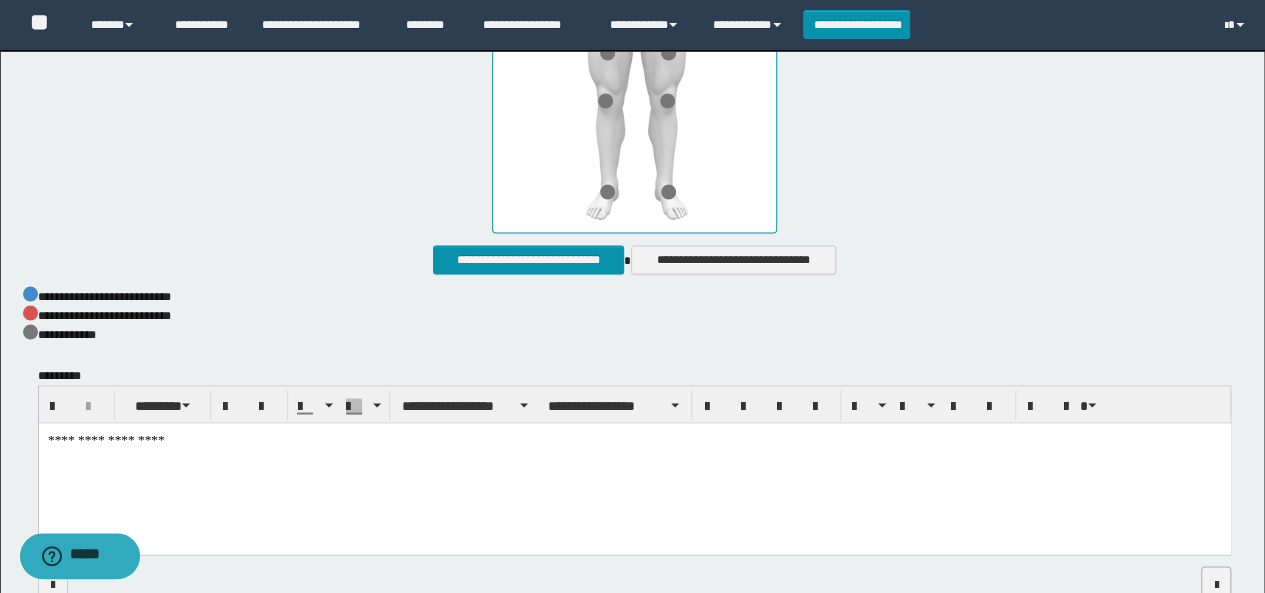 scroll, scrollTop: 0, scrollLeft: 0, axis: both 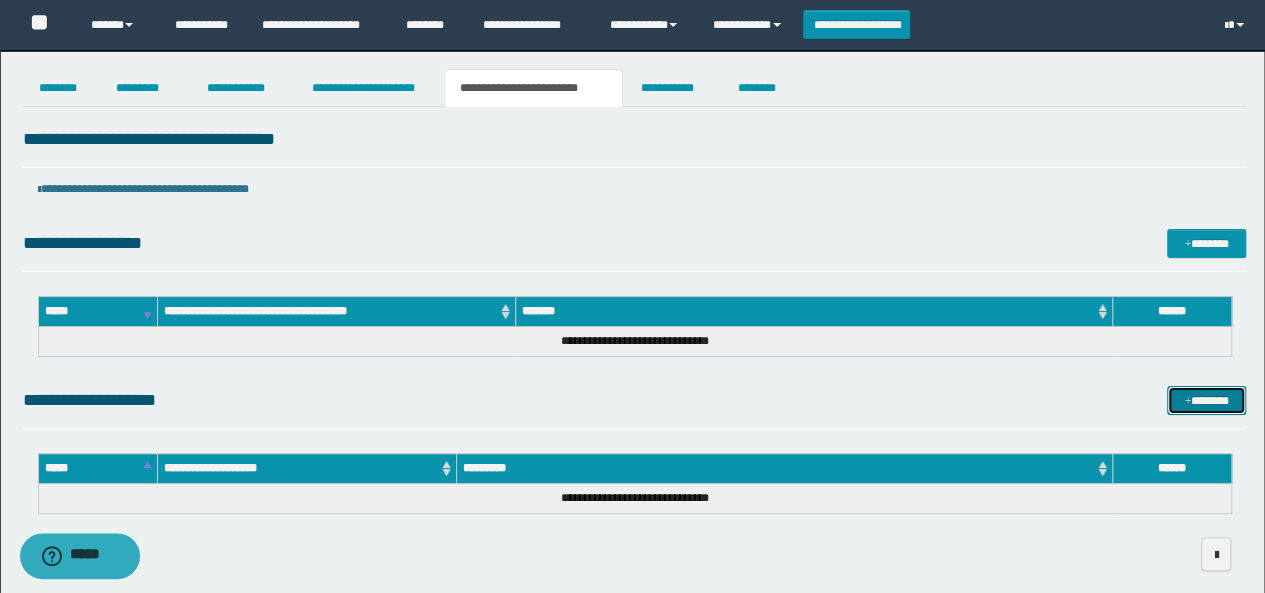 click on "*******" at bounding box center [1206, 400] 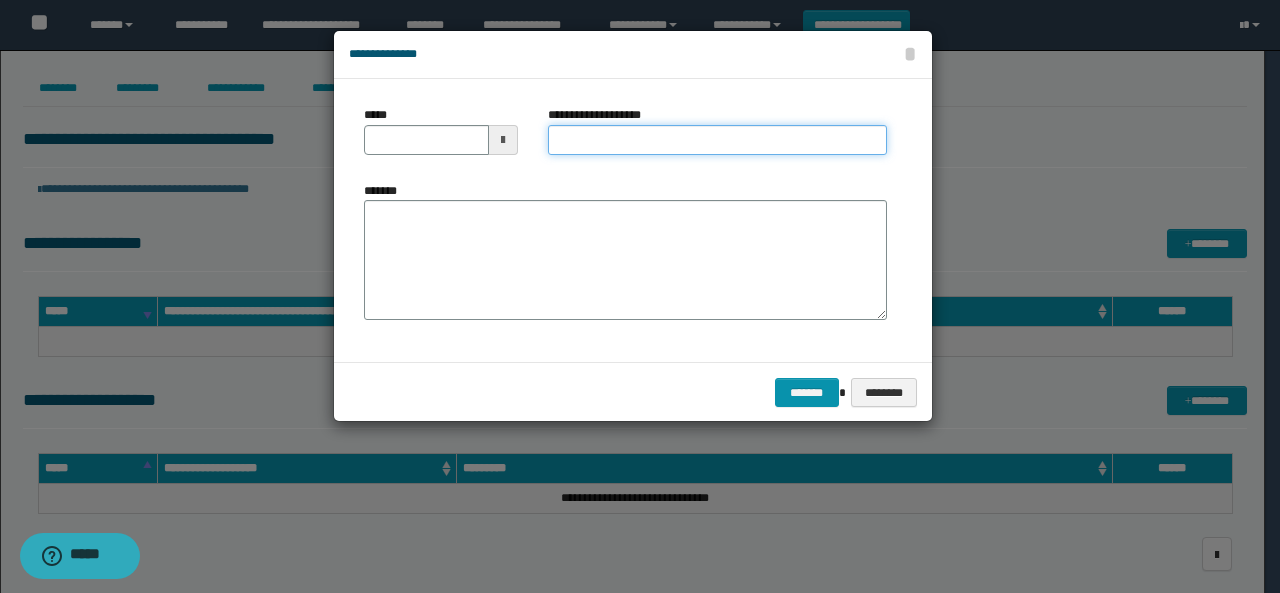 click on "**********" at bounding box center (717, 140) 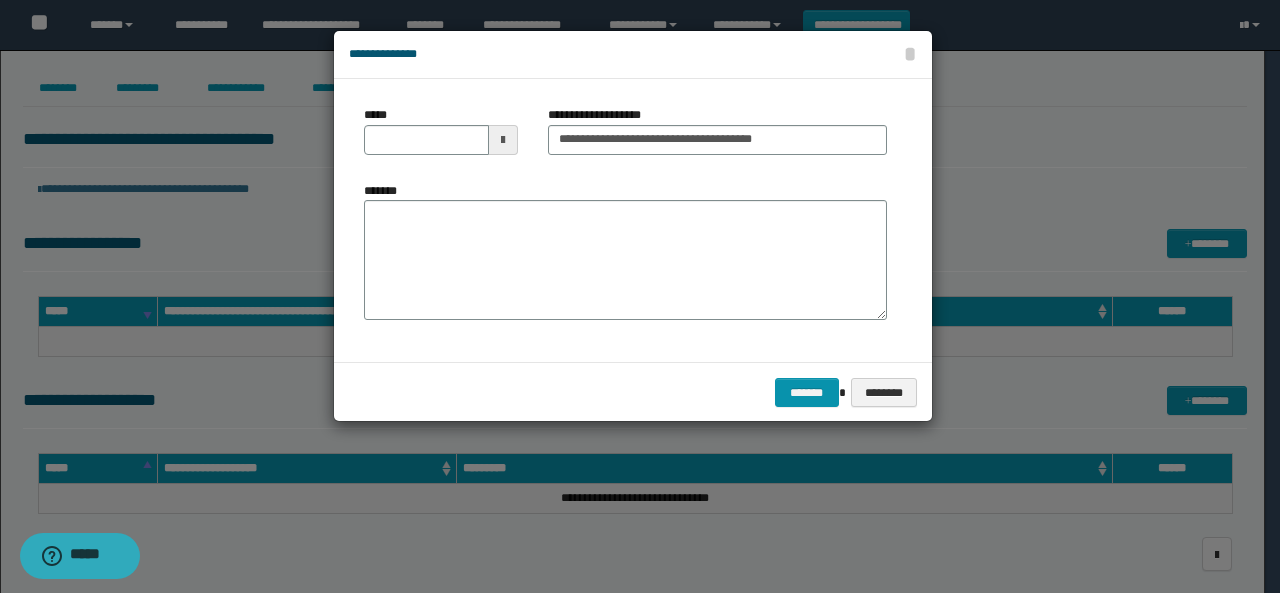 click at bounding box center (503, 140) 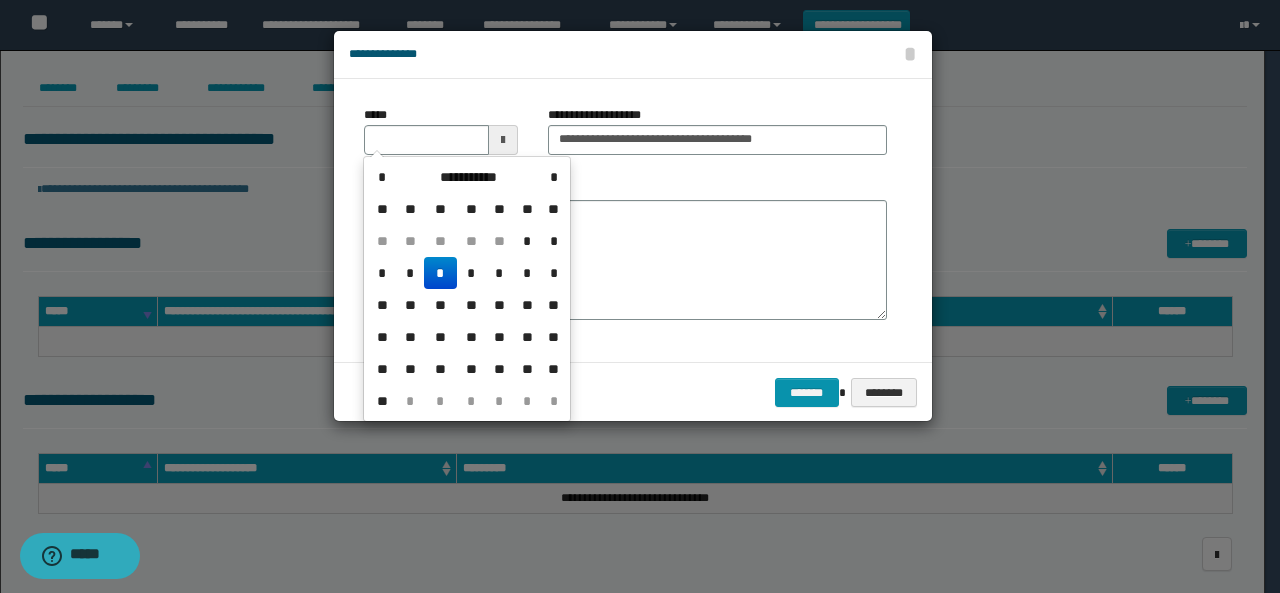click on "*" at bounding box center (440, 273) 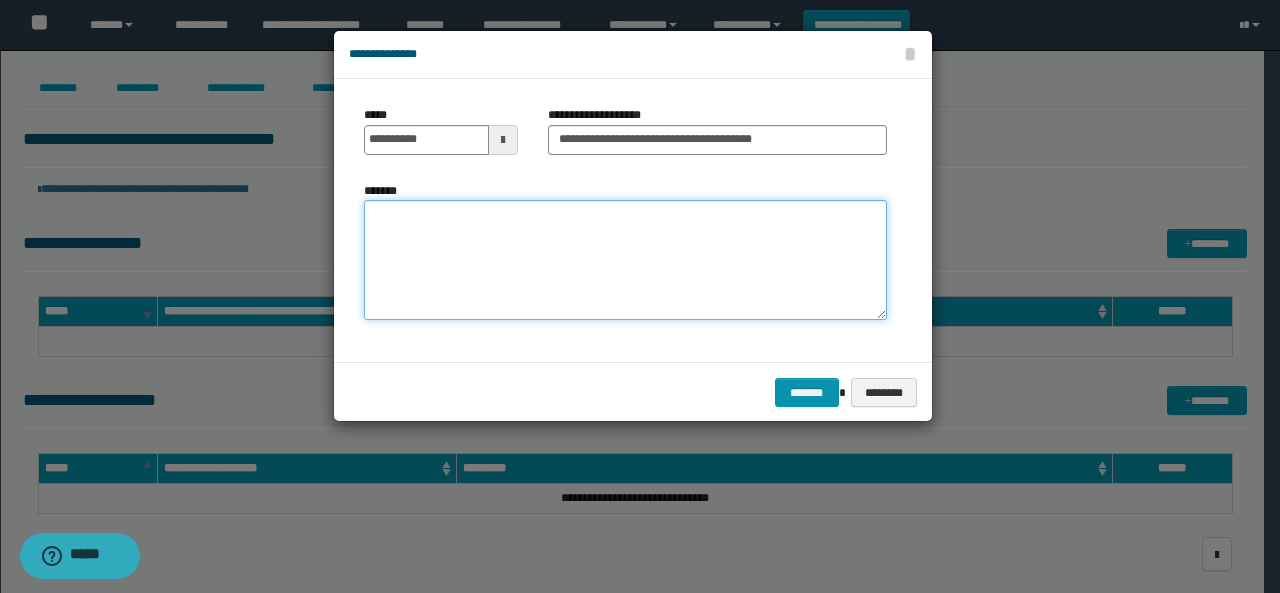click on "*******" at bounding box center (625, 260) 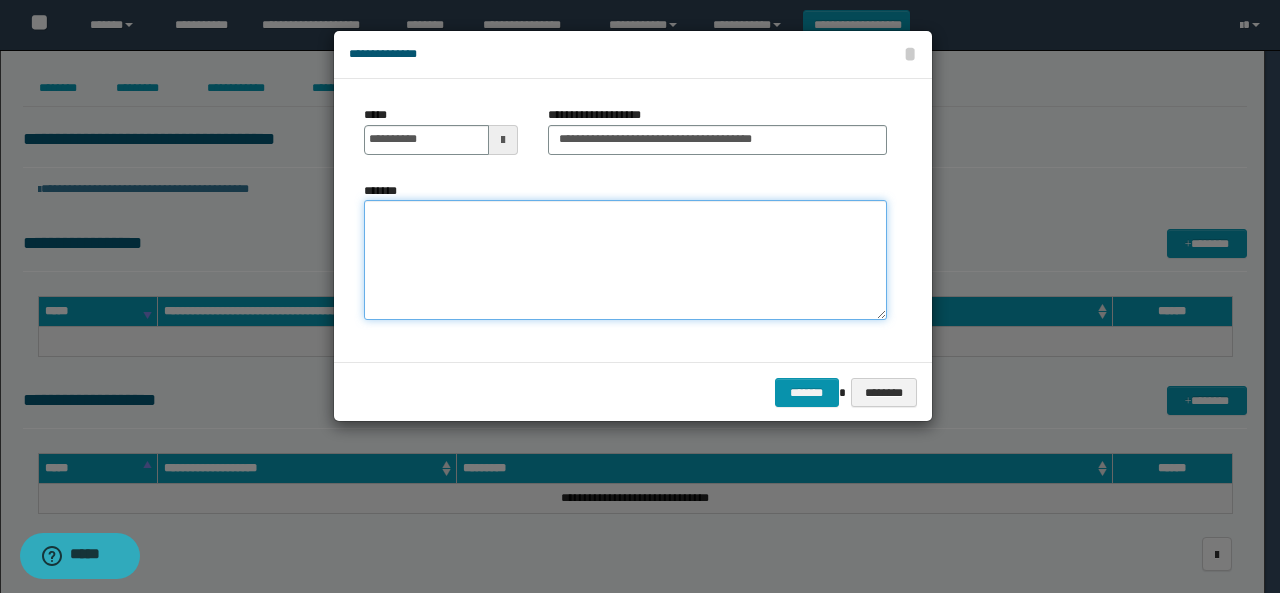 click on "*******" at bounding box center [625, 260] 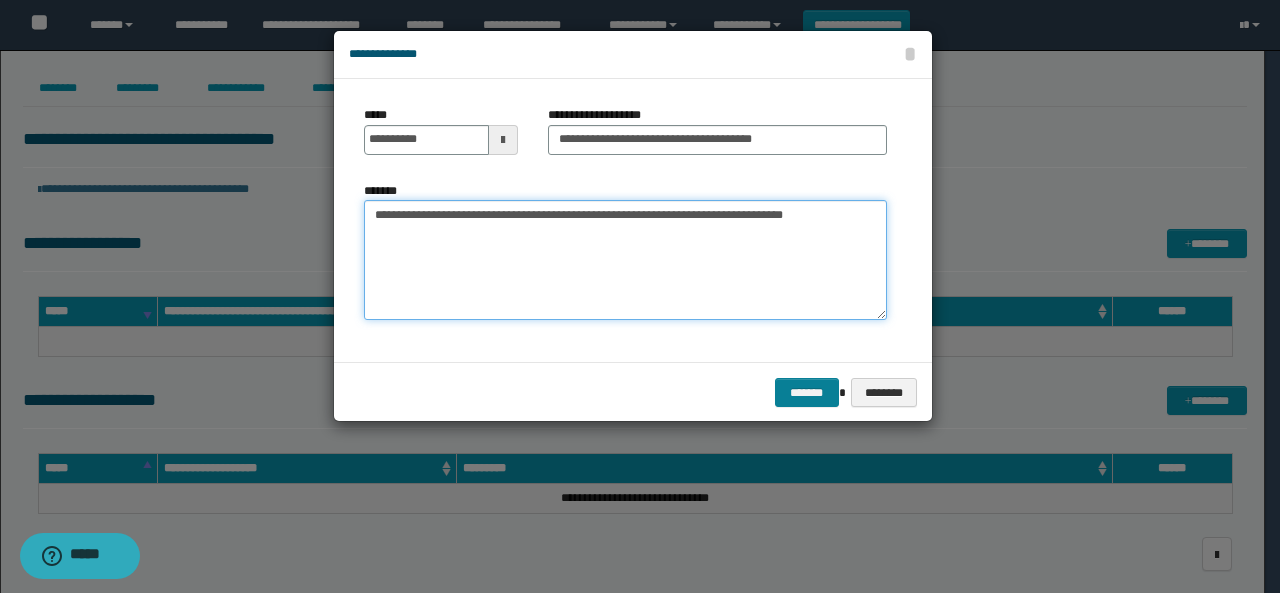 type on "**********" 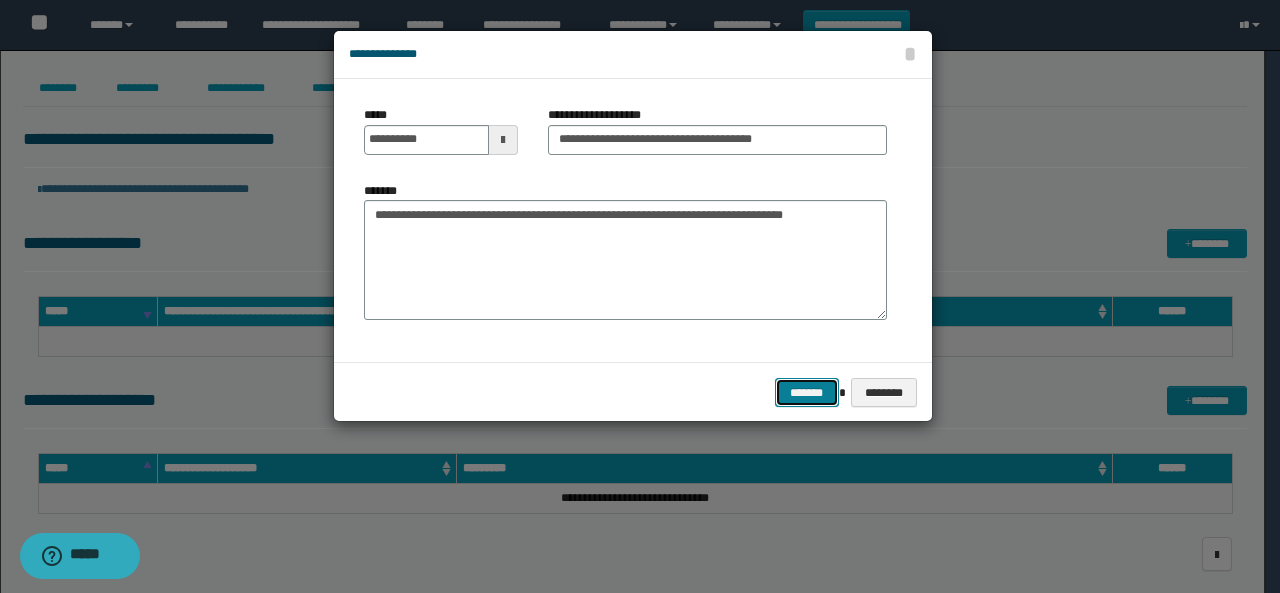 click on "*******" at bounding box center (807, 392) 